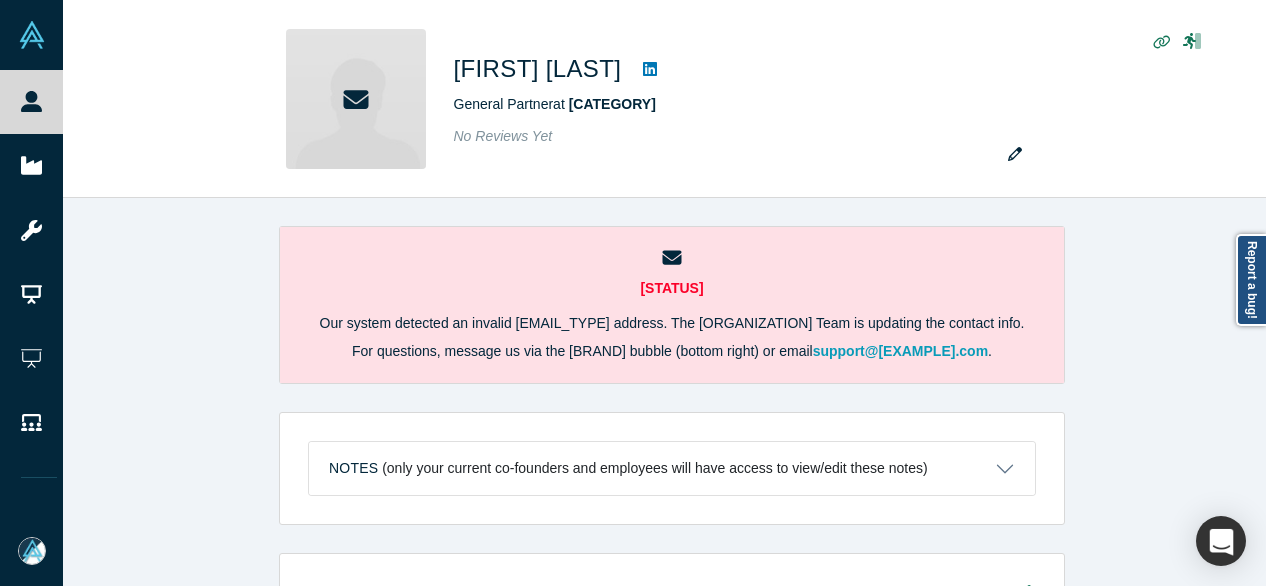 scroll, scrollTop: 0, scrollLeft: 0, axis: both 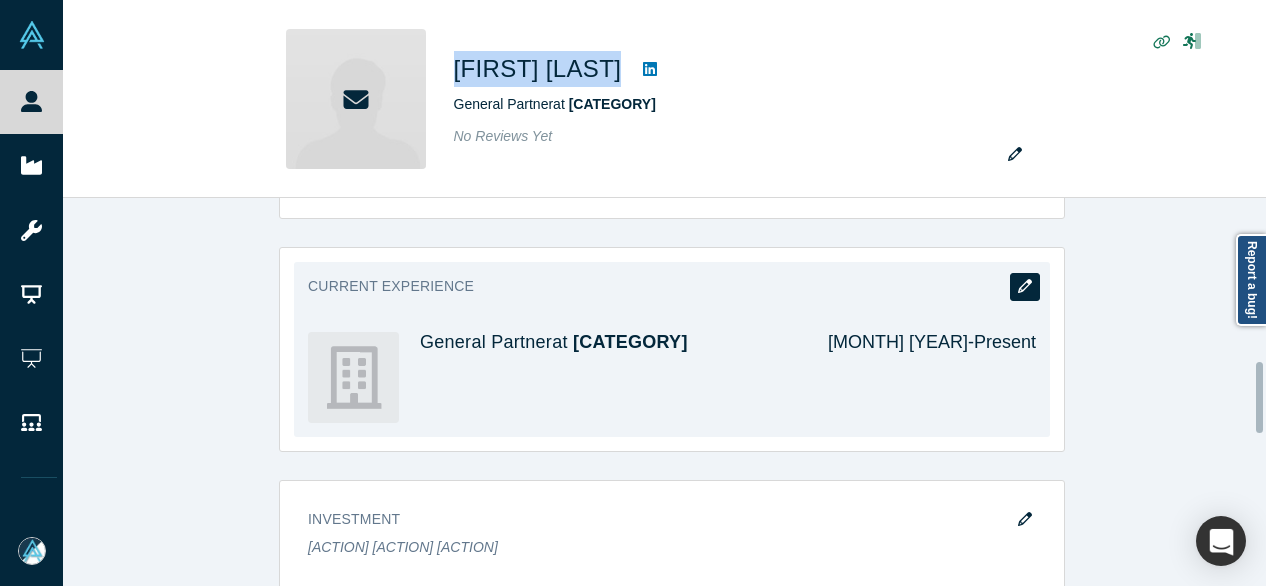 click at bounding box center (1025, 287) 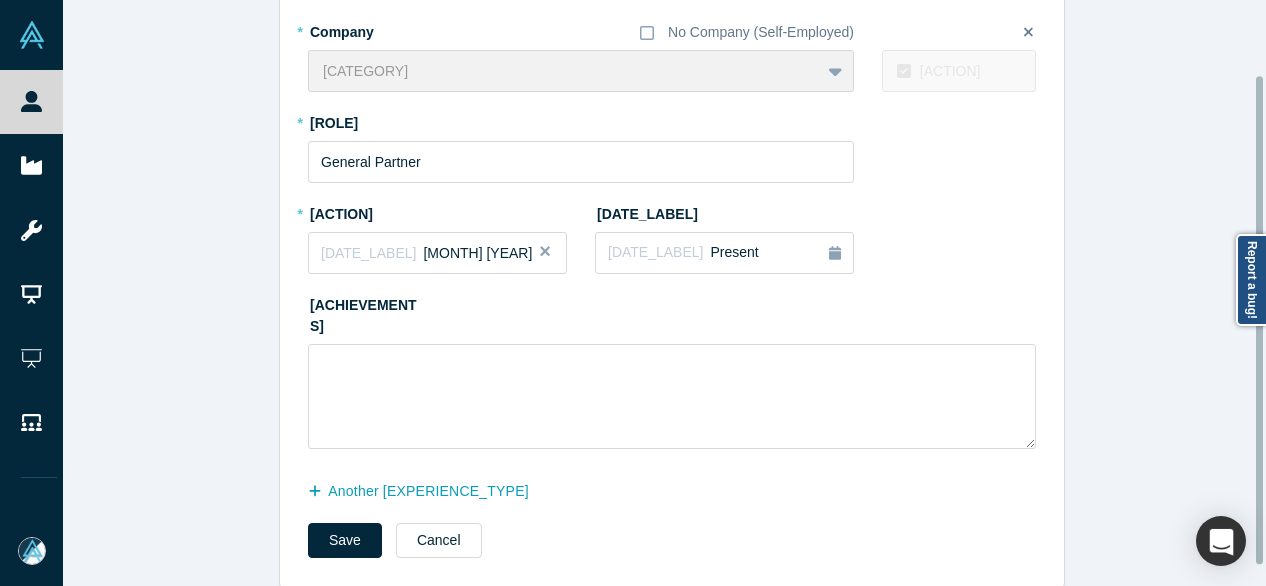 scroll, scrollTop: 114, scrollLeft: 0, axis: vertical 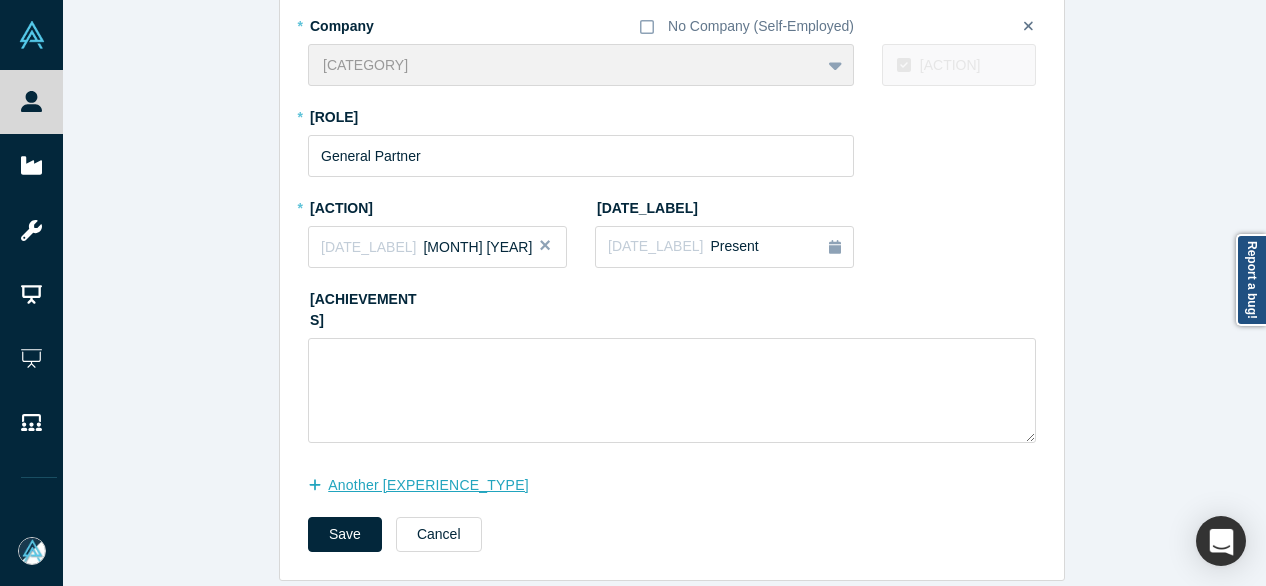 click on "another [EXPERIENCE_TYPE]" at bounding box center [429, 485] 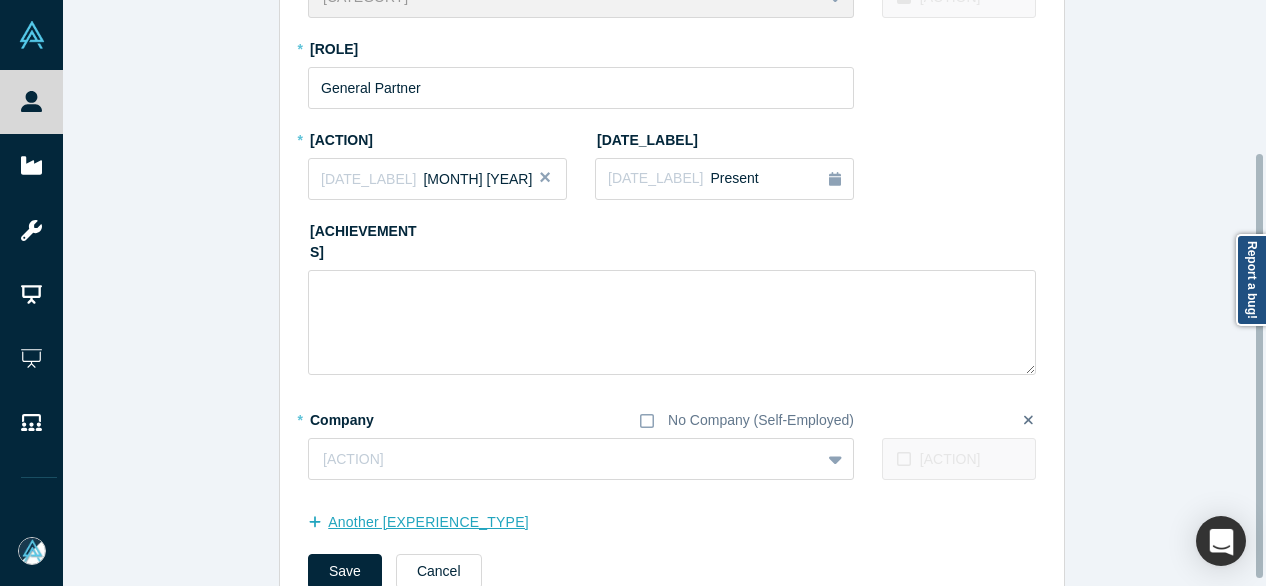 scroll, scrollTop: 219, scrollLeft: 0, axis: vertical 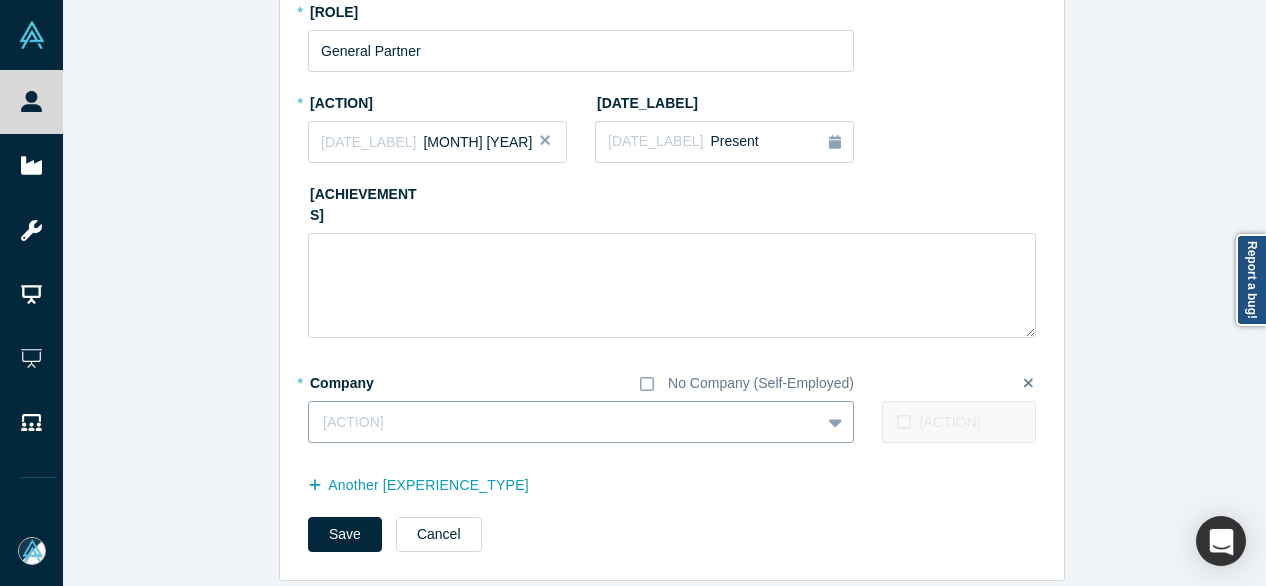click at bounding box center [564, 422] 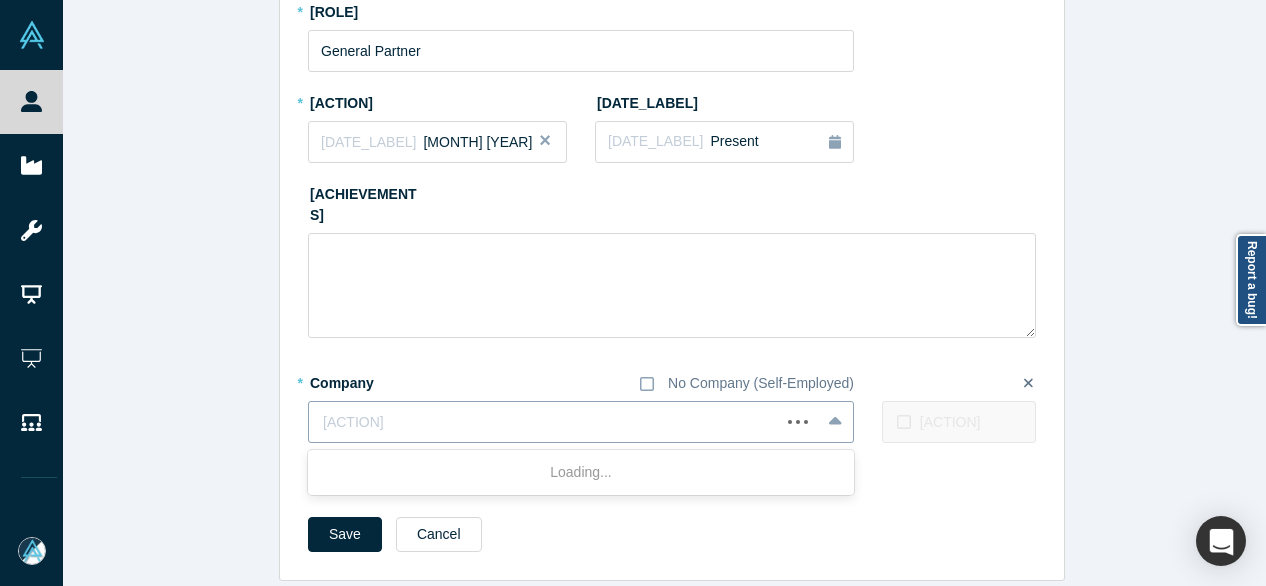 paste on "[ROLE] [ROLE]" 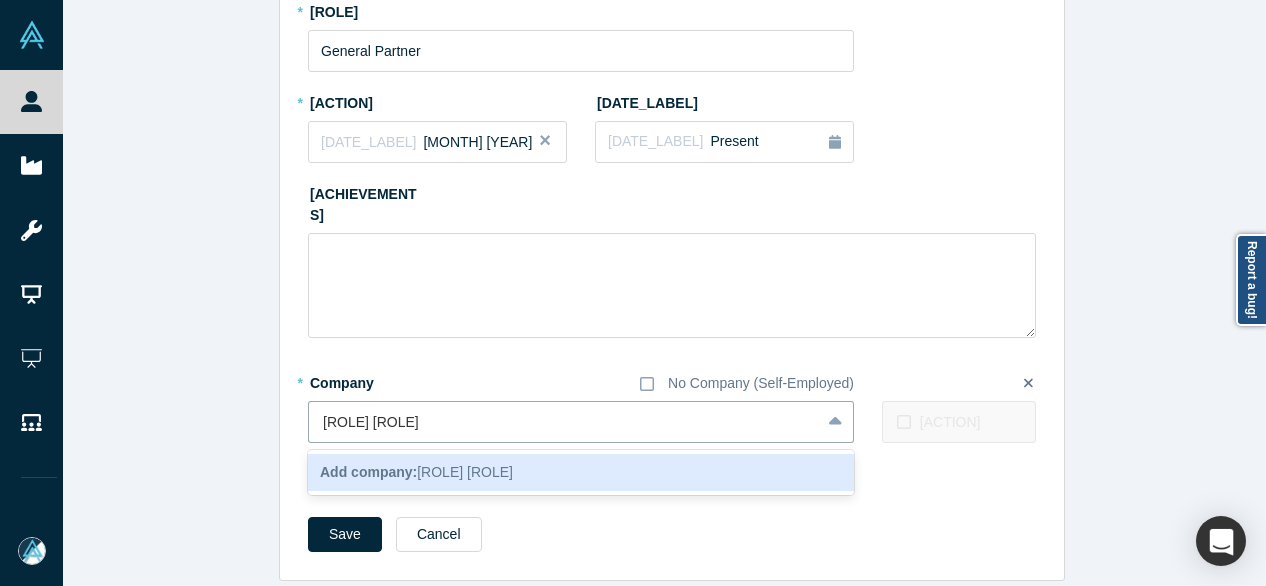drag, startPoint x: 507, startPoint y: 408, endPoint x: 273, endPoint y: 407, distance: 234.00214 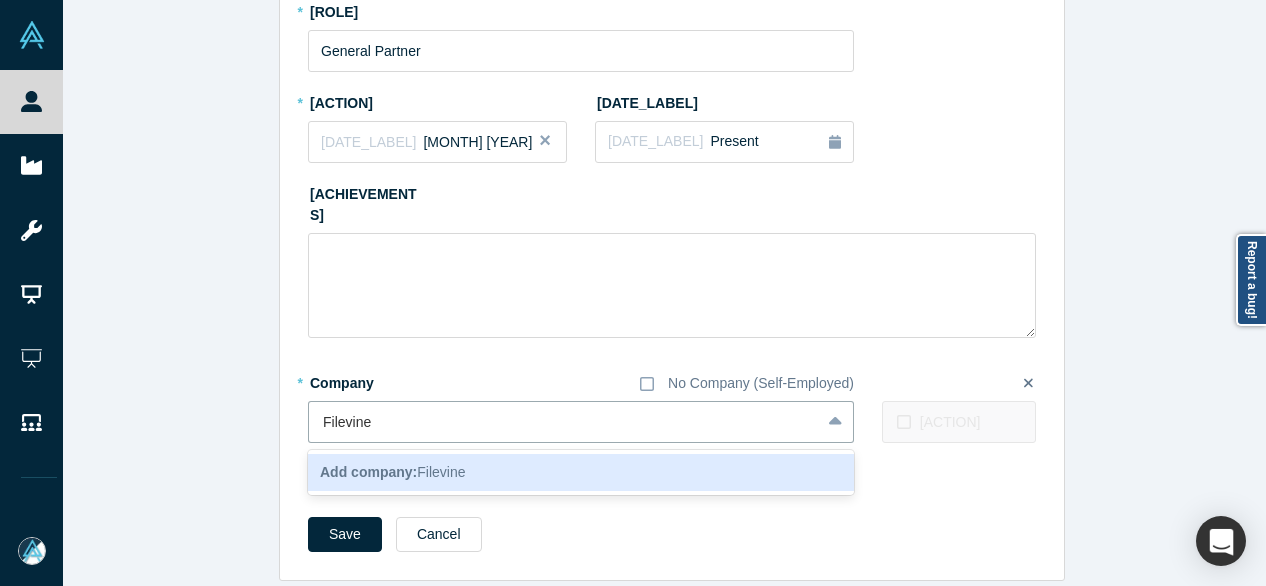 click on "Add company:" at bounding box center [368, 472] 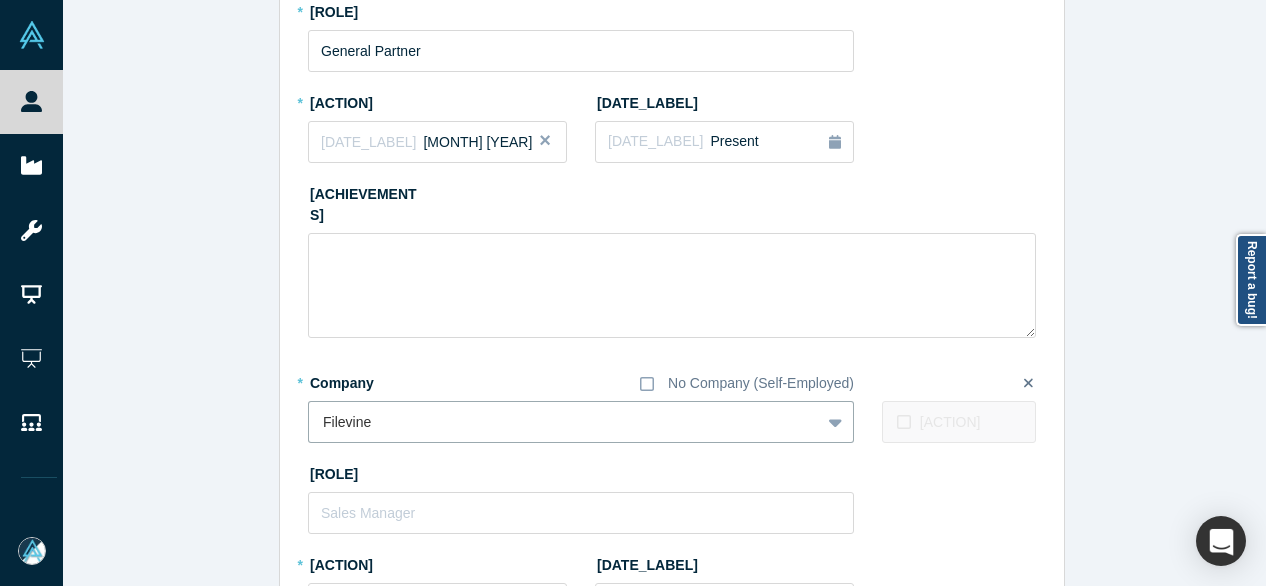scroll, scrollTop: 319, scrollLeft: 0, axis: vertical 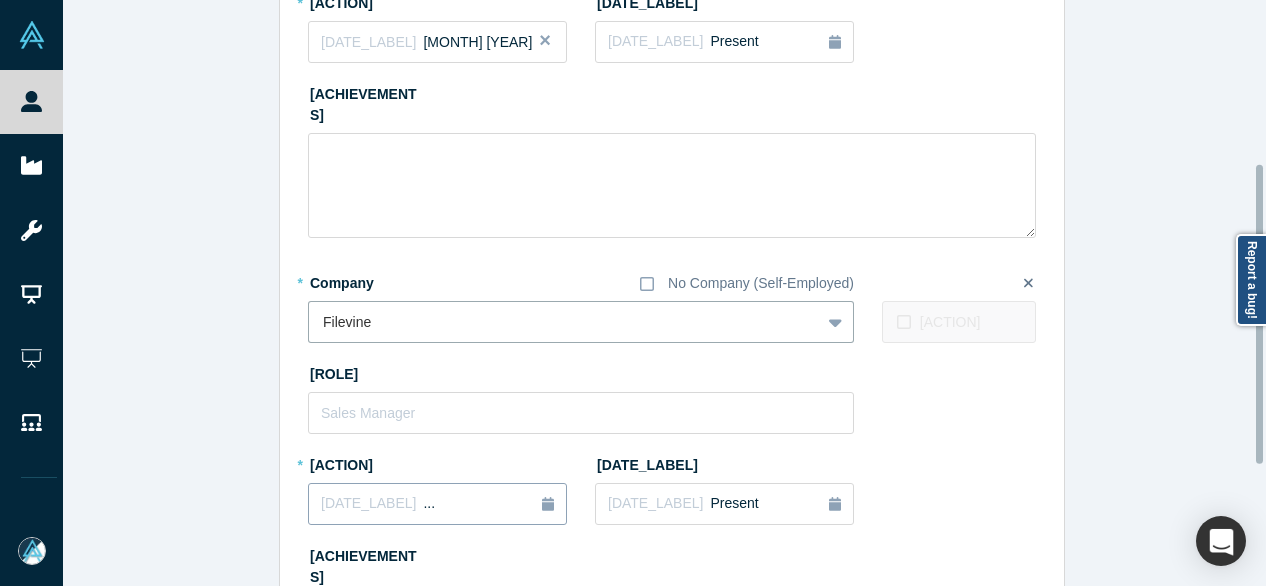 click on "Start: ..." at bounding box center [437, 504] 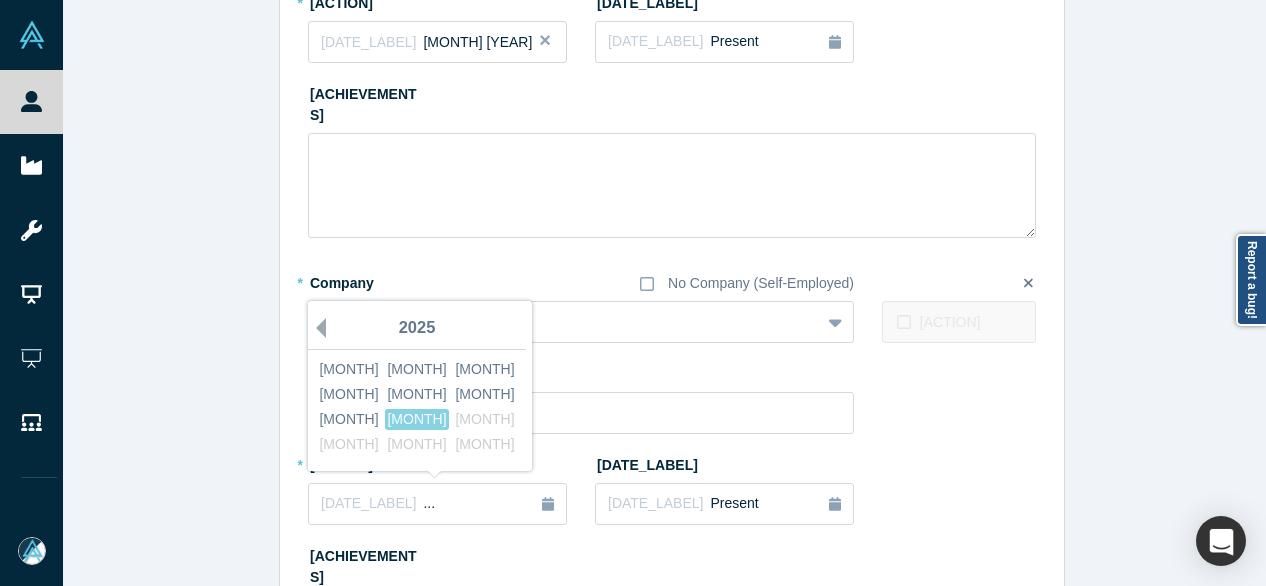 click on "Previous Year" at bounding box center [316, 328] 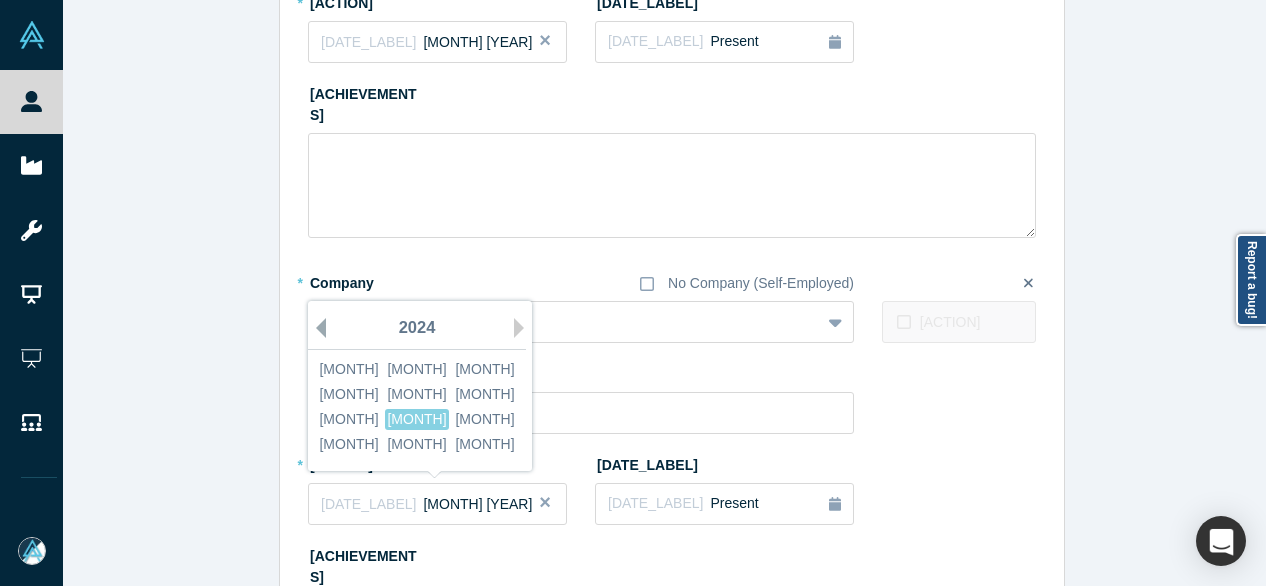 click on "Previous Year" at bounding box center [316, 328] 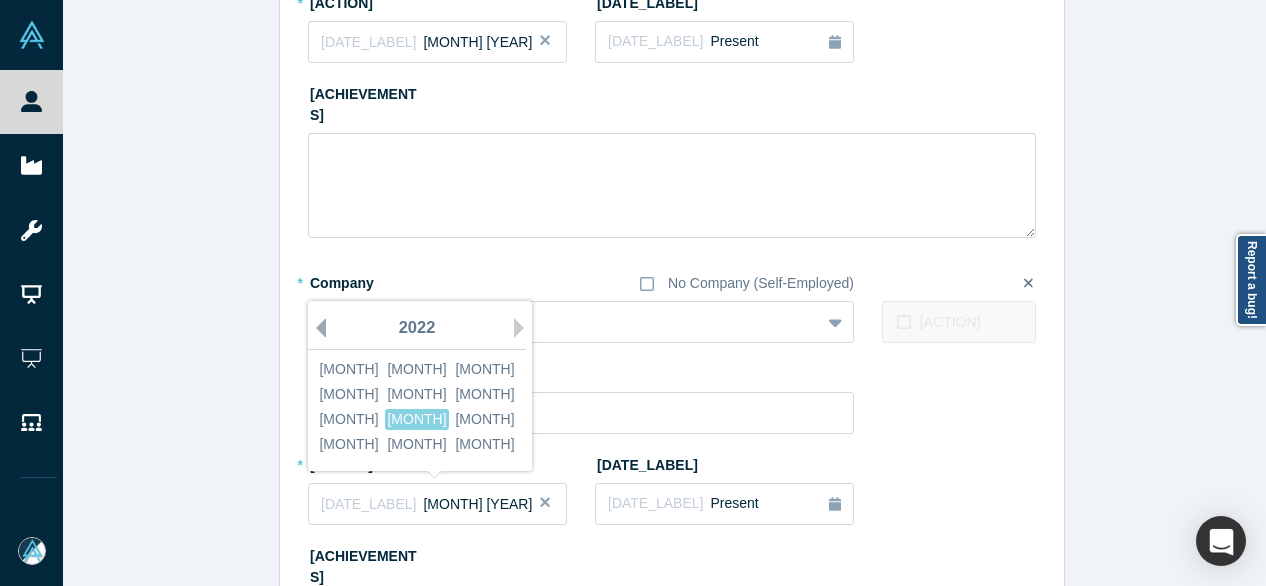 click on "Previous Year" at bounding box center [316, 328] 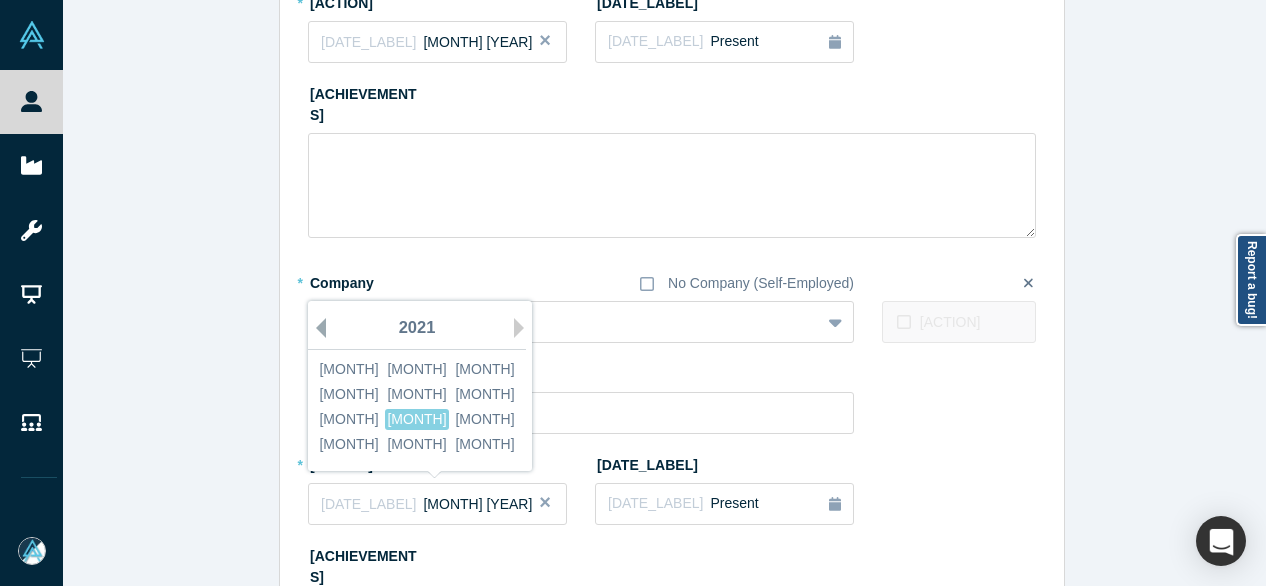 click on "Previous Year" at bounding box center [316, 328] 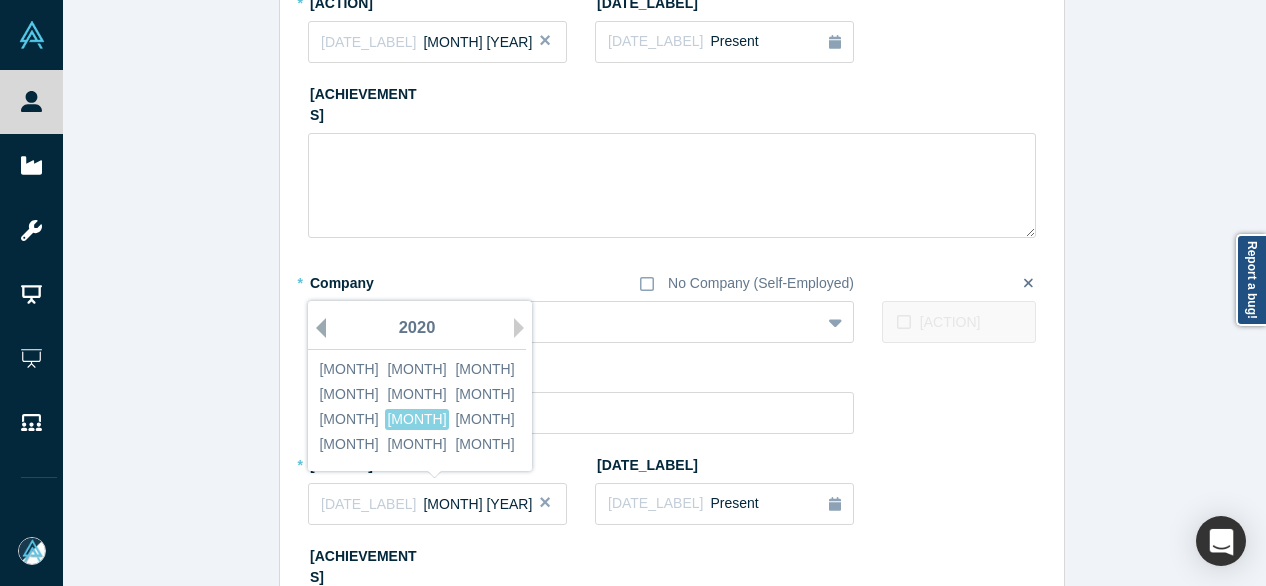 click on "Previous Year" at bounding box center (316, 328) 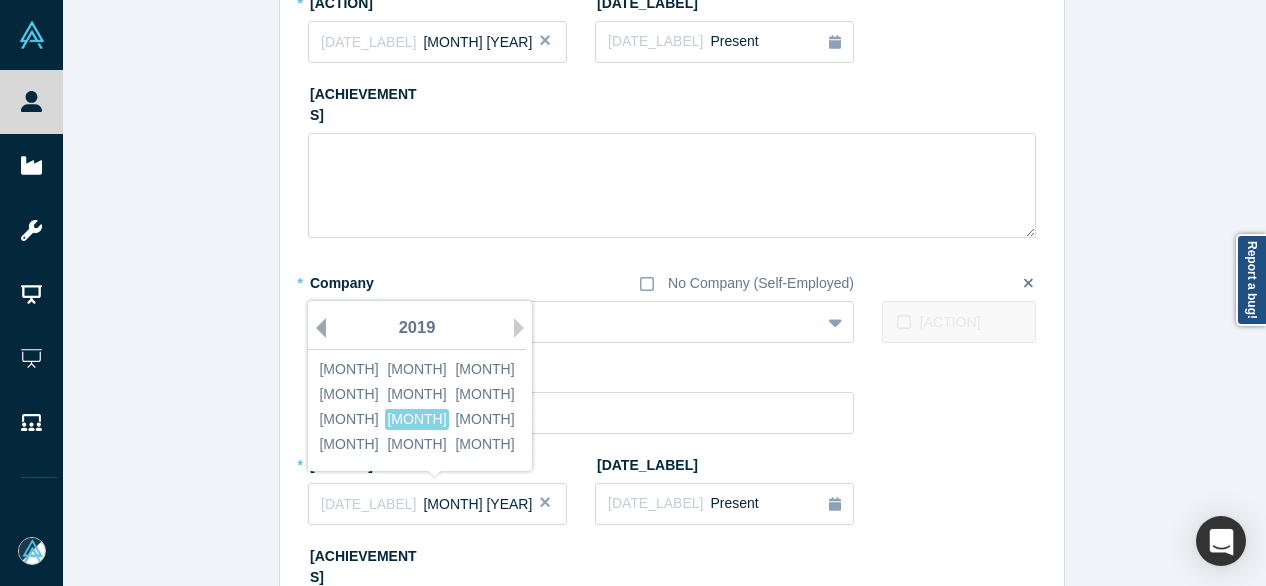 click on "Previous Year" at bounding box center (316, 328) 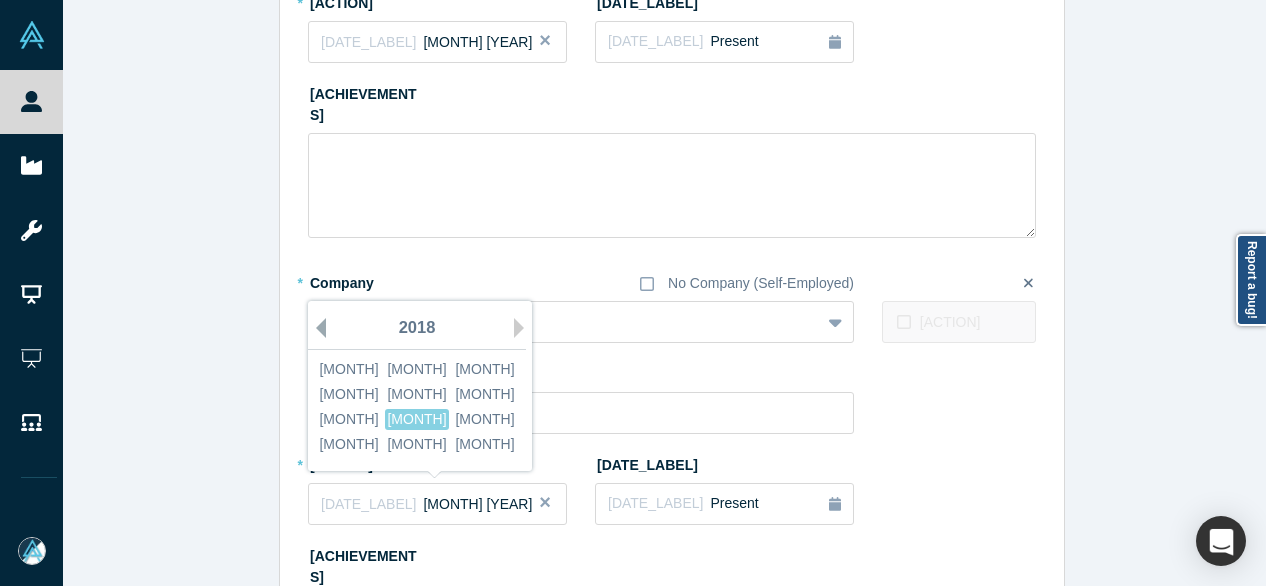 click on "Previous Year" at bounding box center (316, 328) 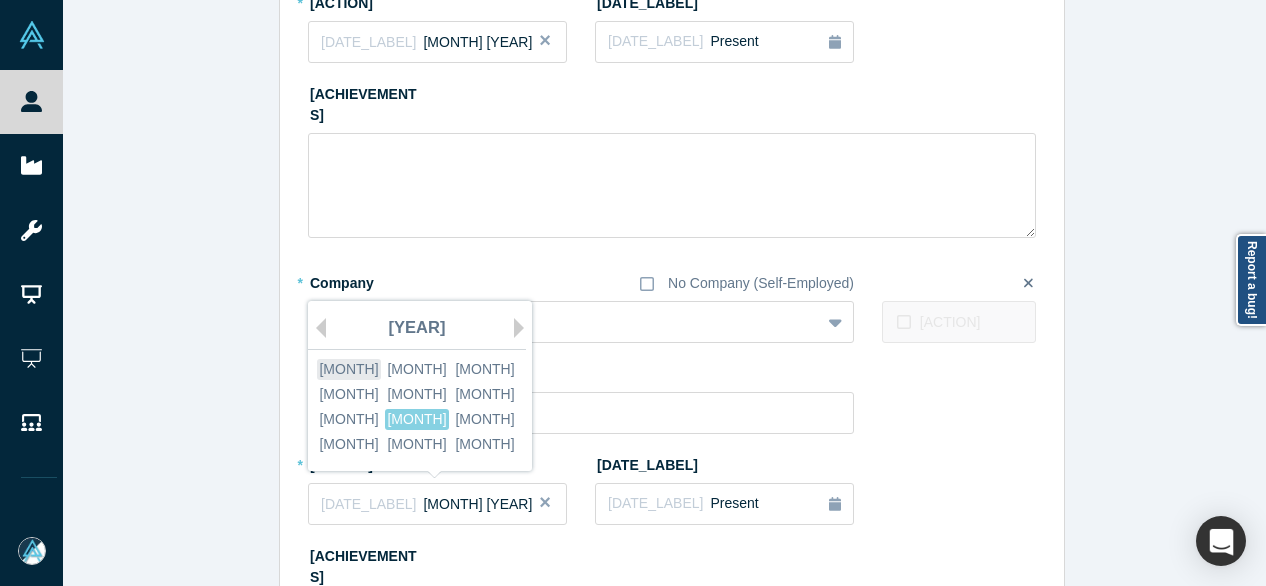 click on "Jan" at bounding box center (349, 369) 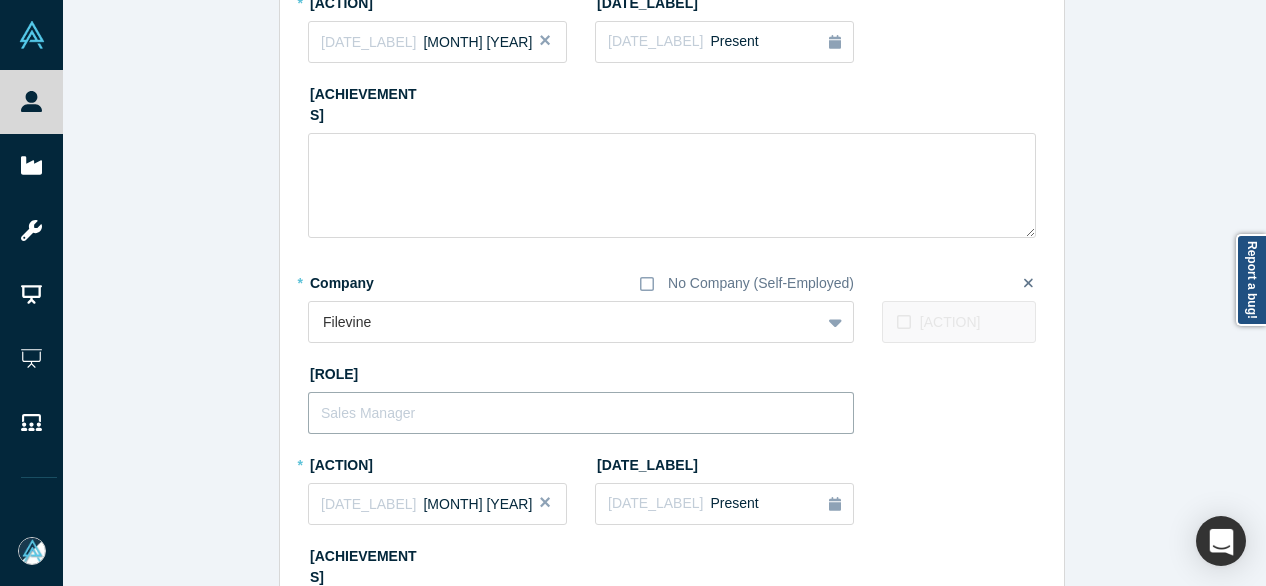 click at bounding box center [581, 413] 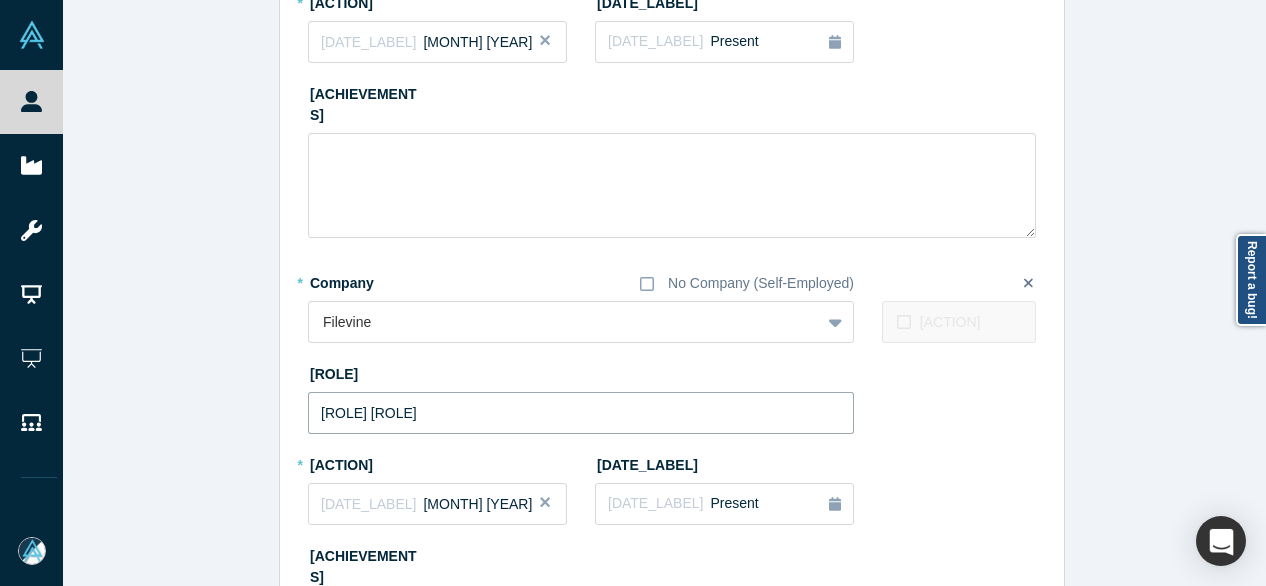 drag, startPoint x: 482, startPoint y: 401, endPoint x: 611, endPoint y: 406, distance: 129.09686 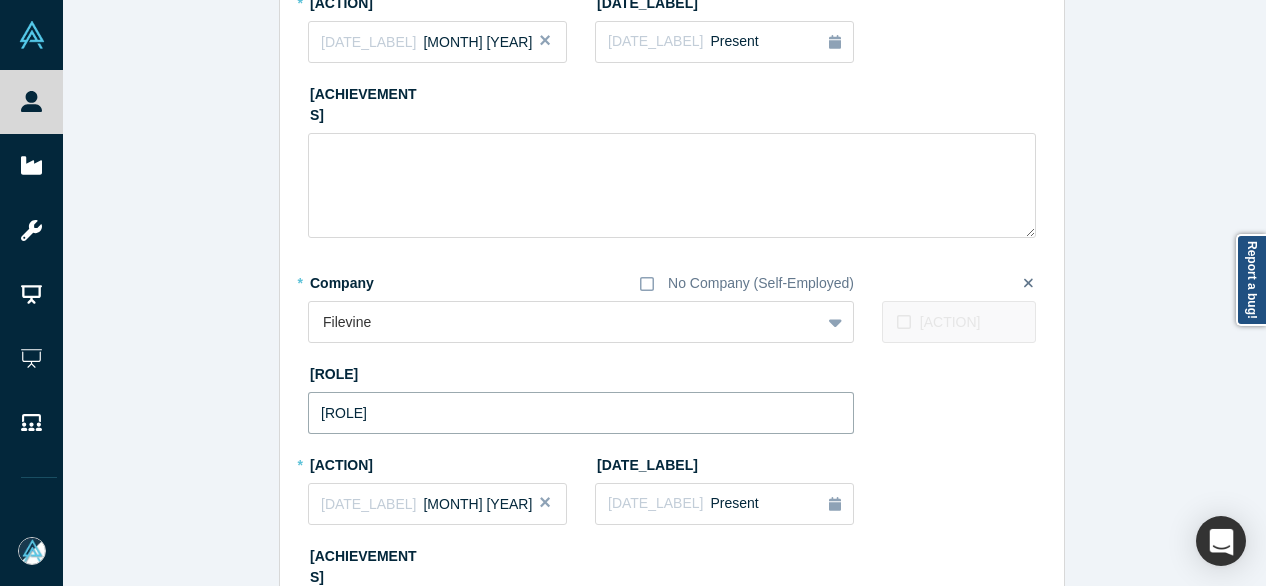 type on "Board Member" 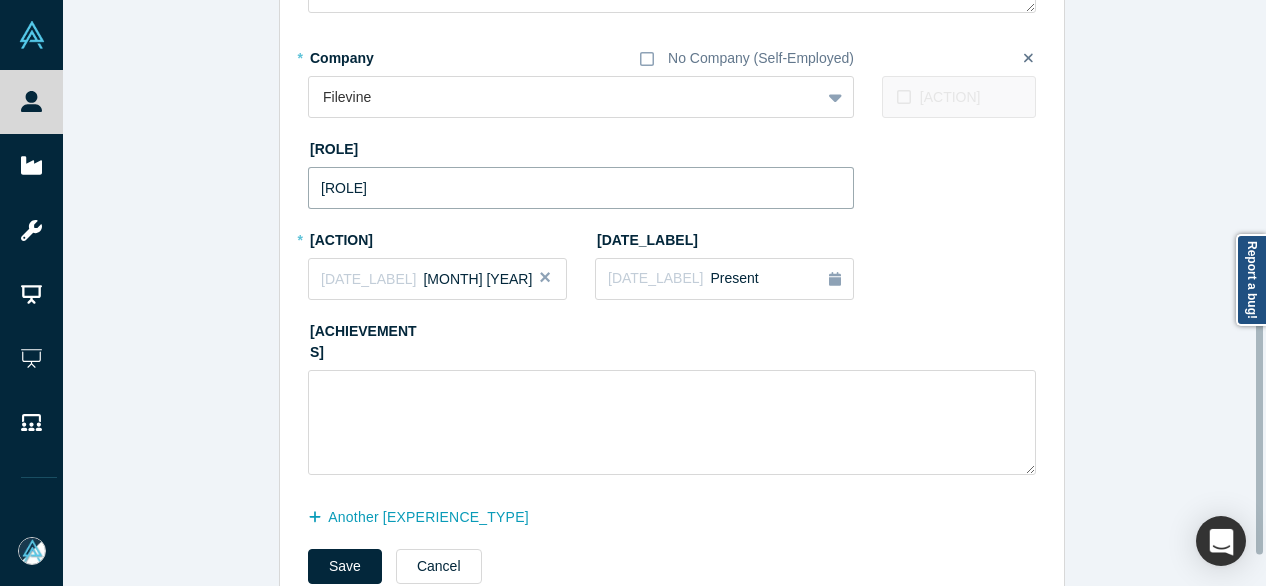 scroll, scrollTop: 555, scrollLeft: 0, axis: vertical 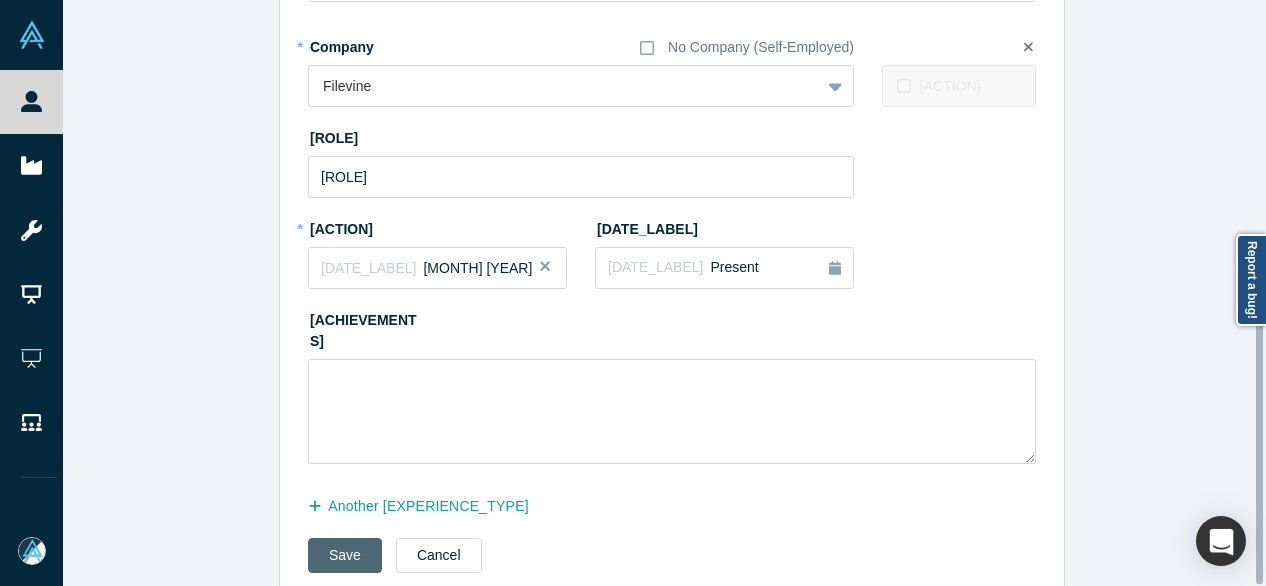 click on "Save" at bounding box center [345, 555] 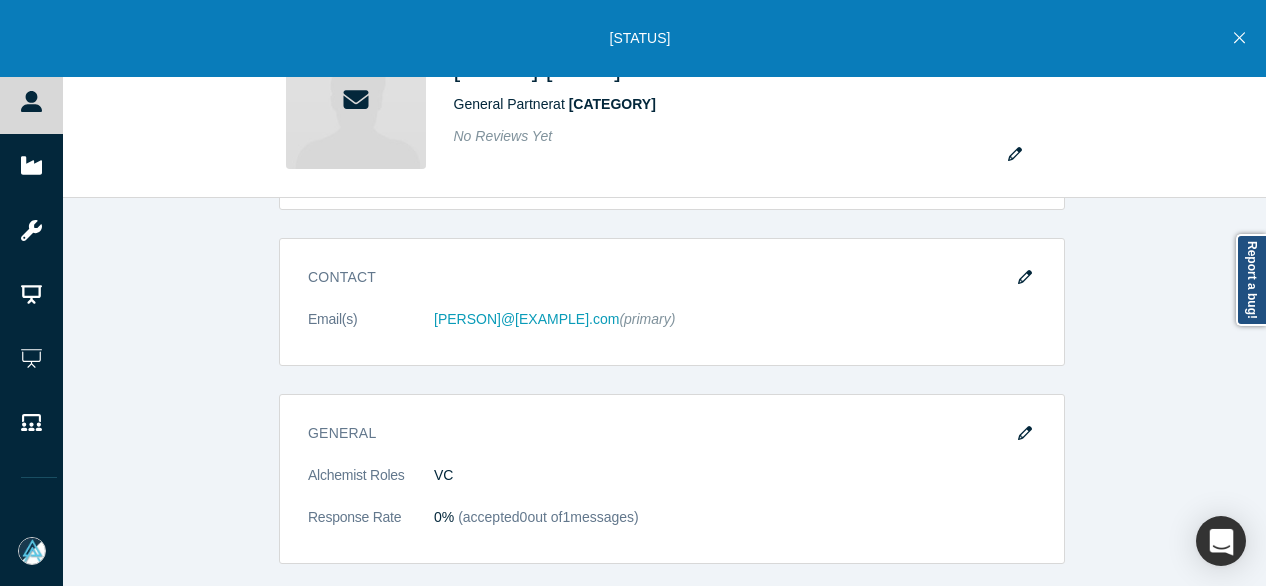 scroll, scrollTop: 0, scrollLeft: 0, axis: both 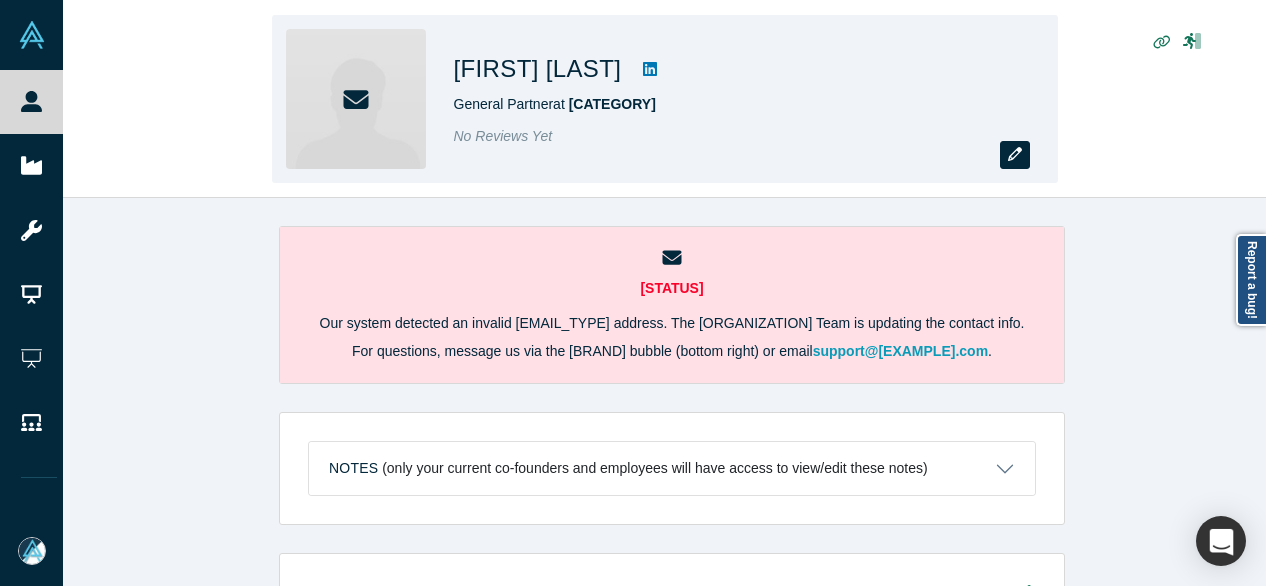 click 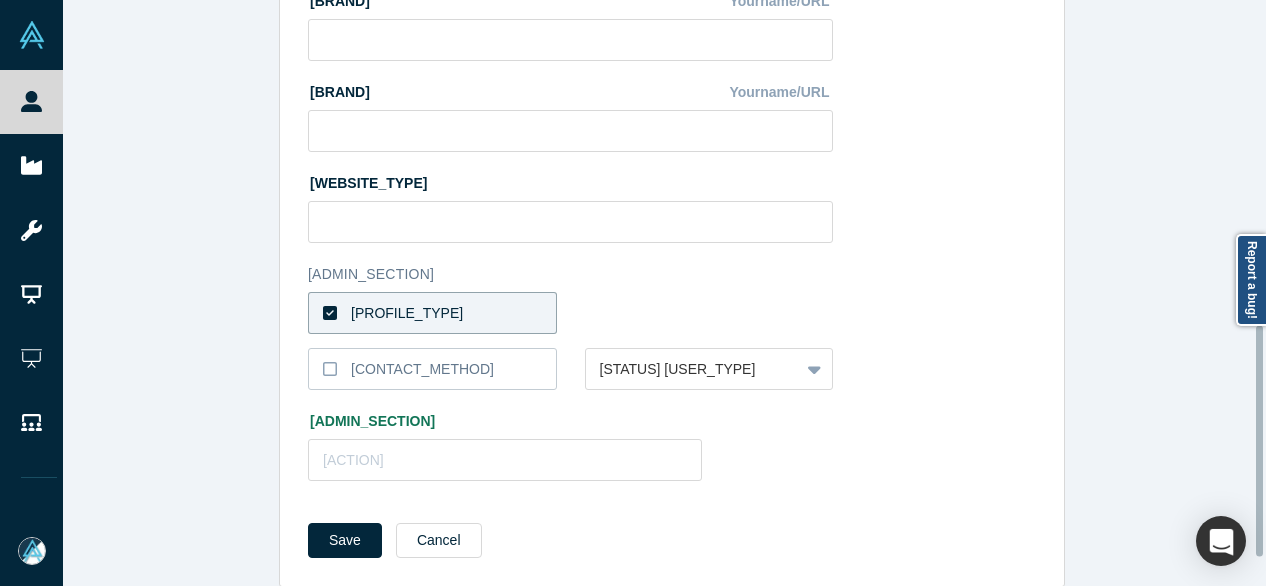 scroll, scrollTop: 896, scrollLeft: 0, axis: vertical 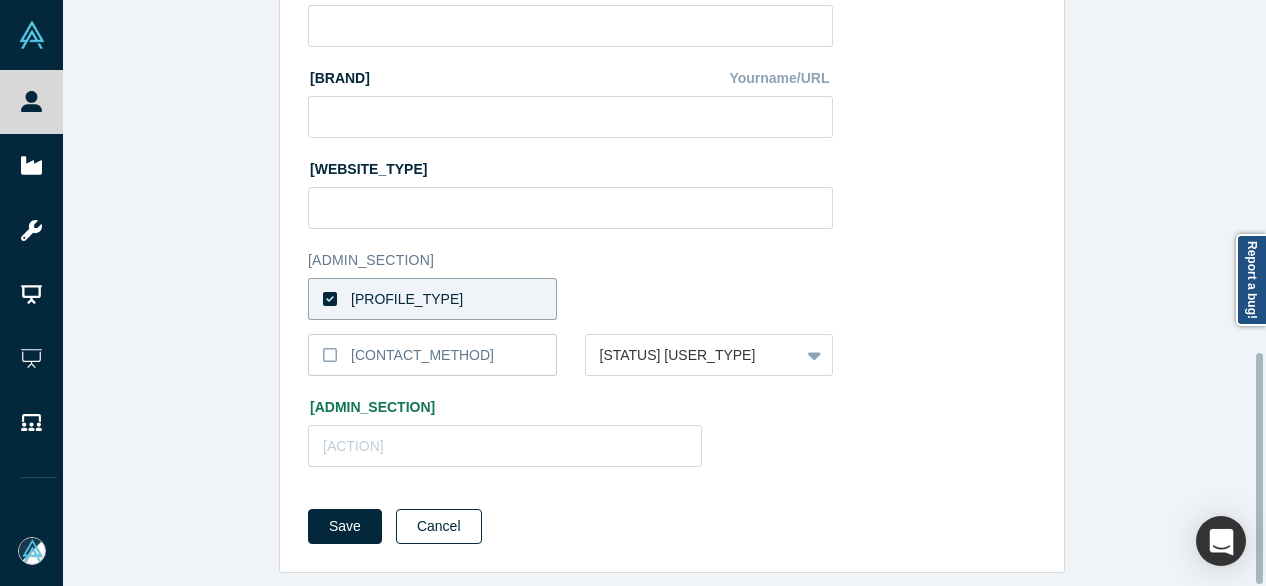 click on "Cancel" at bounding box center (439, 526) 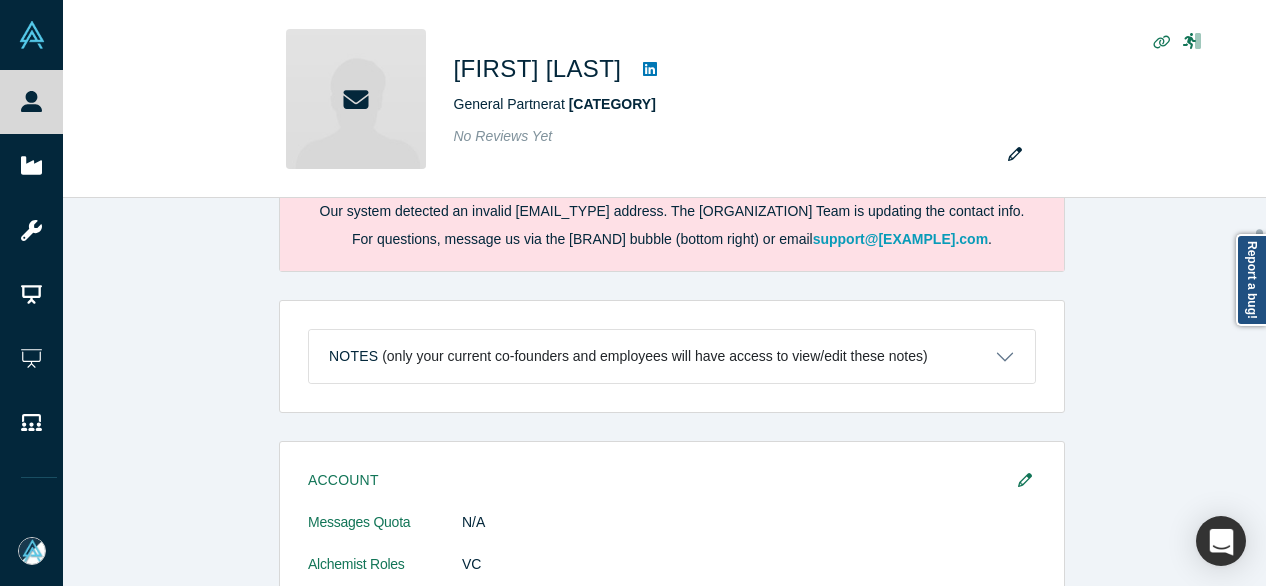 scroll, scrollTop: 300, scrollLeft: 0, axis: vertical 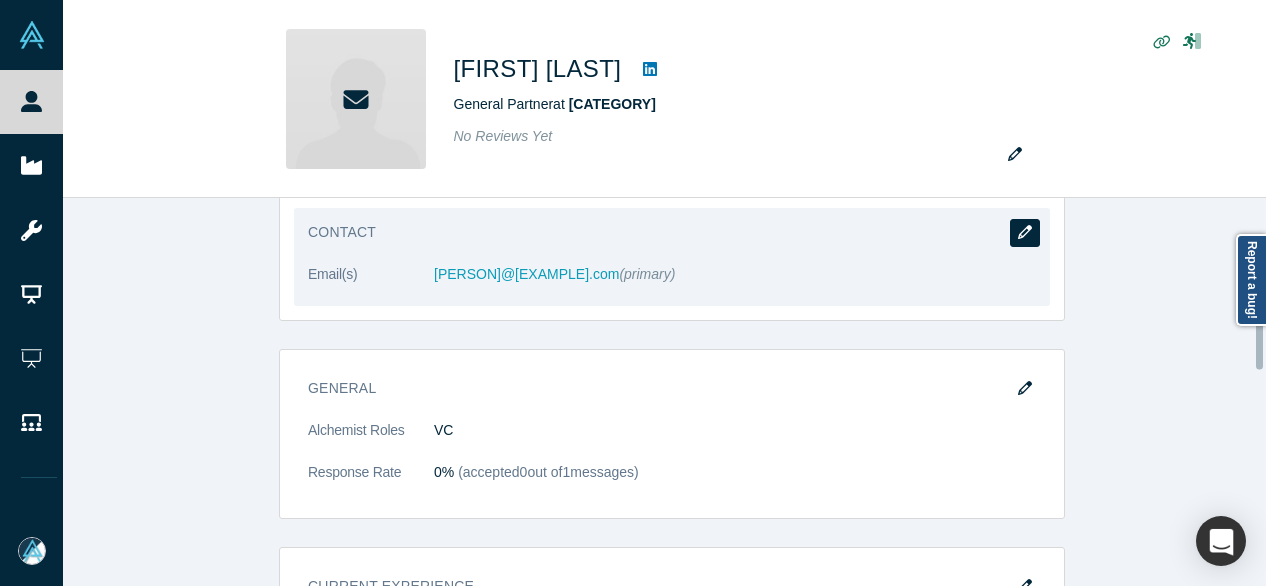 click 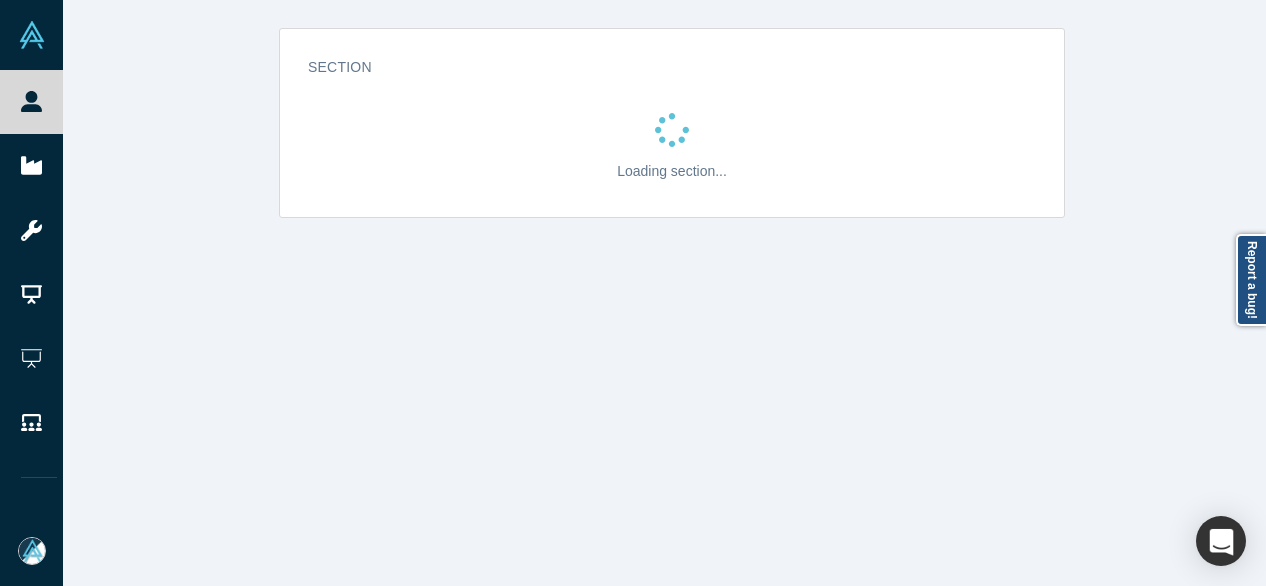 scroll, scrollTop: 0, scrollLeft: 0, axis: both 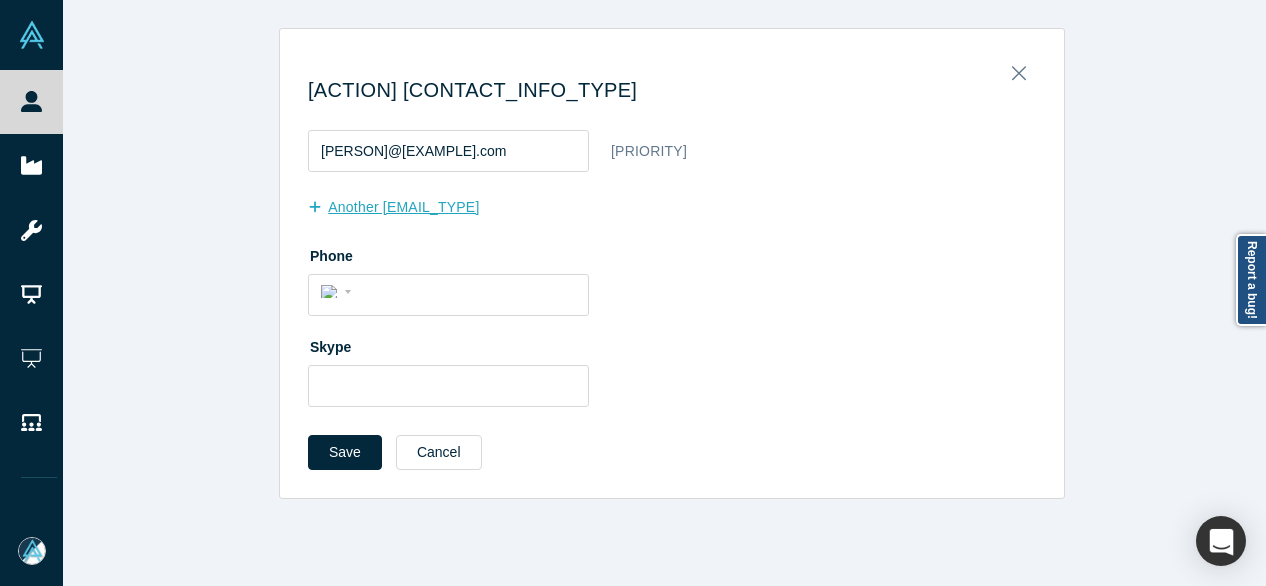 click on "another Email Address" at bounding box center [404, 207] 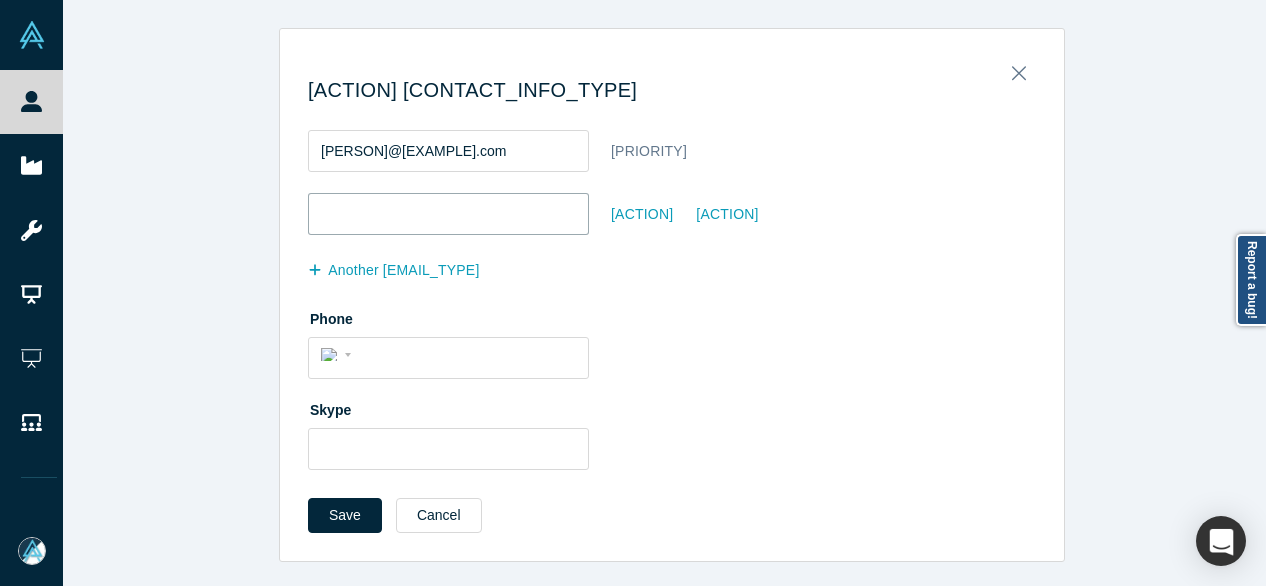 click at bounding box center [448, 214] 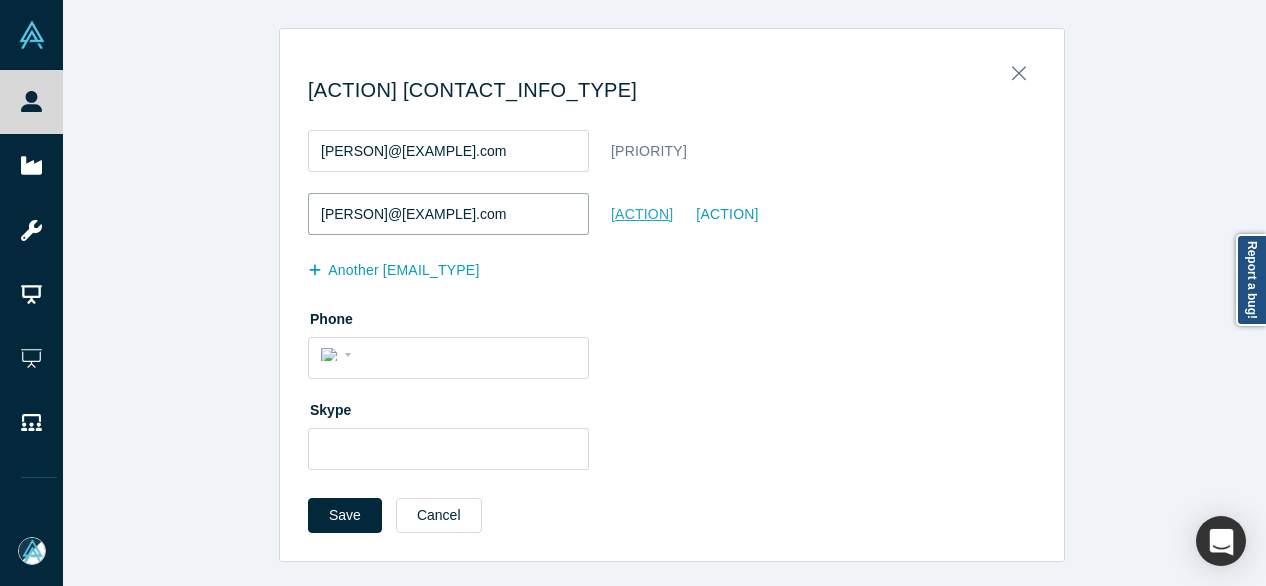 type on "johnmayf@gmail.com" 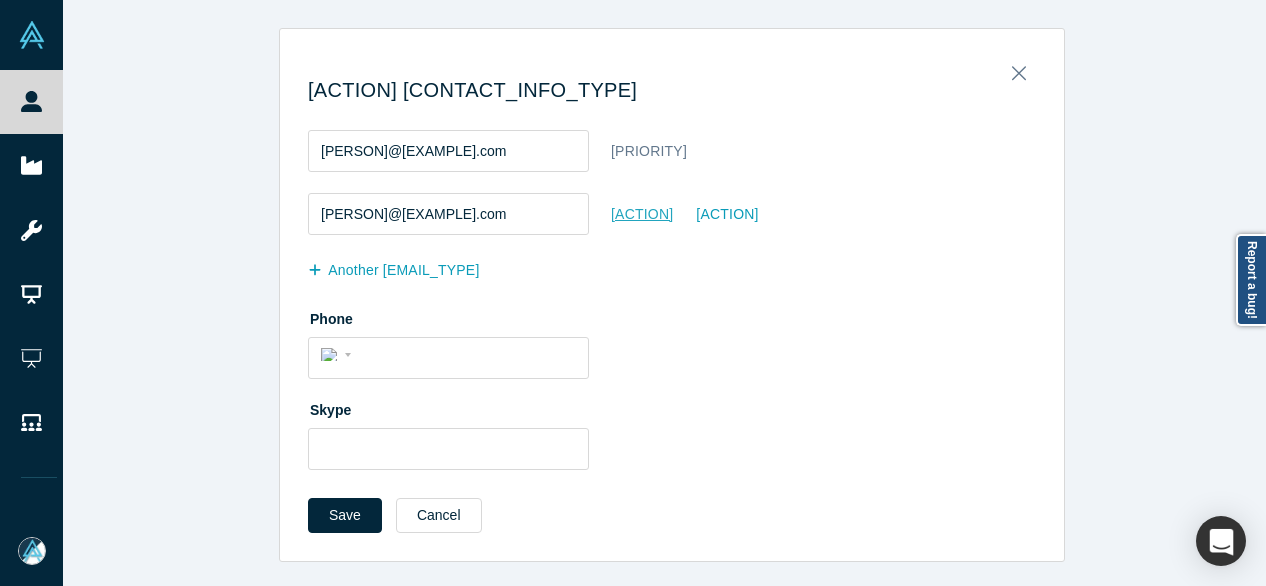 click on "Set as primary" at bounding box center (642, 214) 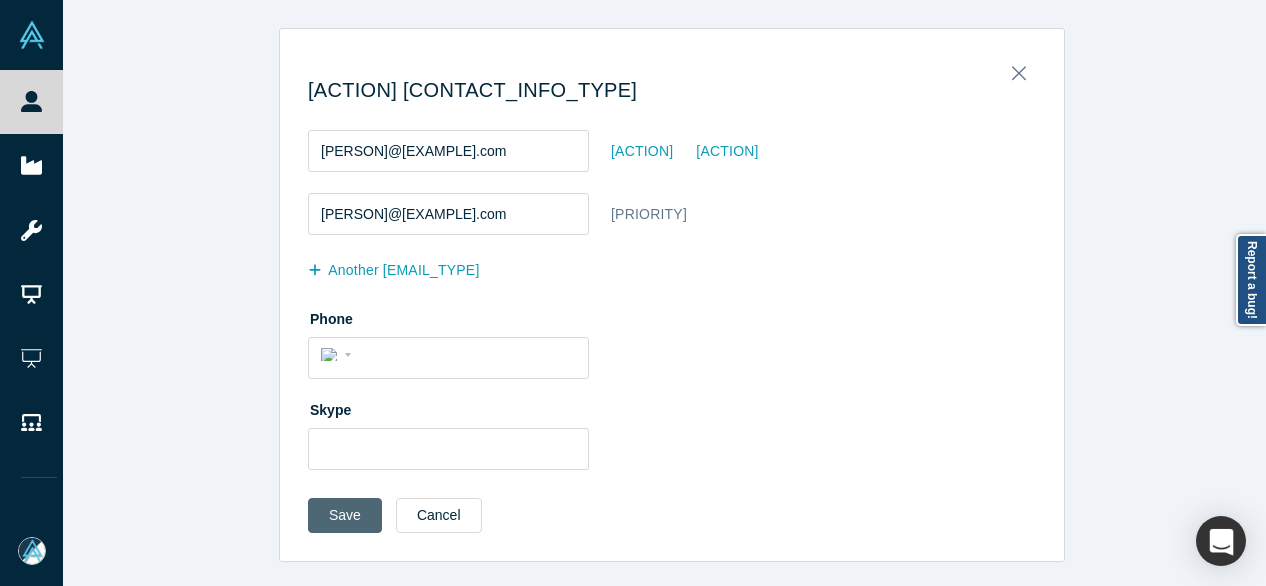 click on "Save" at bounding box center (345, 515) 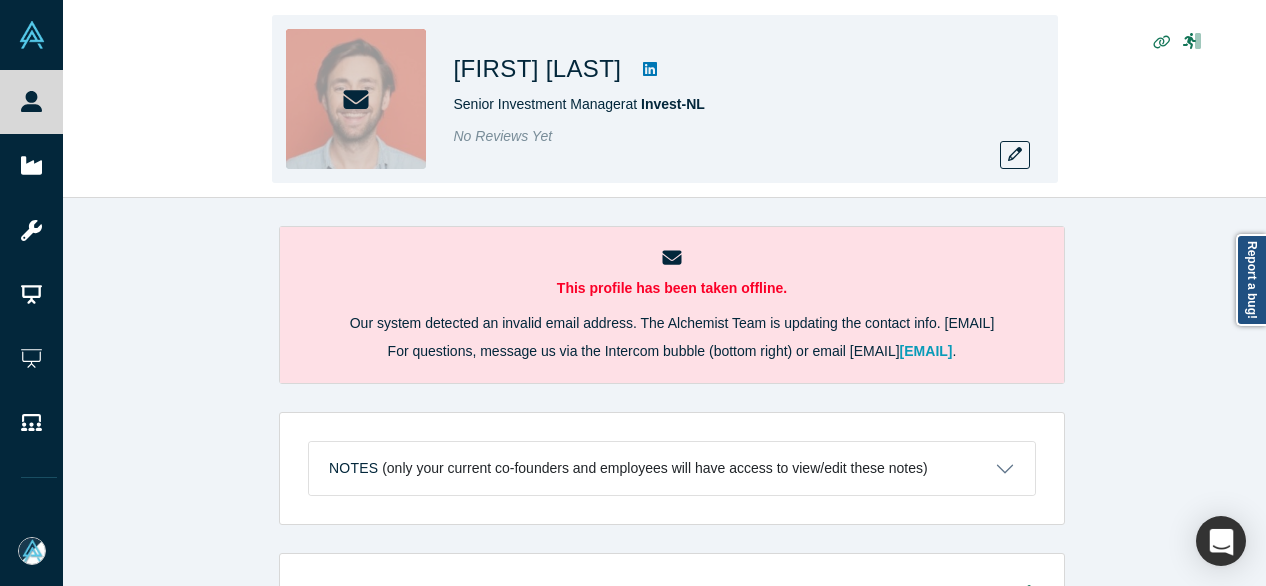 scroll, scrollTop: 0, scrollLeft: 0, axis: both 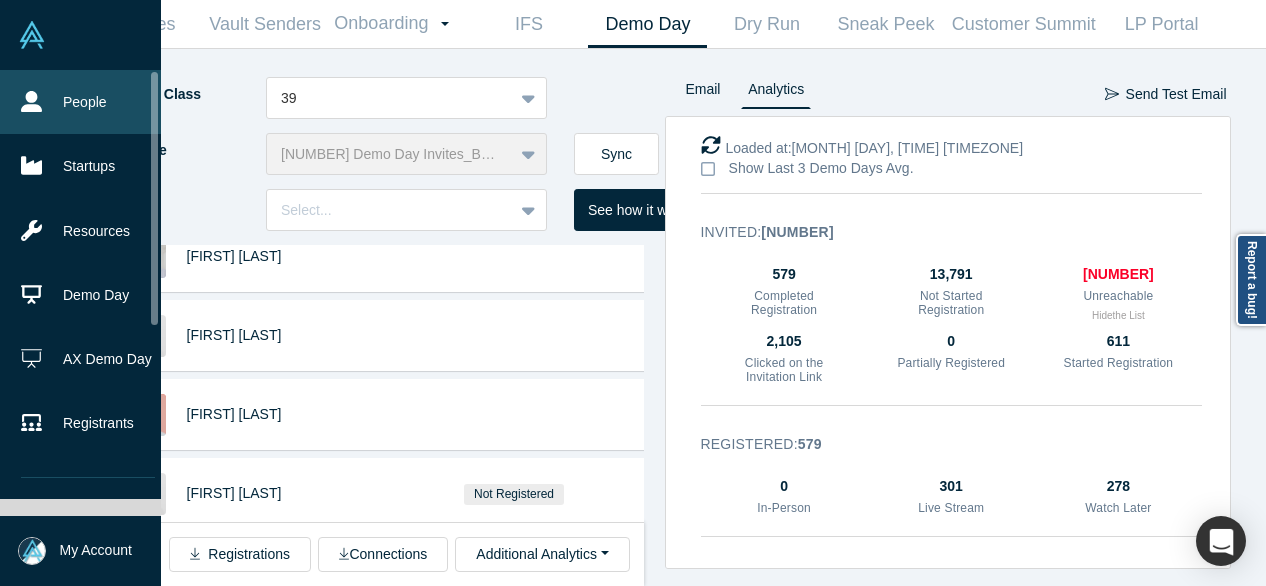 click on "People" at bounding box center (88, 102) 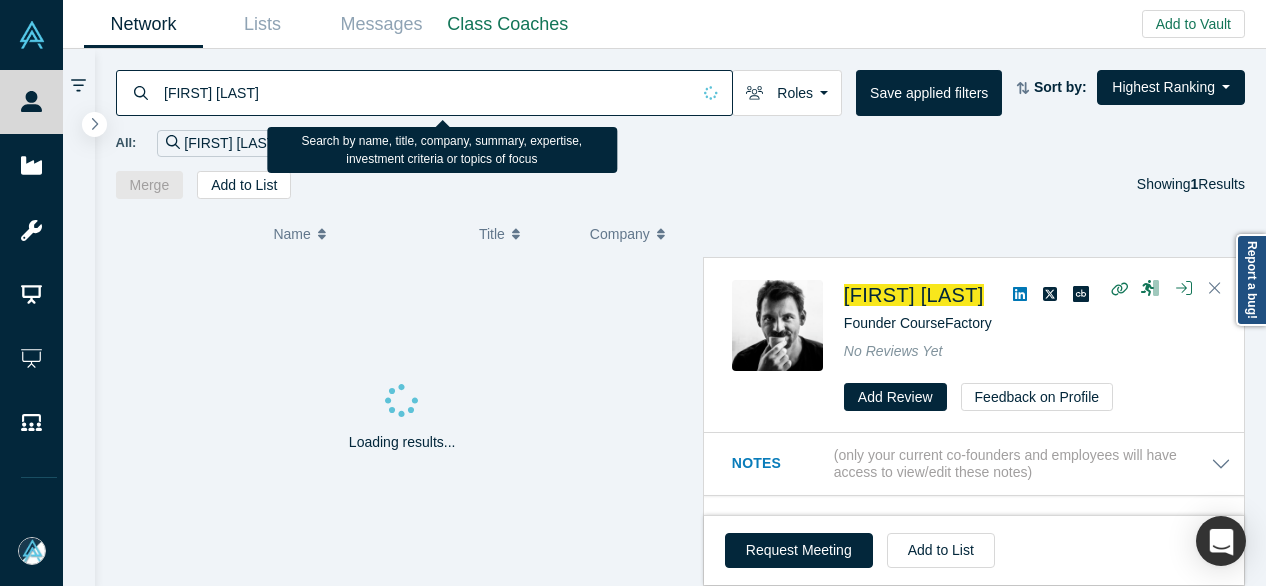 drag, startPoint x: 336, startPoint y: 104, endPoint x: 164, endPoint y: 104, distance: 172 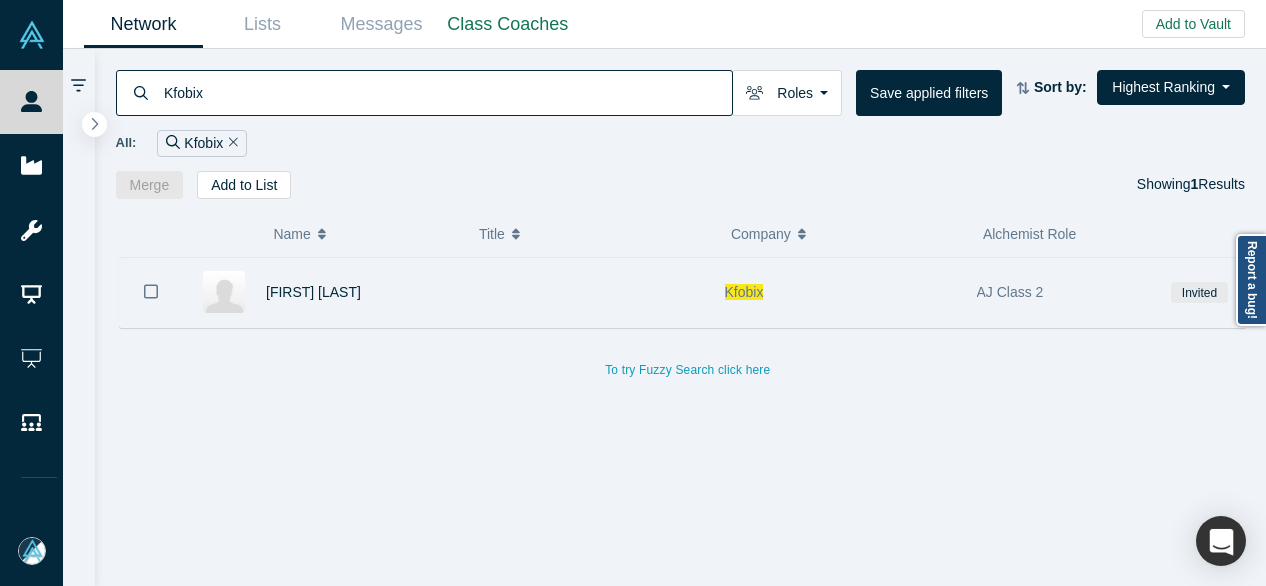 click on "Mustafa İSEN" at bounding box center [359, 292] 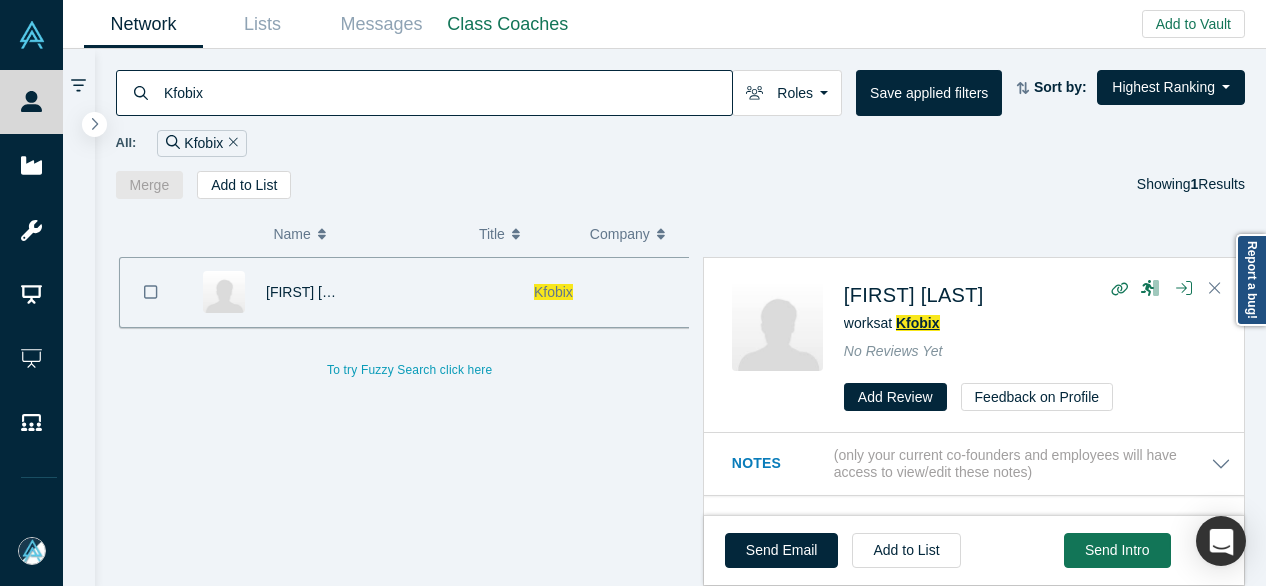 click on "Kfobix" at bounding box center [918, 323] 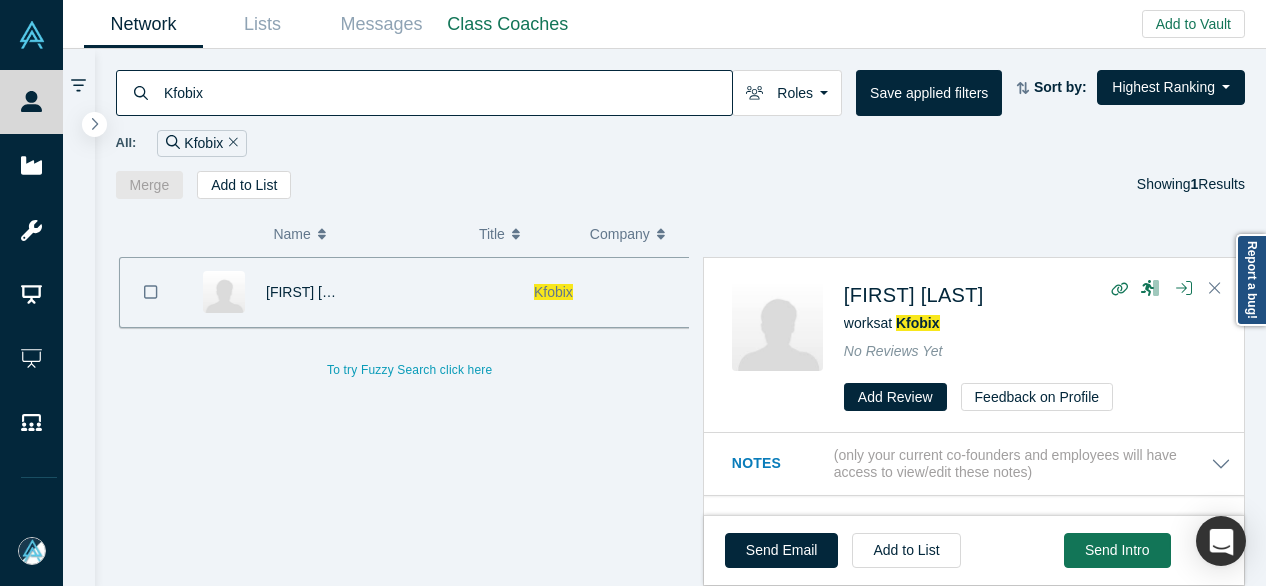 drag, startPoint x: 186, startPoint y: 91, endPoint x: 98, endPoint y: 88, distance: 88.051125 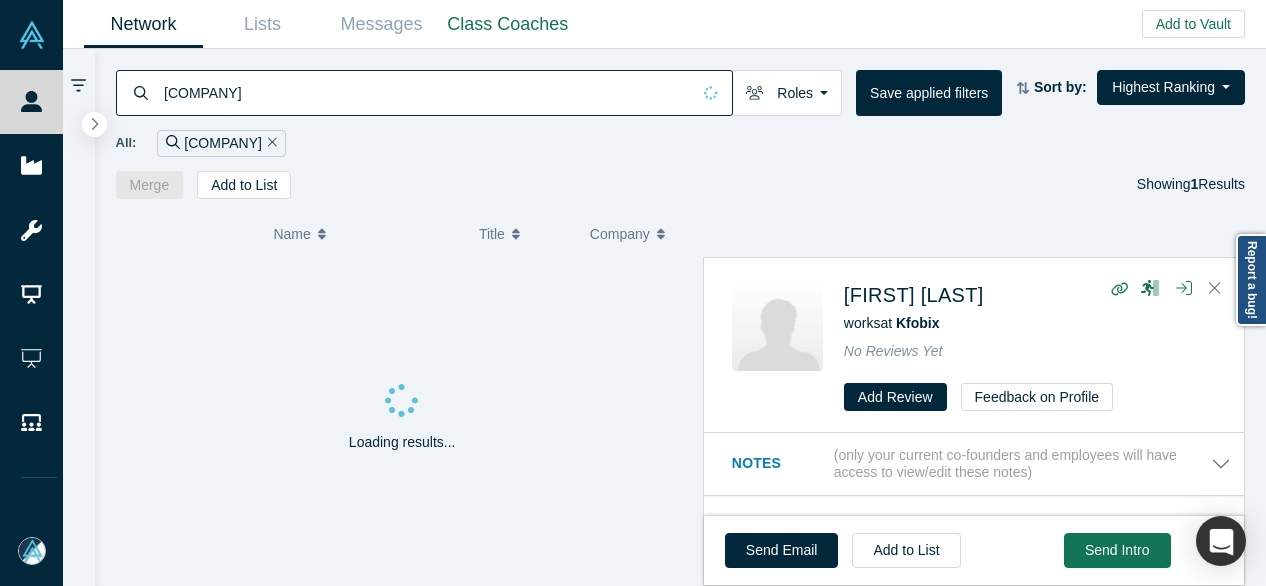 type on "Lagrangian.ai" 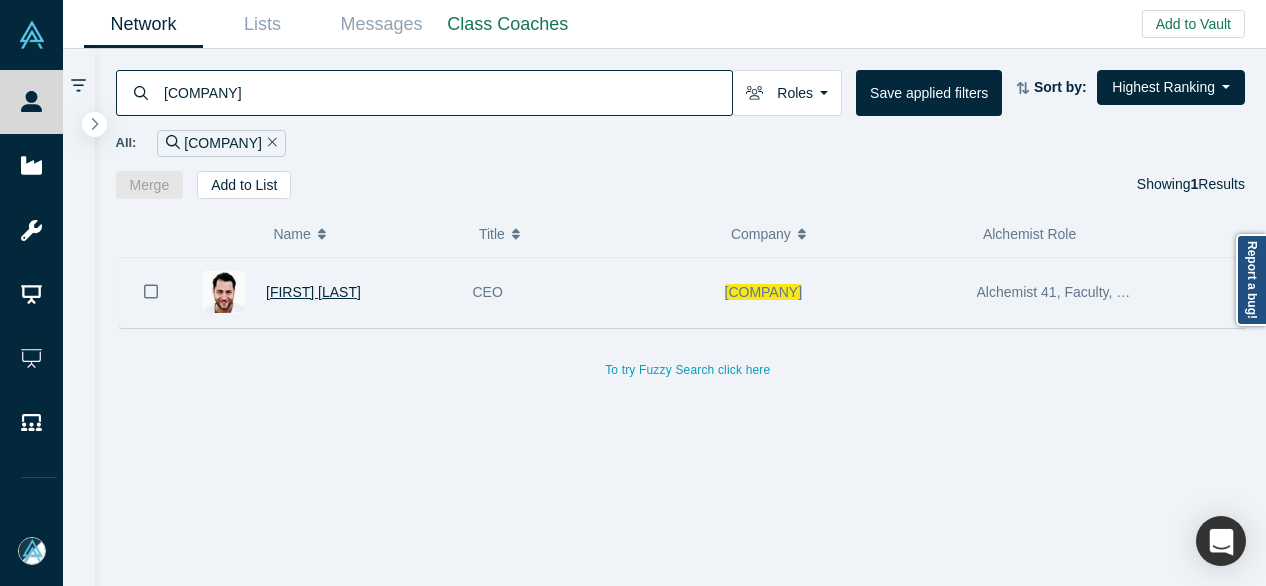 click on "Filip Dousek" at bounding box center [313, 292] 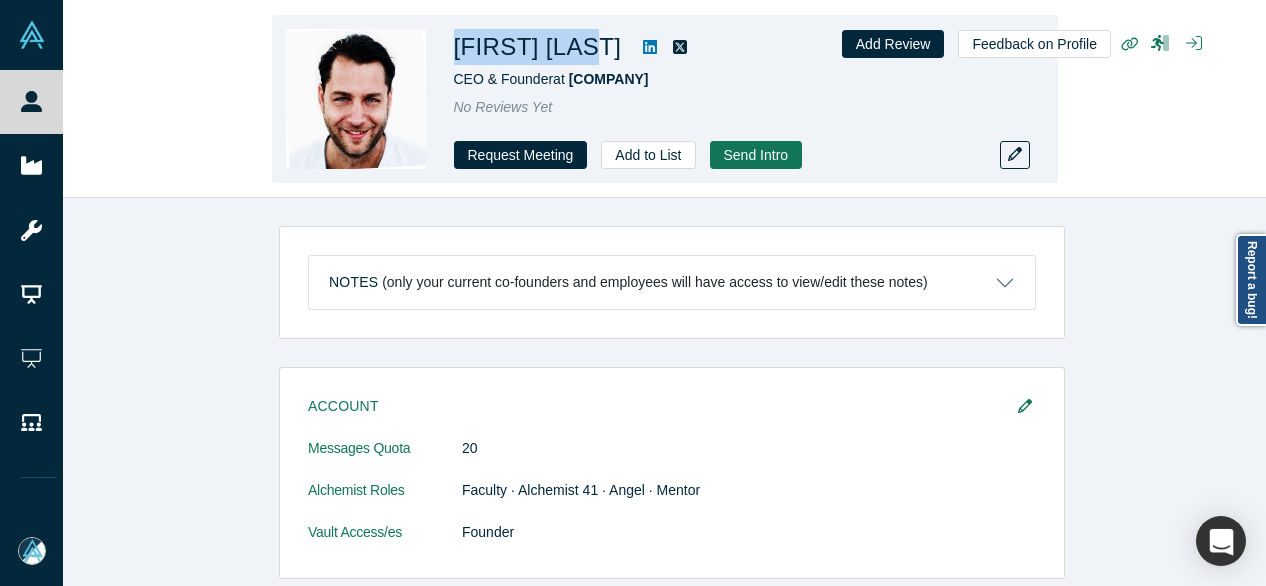 drag, startPoint x: 458, startPoint y: 50, endPoint x: 592, endPoint y: 5, distance: 141.35417 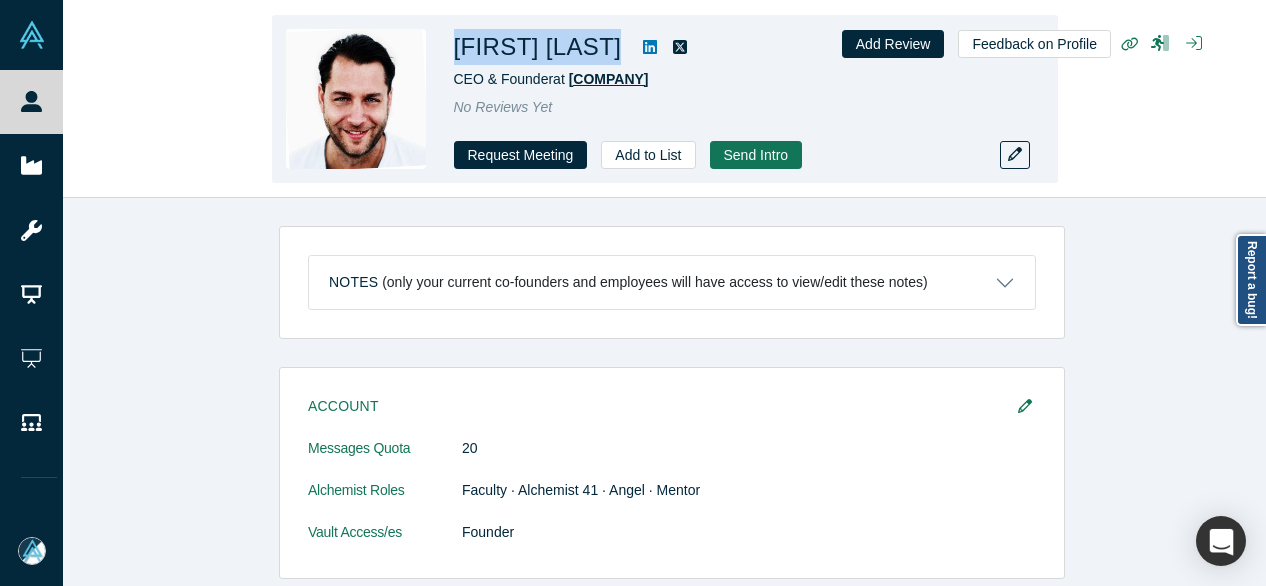 click on "Lagrangian.ai" at bounding box center [609, 79] 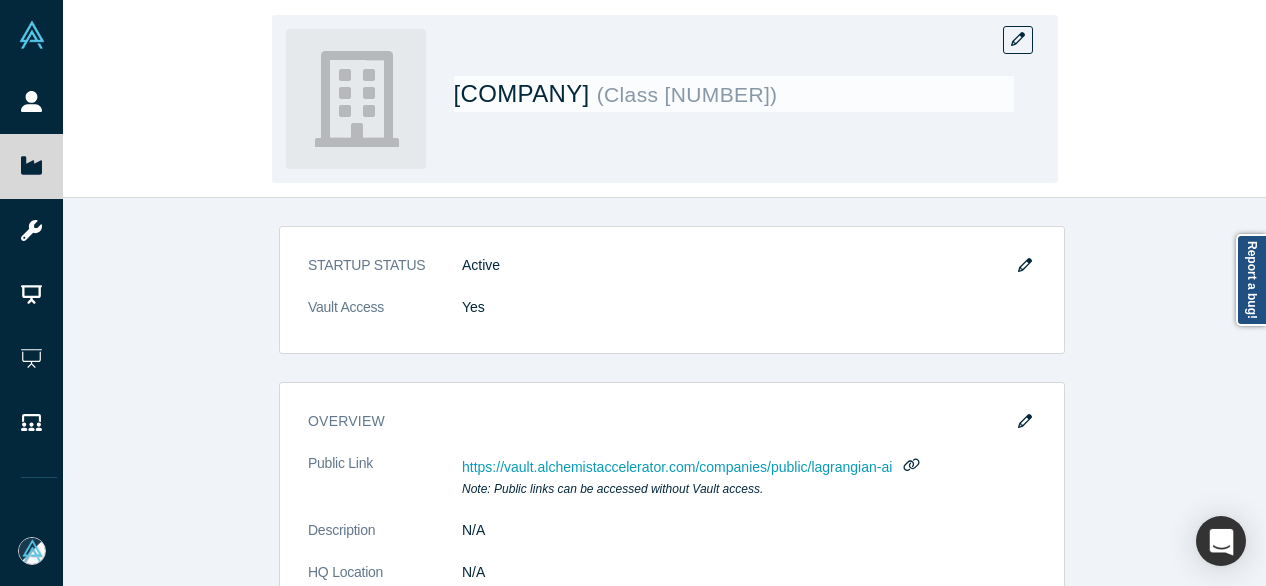 drag, startPoint x: 443, startPoint y: 95, endPoint x: 602, endPoint y: 95, distance: 159 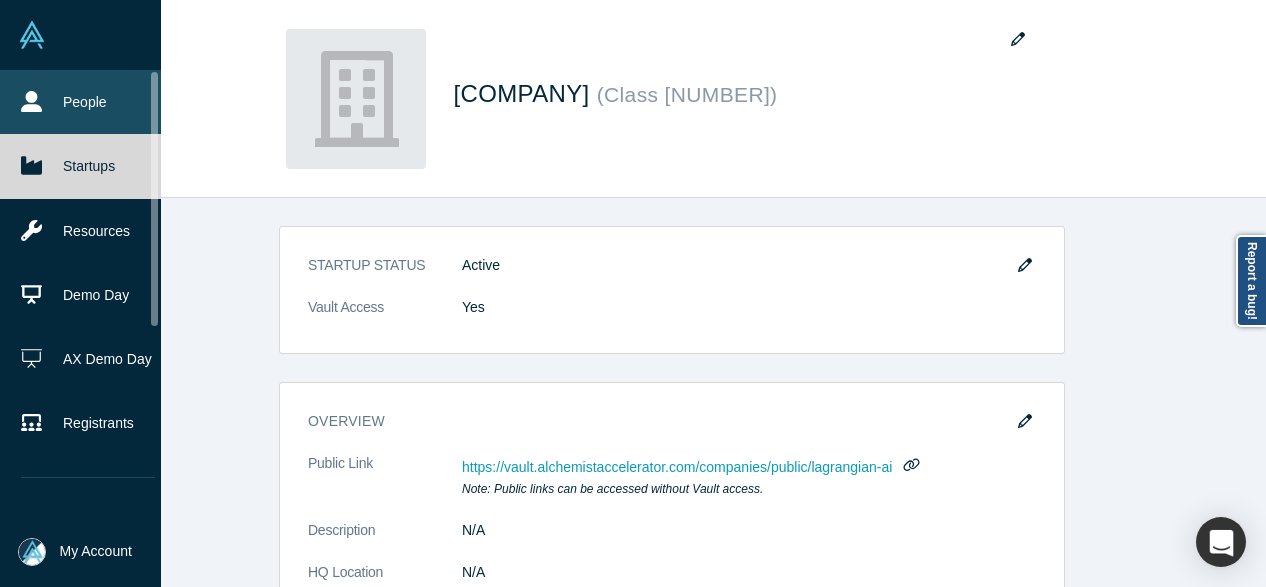 click on "People" at bounding box center (88, 102) 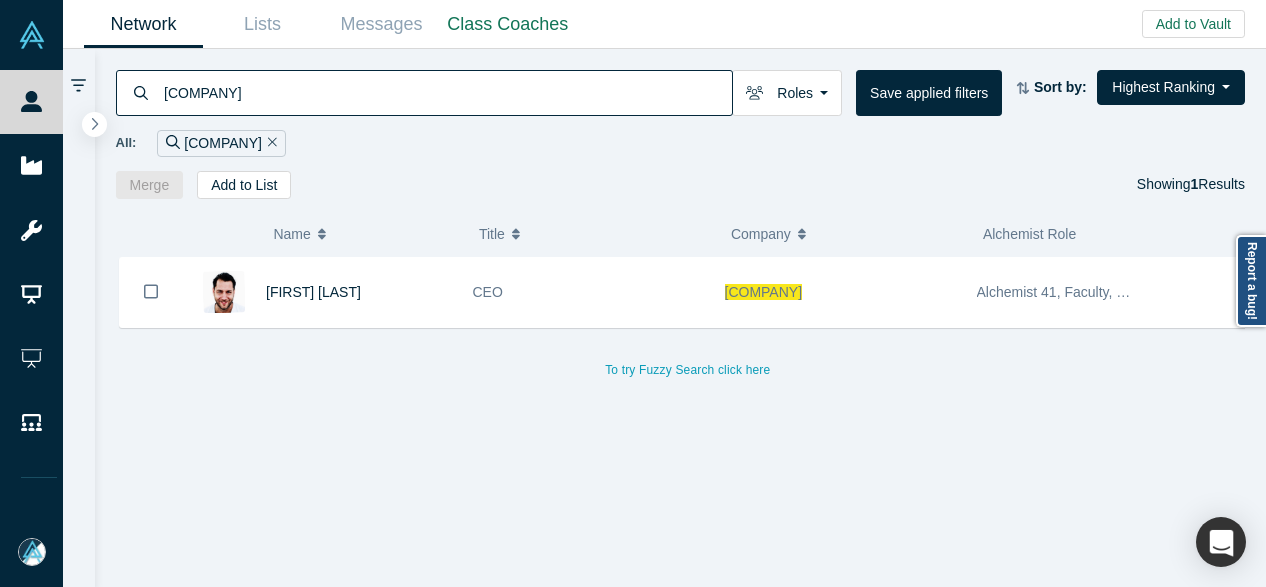 drag, startPoint x: 278, startPoint y: 103, endPoint x: 159, endPoint y: 101, distance: 119.01681 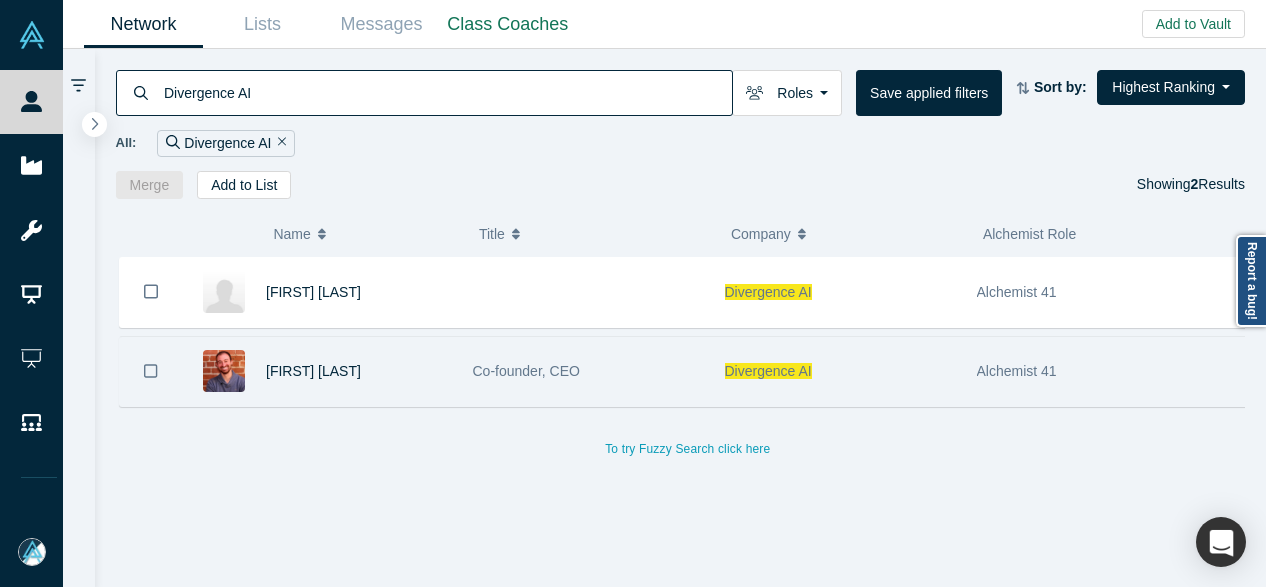 click on "Divergence AI" at bounding box center [768, 371] 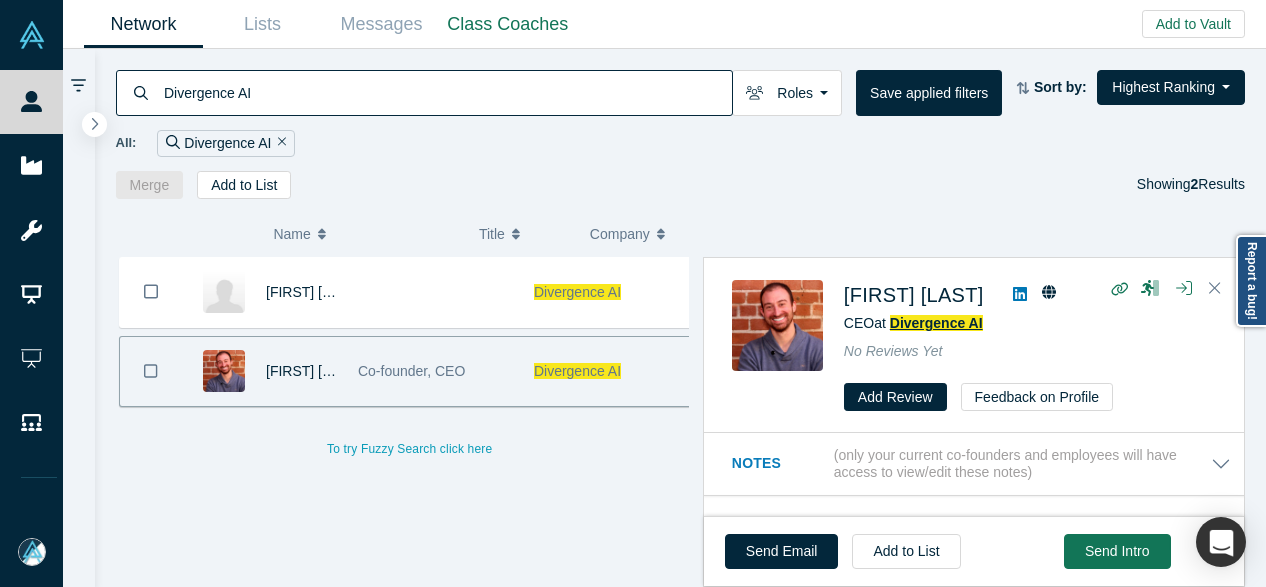 click on "Divergence AI" at bounding box center [936, 323] 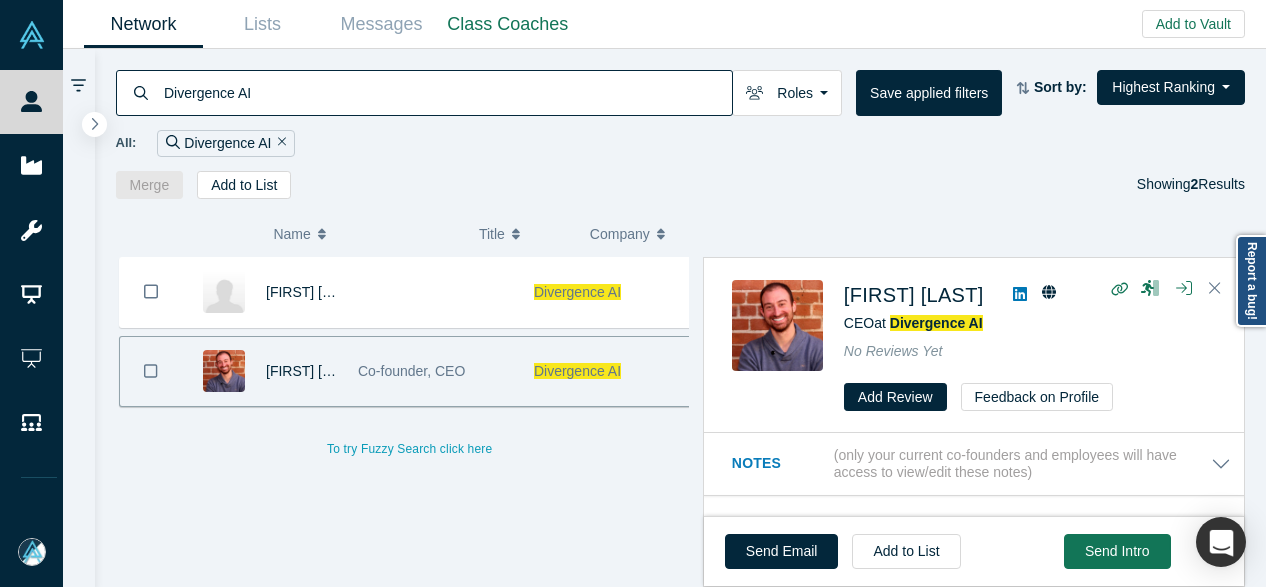 drag, startPoint x: 273, startPoint y: 101, endPoint x: 145, endPoint y: 87, distance: 128.76335 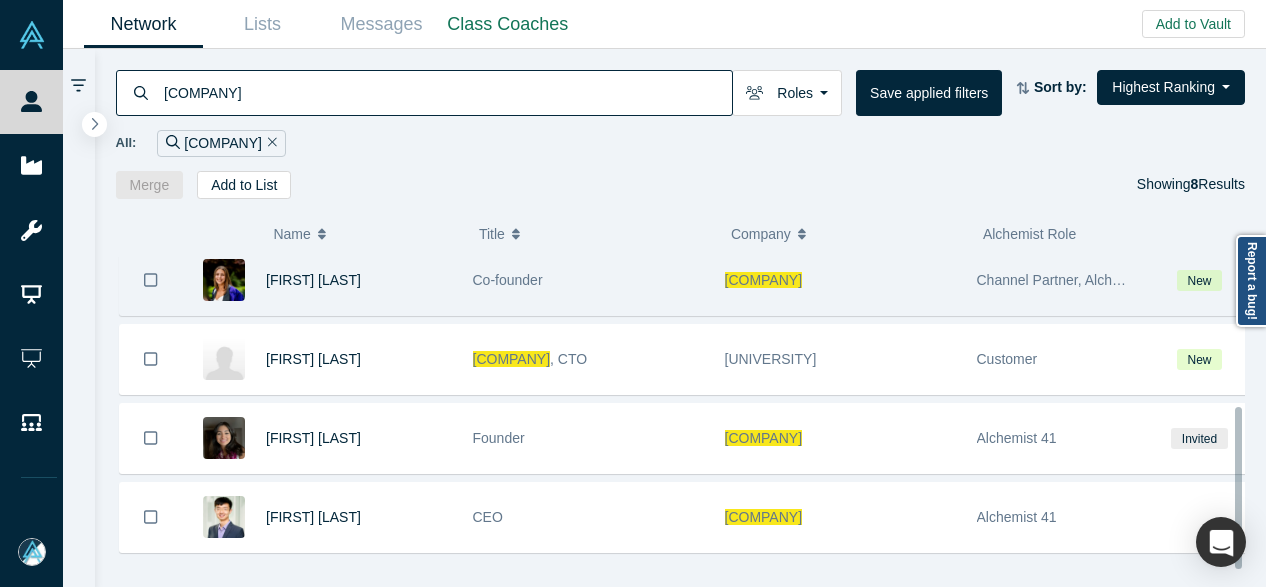 scroll, scrollTop: 340, scrollLeft: 0, axis: vertical 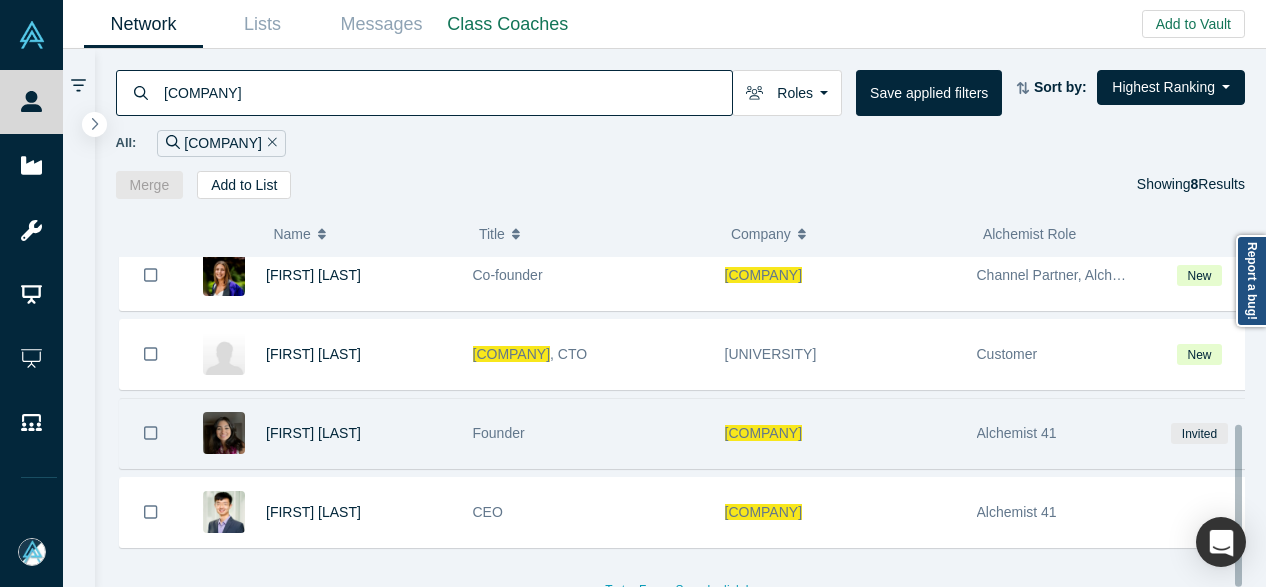 click on "Eluna" at bounding box center (764, 433) 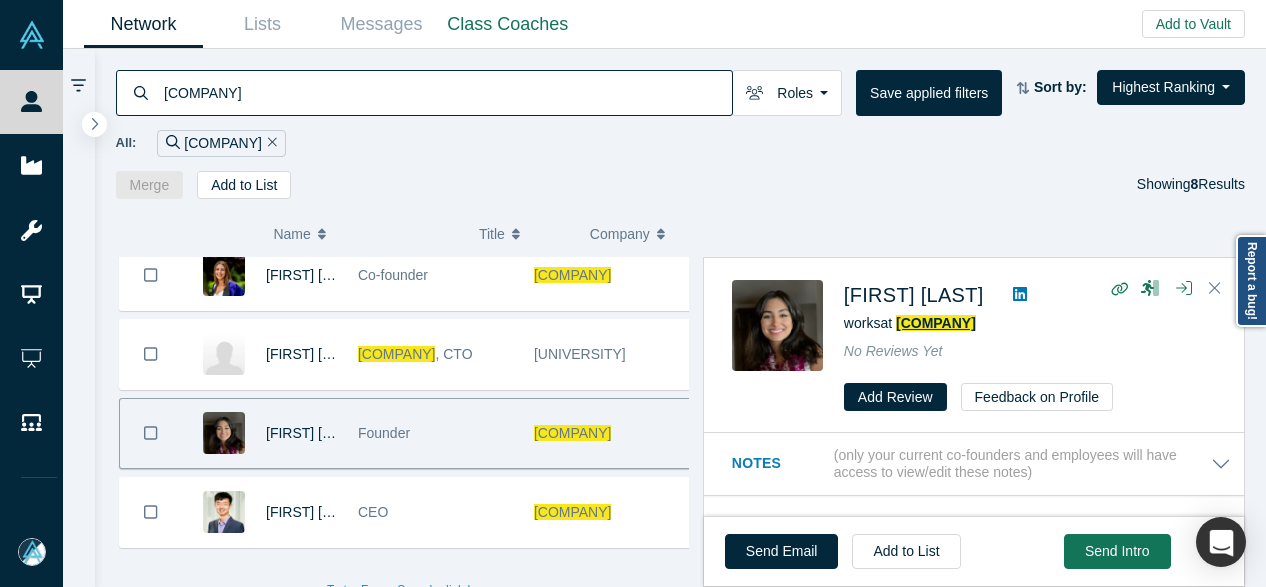 click on "Eluna" at bounding box center (936, 323) 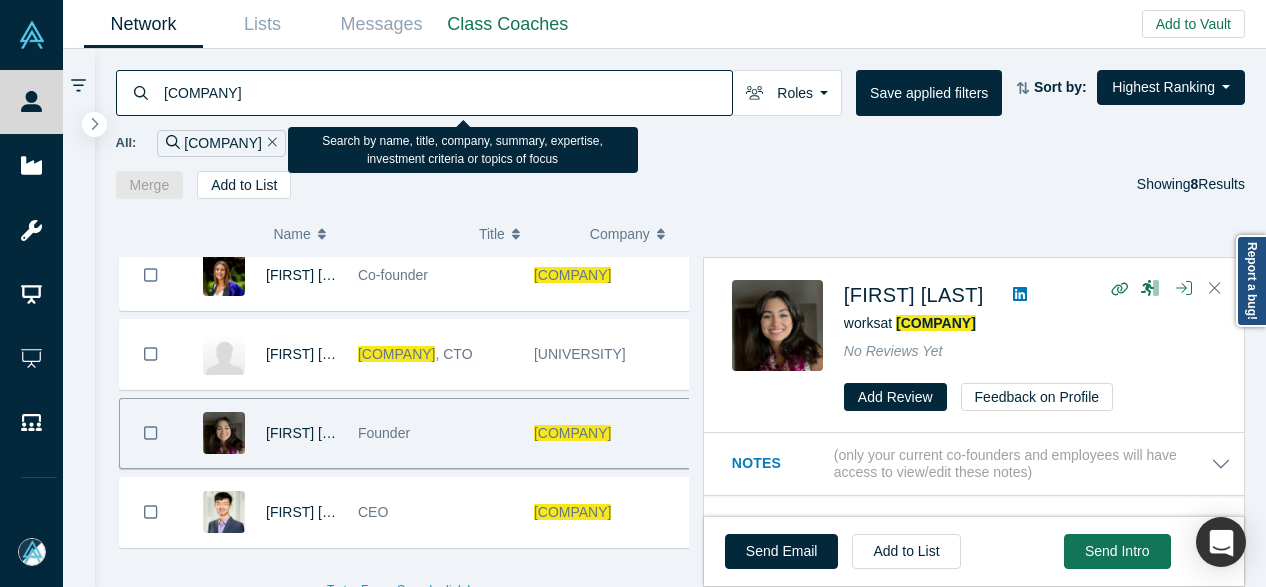 drag, startPoint x: 218, startPoint y: 101, endPoint x: 159, endPoint y: 97, distance: 59.135437 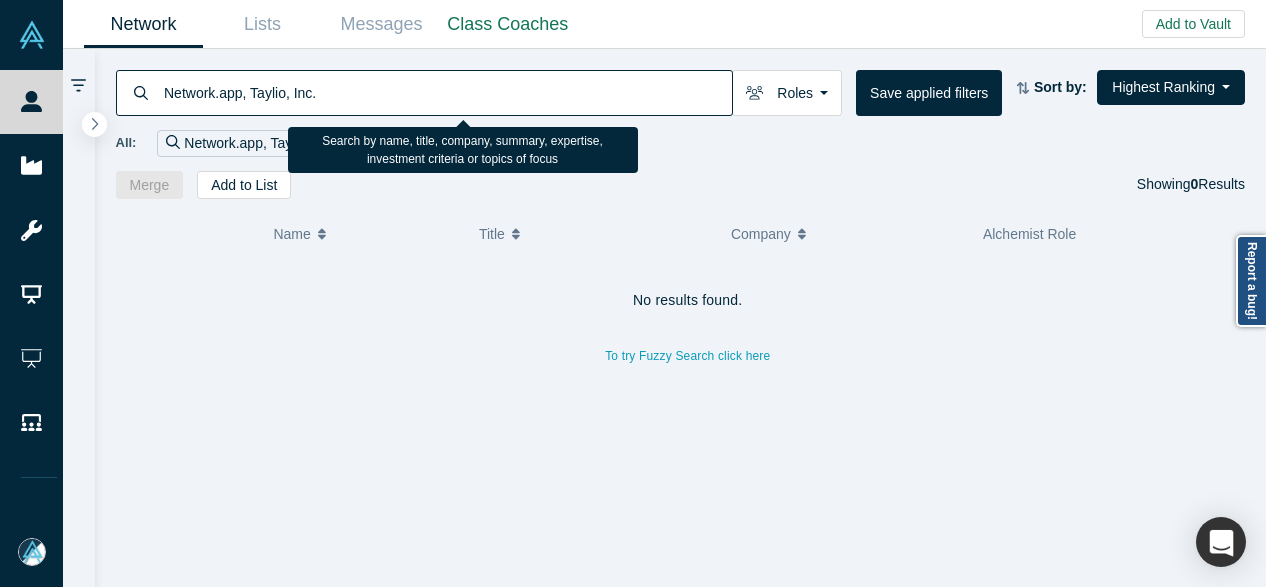 drag, startPoint x: 242, startPoint y: 93, endPoint x: 366, endPoint y: 91, distance: 124.01613 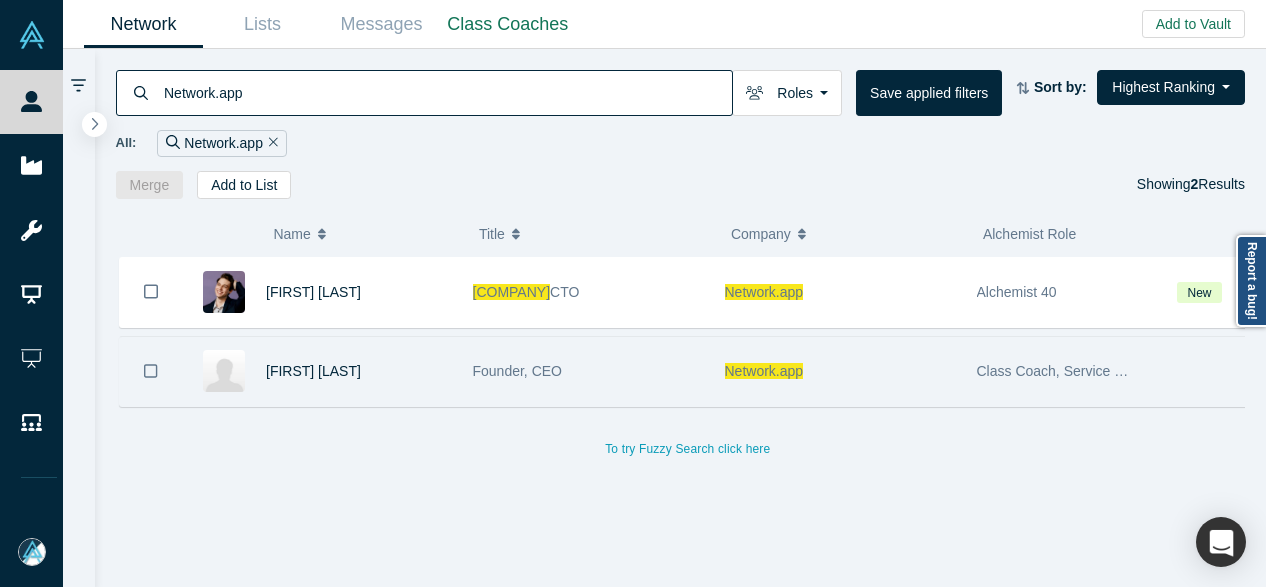 click on "Network.app" at bounding box center [764, 371] 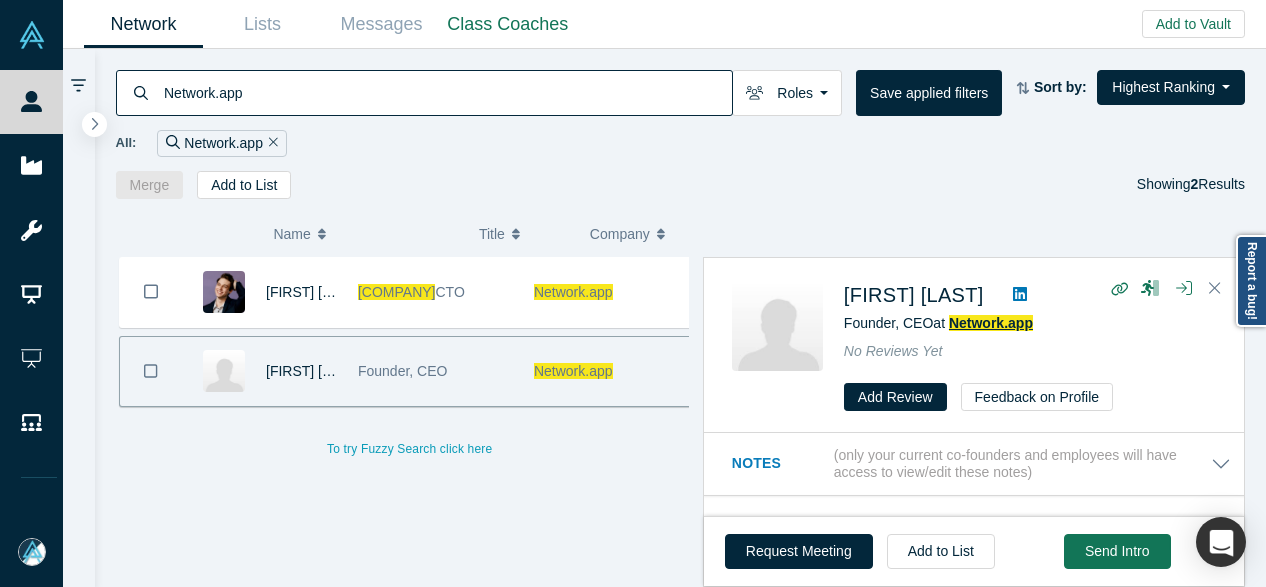click on "Network.app" at bounding box center (991, 323) 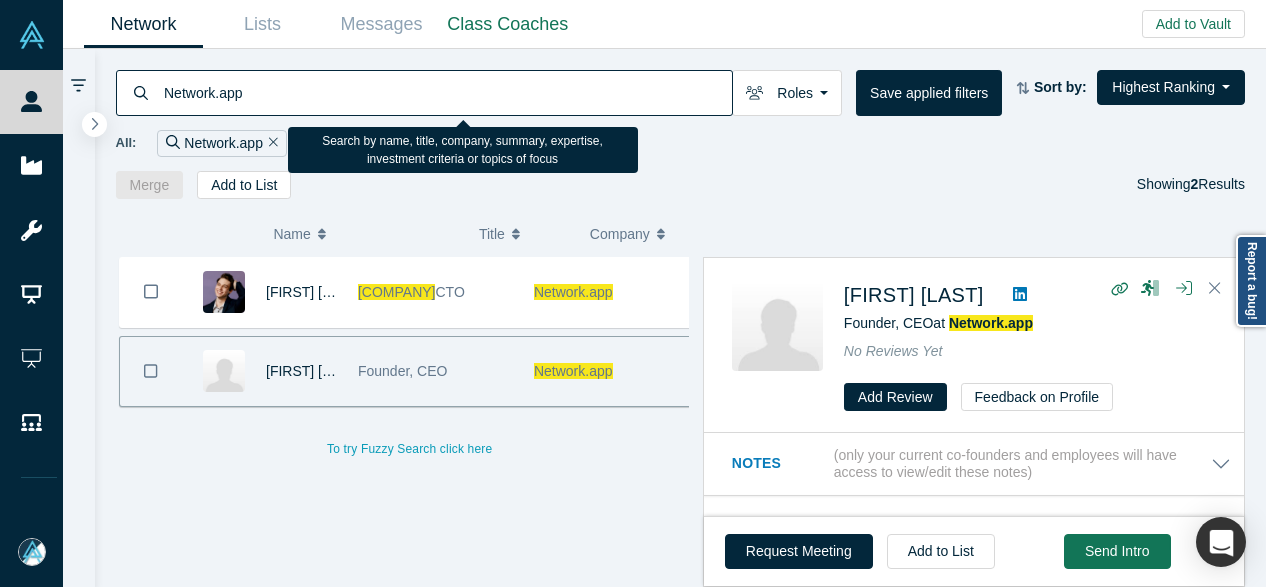 drag, startPoint x: 249, startPoint y: 97, endPoint x: 164, endPoint y: 86, distance: 85.70881 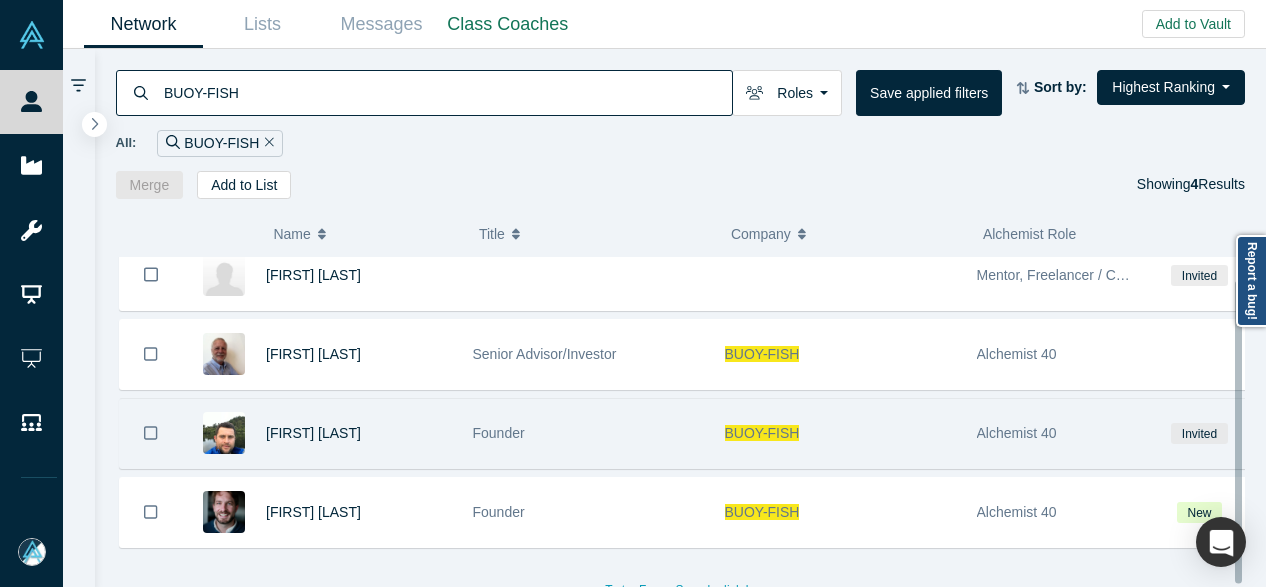 scroll, scrollTop: 0, scrollLeft: 0, axis: both 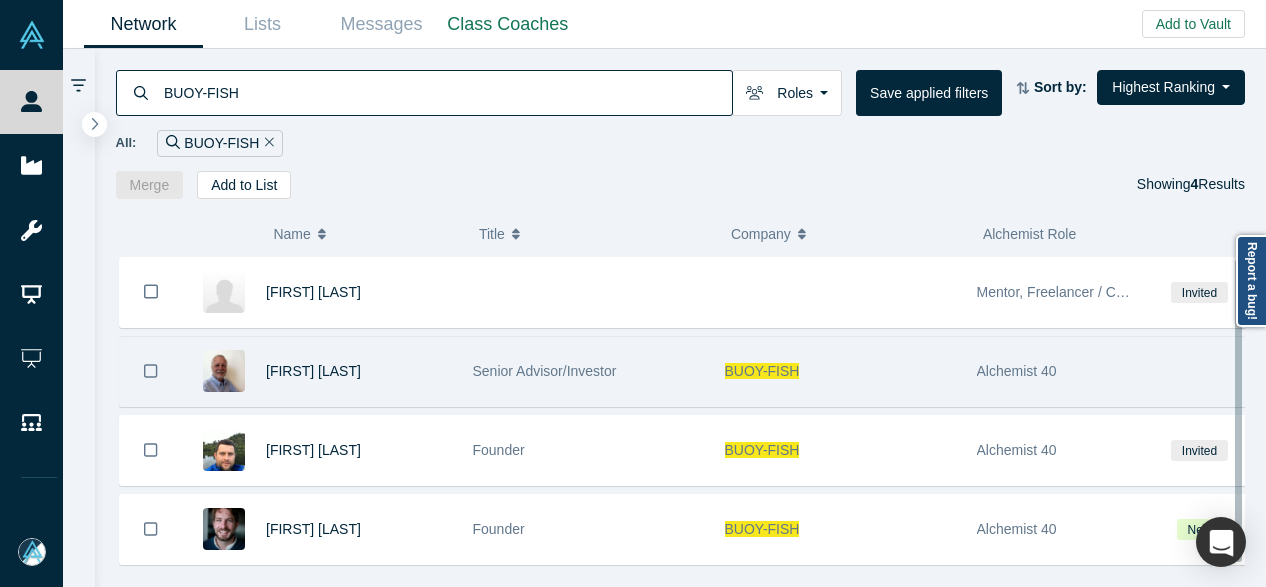 click on "BUOY-FISH" at bounding box center [762, 371] 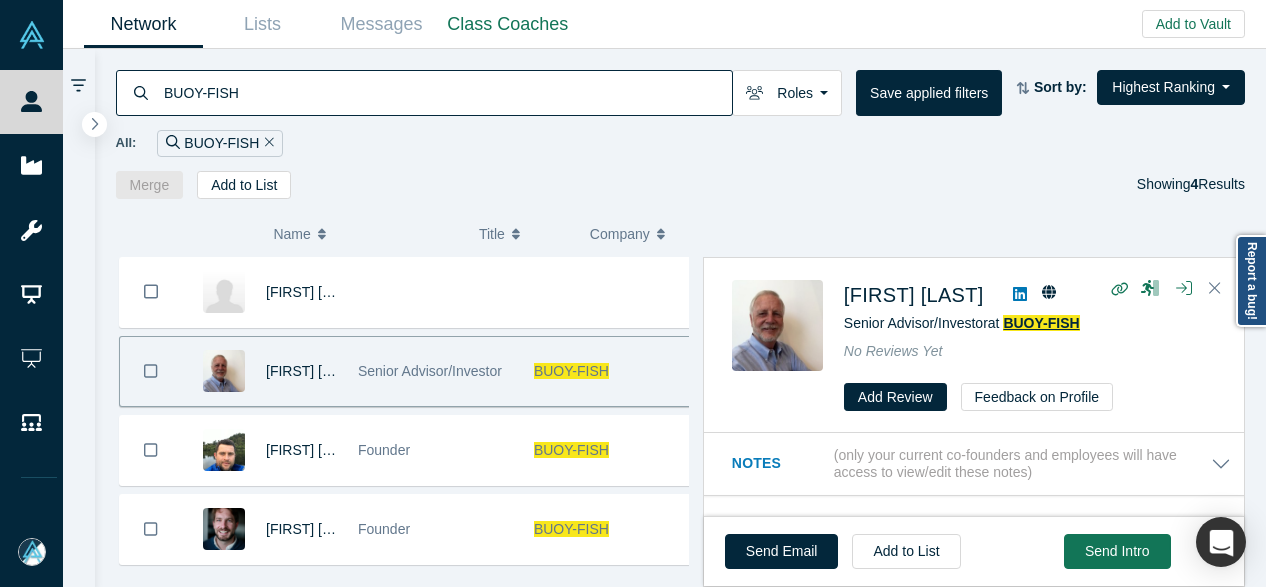 click on "BUOY-FISH" at bounding box center (1041, 323) 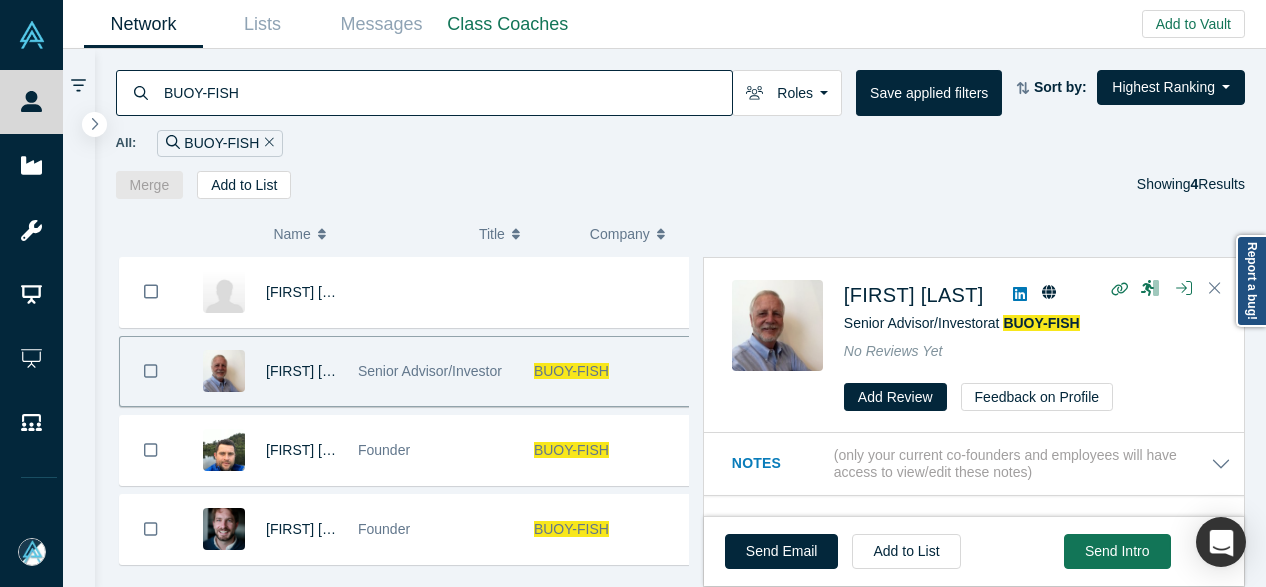 drag, startPoint x: 280, startPoint y: 90, endPoint x: 139, endPoint y: 94, distance: 141.05673 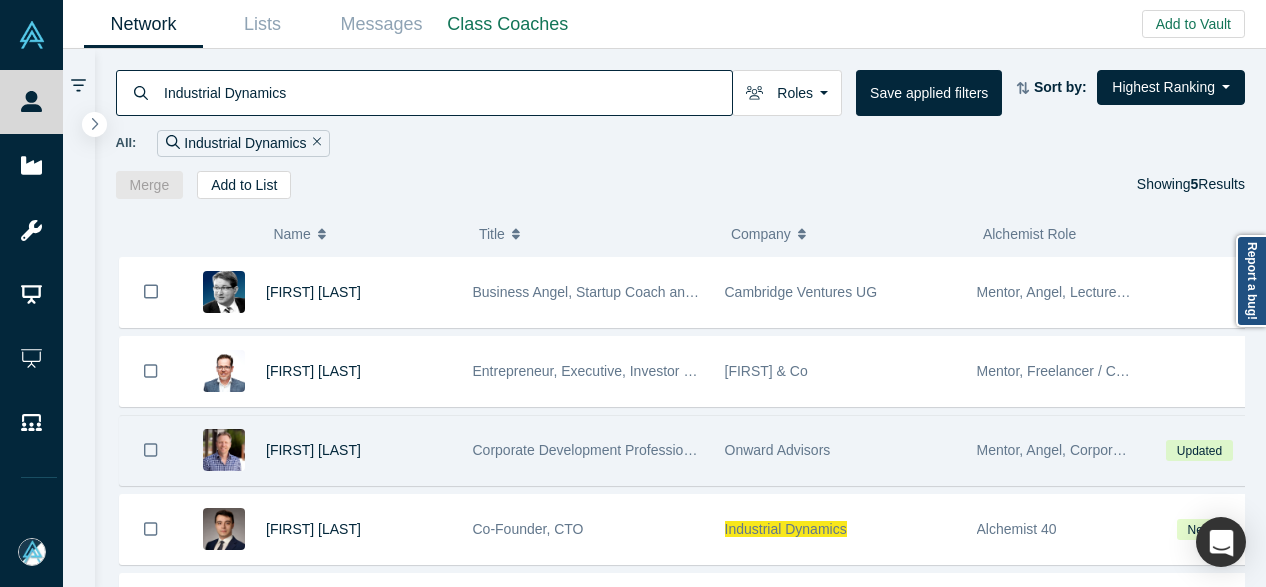 scroll, scrollTop: 100, scrollLeft: 0, axis: vertical 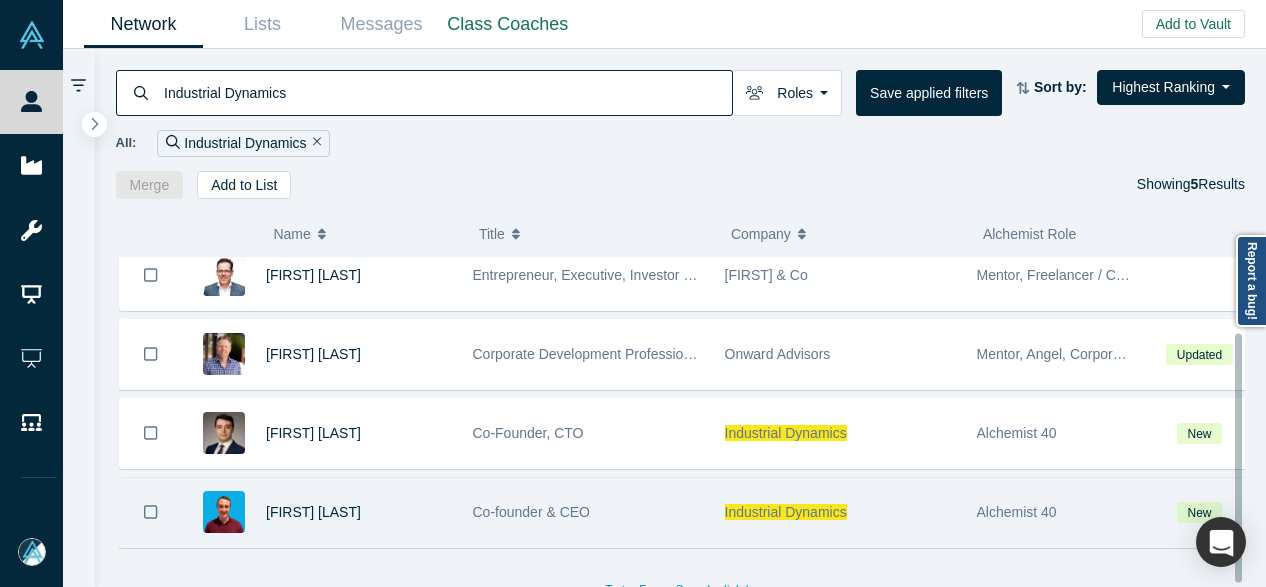 click on "Industrial Dynamics" at bounding box center (786, 512) 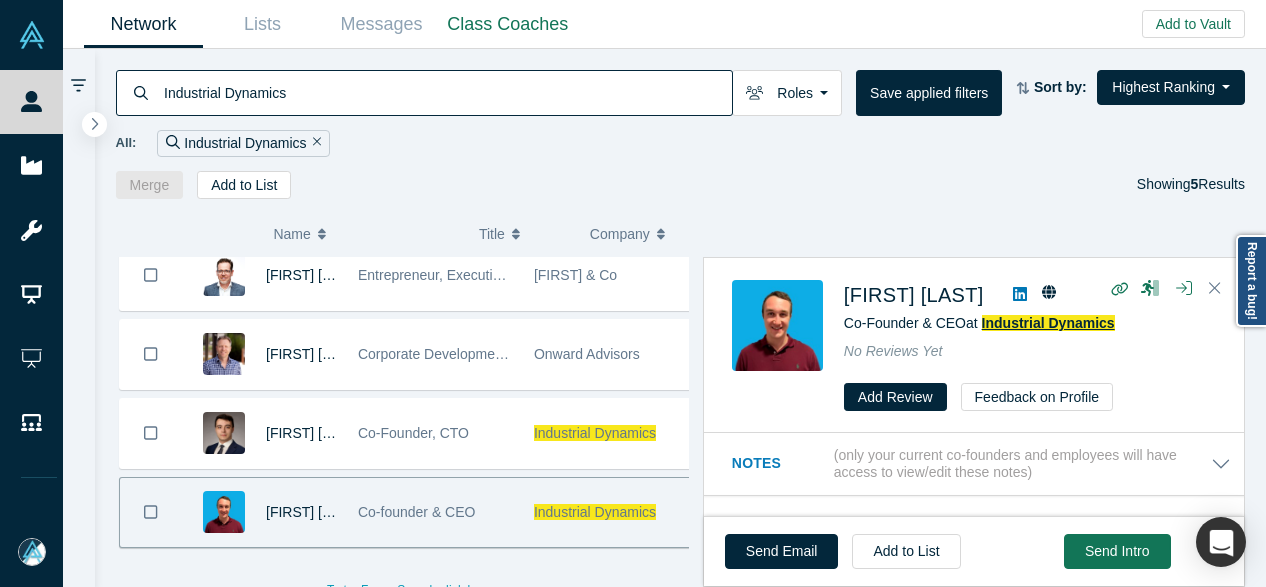 click on "Industrial Dynamics" at bounding box center [1048, 323] 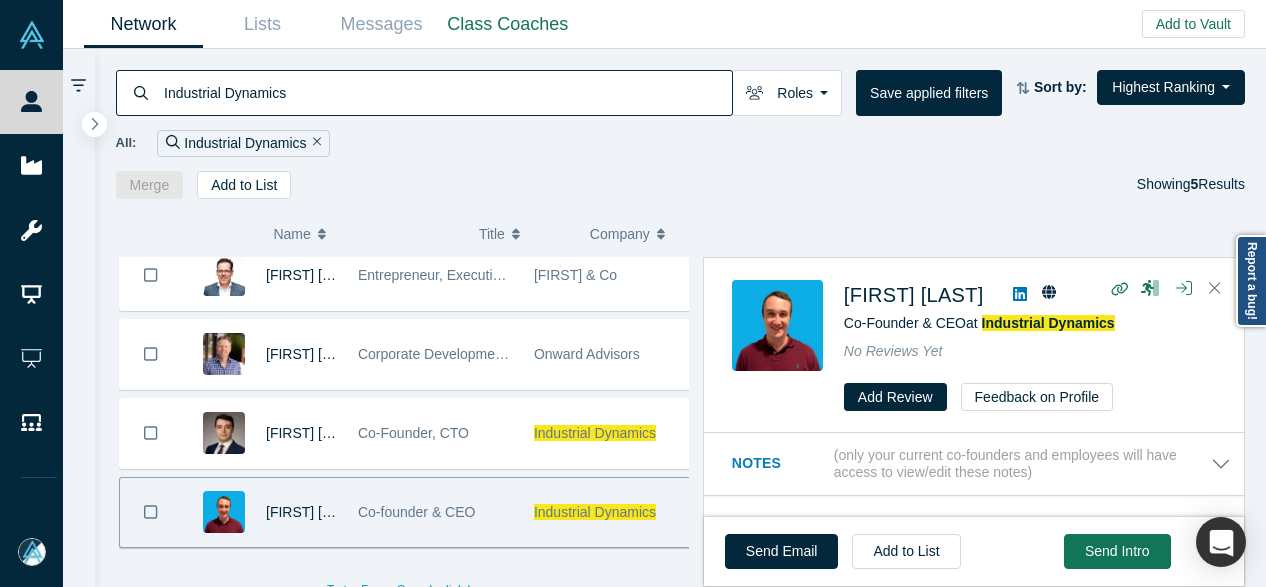 drag, startPoint x: 310, startPoint y: 87, endPoint x: 157, endPoint y: 92, distance: 153.08168 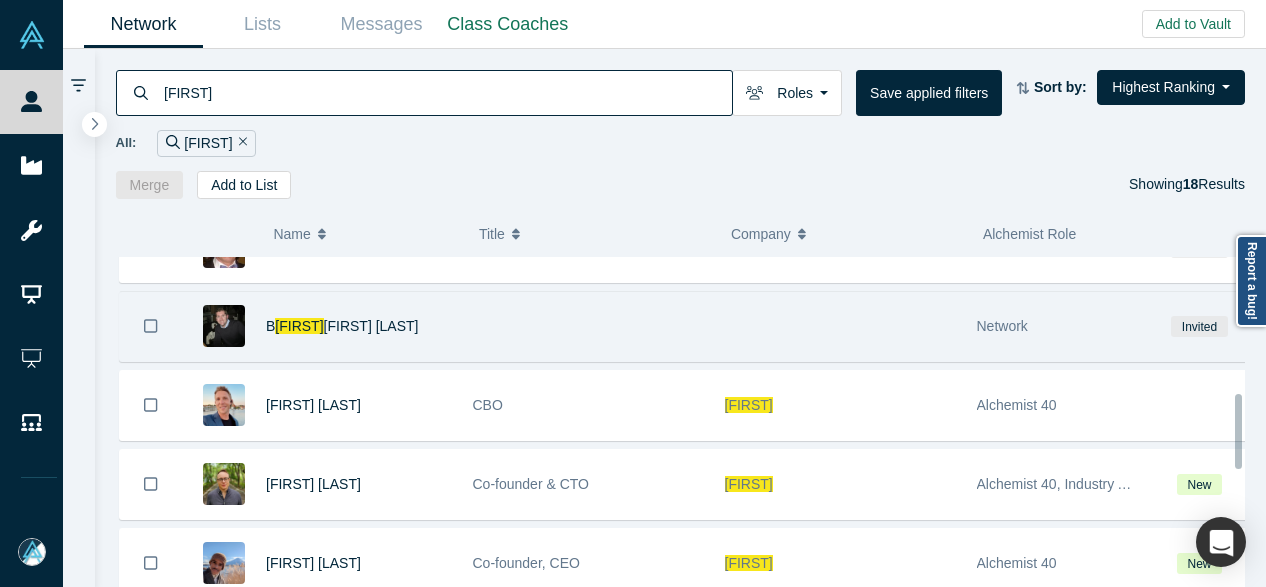 scroll, scrollTop: 600, scrollLeft: 0, axis: vertical 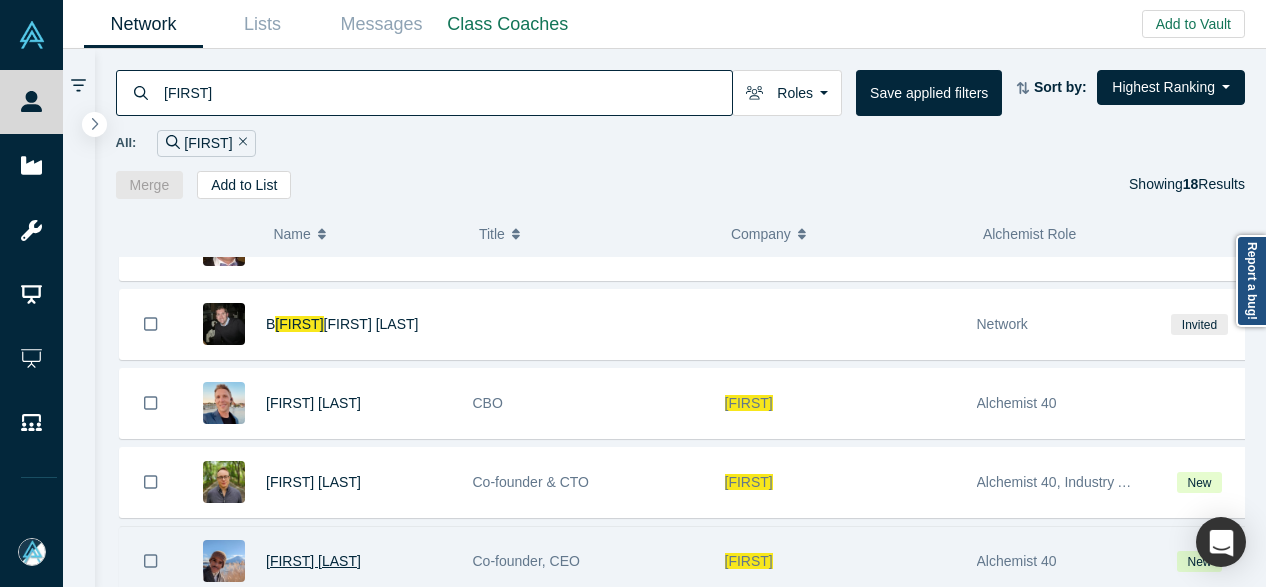 type on "Renna" 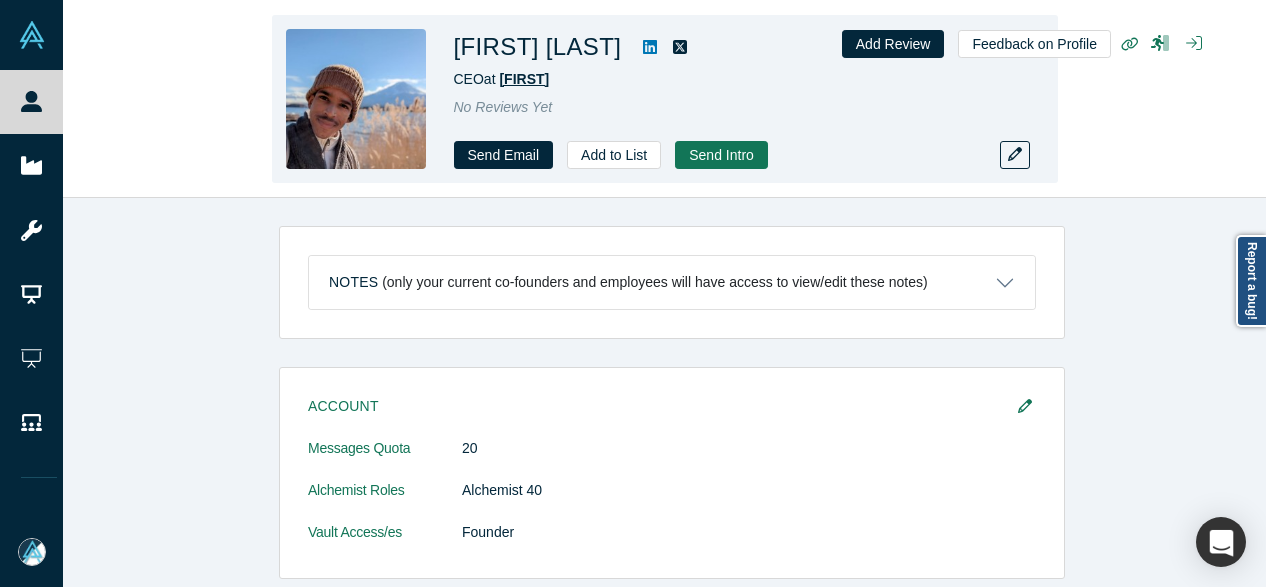 click on "Renna" at bounding box center [524, 79] 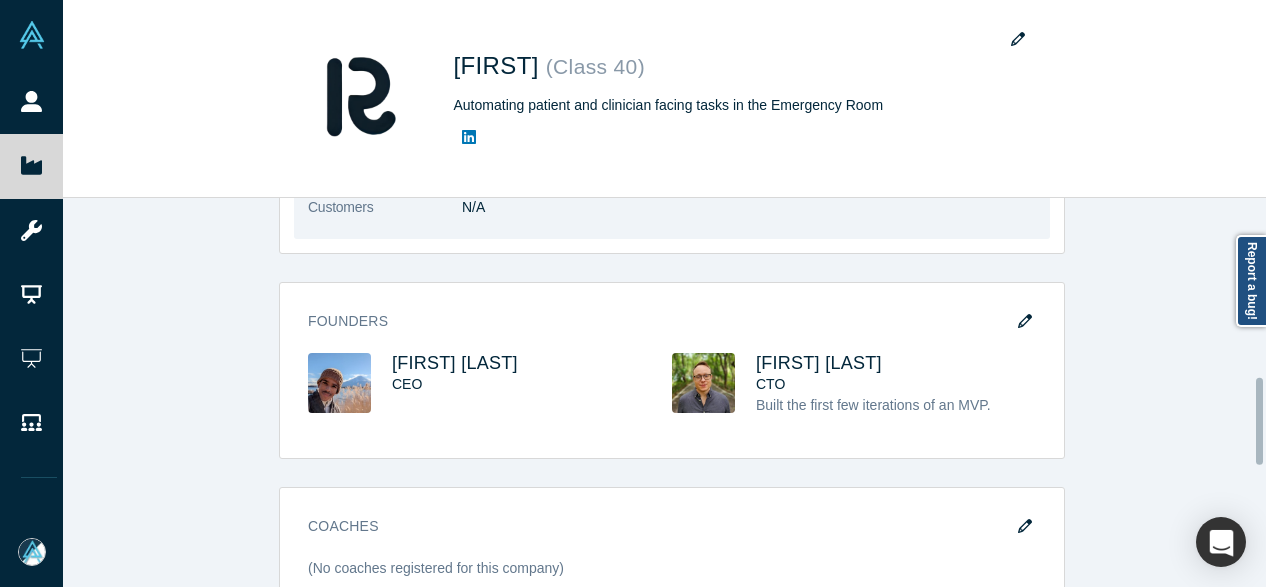 scroll, scrollTop: 800, scrollLeft: 0, axis: vertical 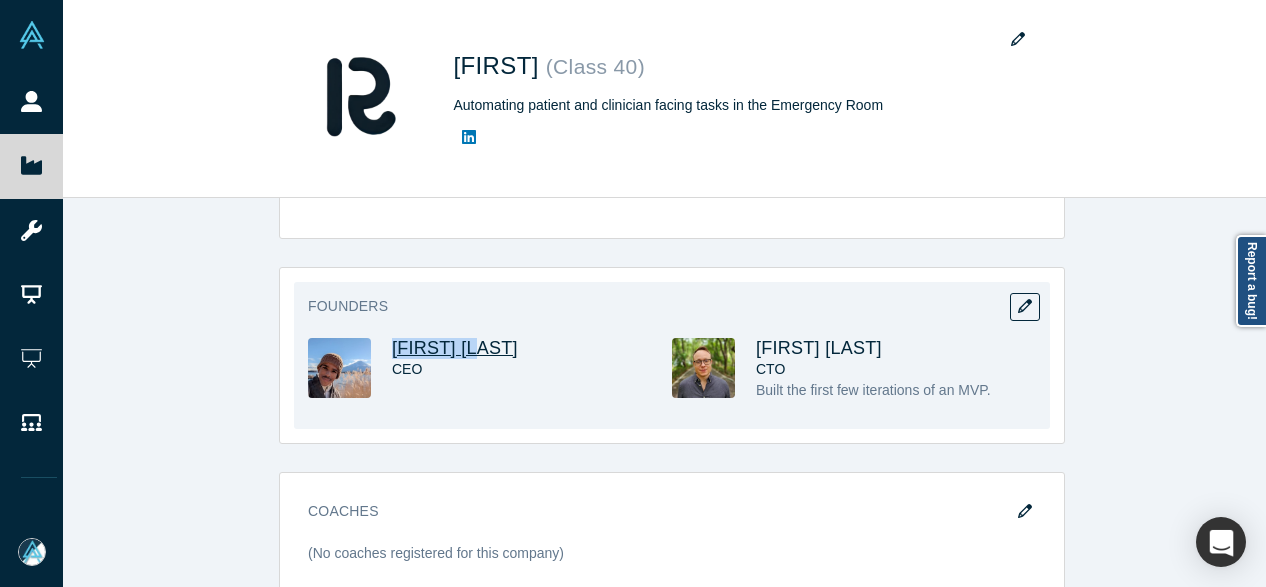 drag, startPoint x: 498, startPoint y: 347, endPoint x: 384, endPoint y: 349, distance: 114.01754 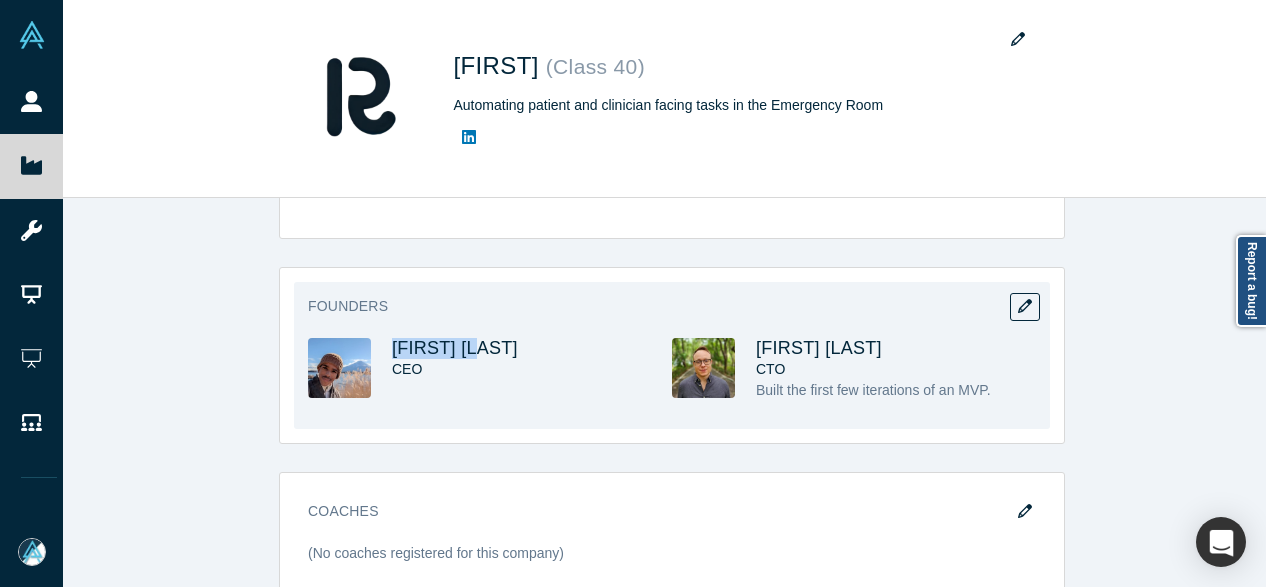 copy on "Mutaz Musa" 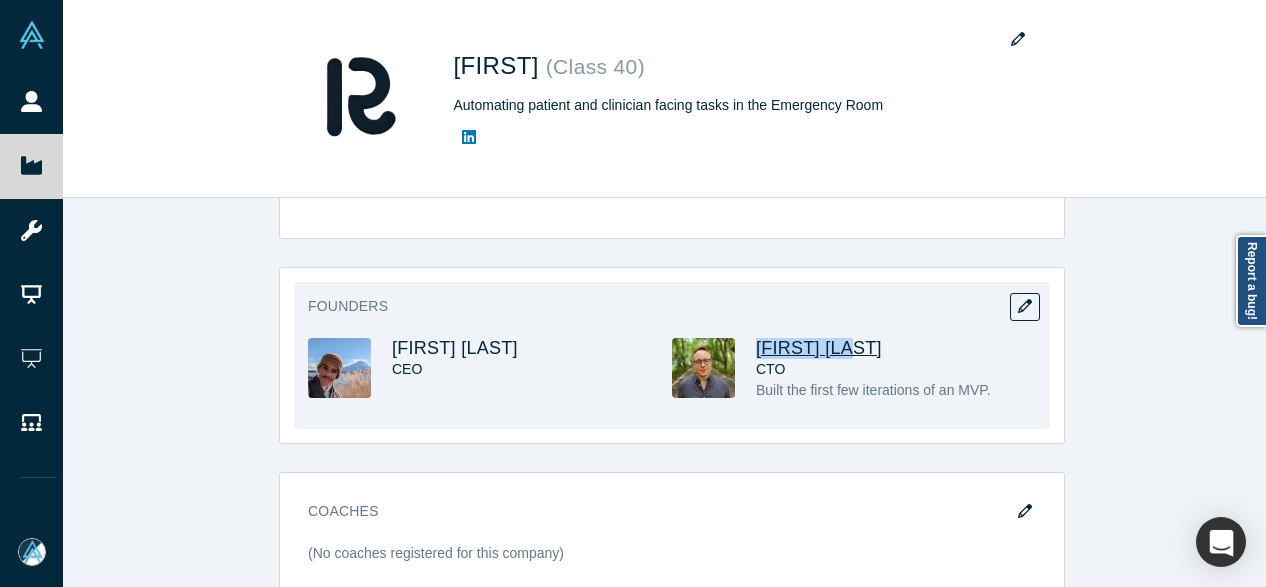drag, startPoint x: 865, startPoint y: 342, endPoint x: 752, endPoint y: 347, distance: 113.110565 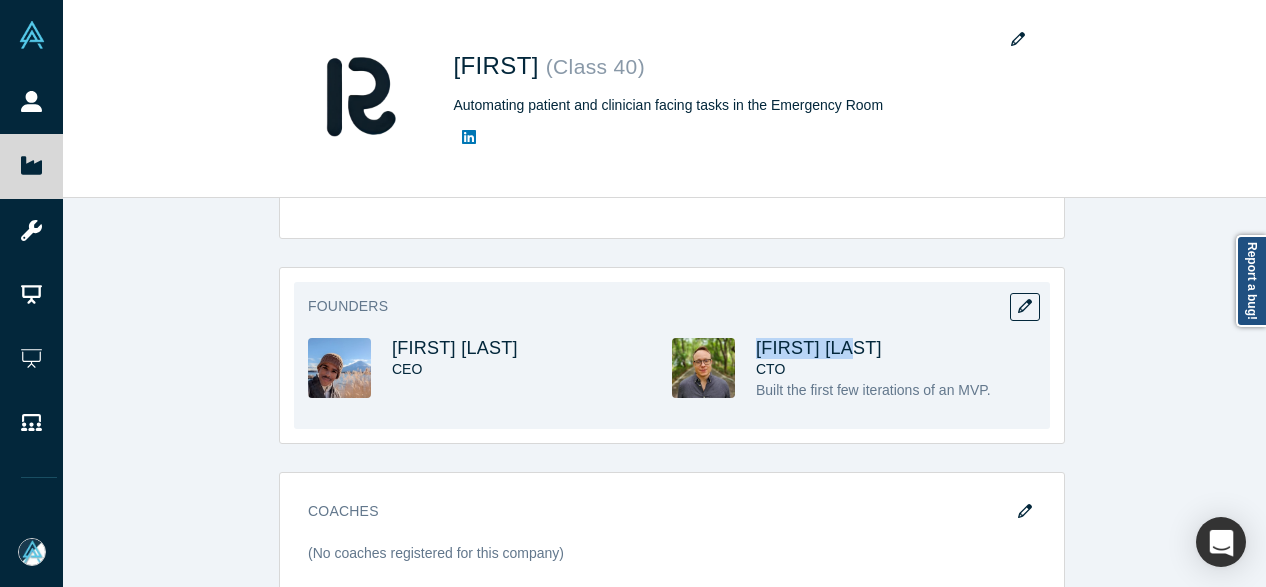 copy on "Alex Glebov" 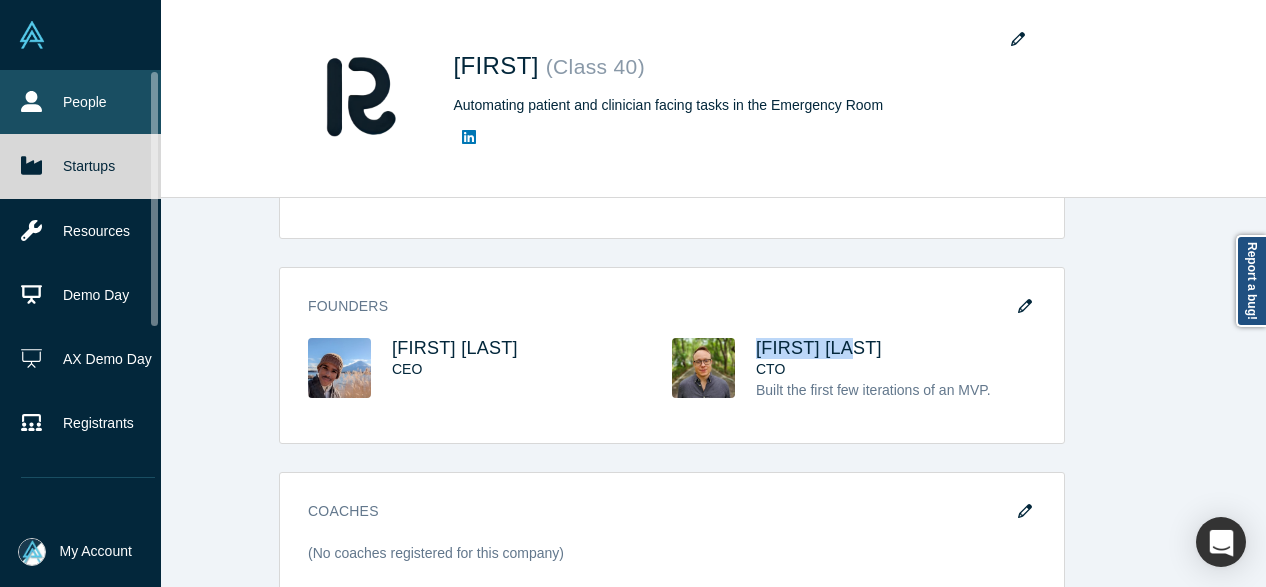 click on "People" at bounding box center [88, 102] 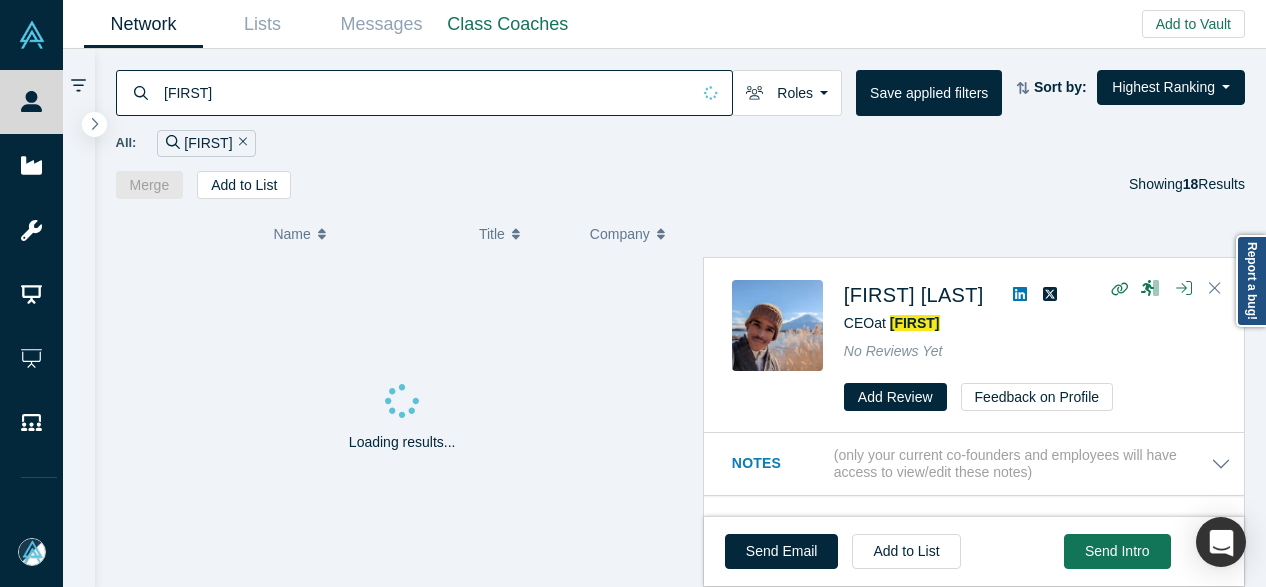 drag, startPoint x: 216, startPoint y: 93, endPoint x: 315, endPoint y: 91, distance: 99.0202 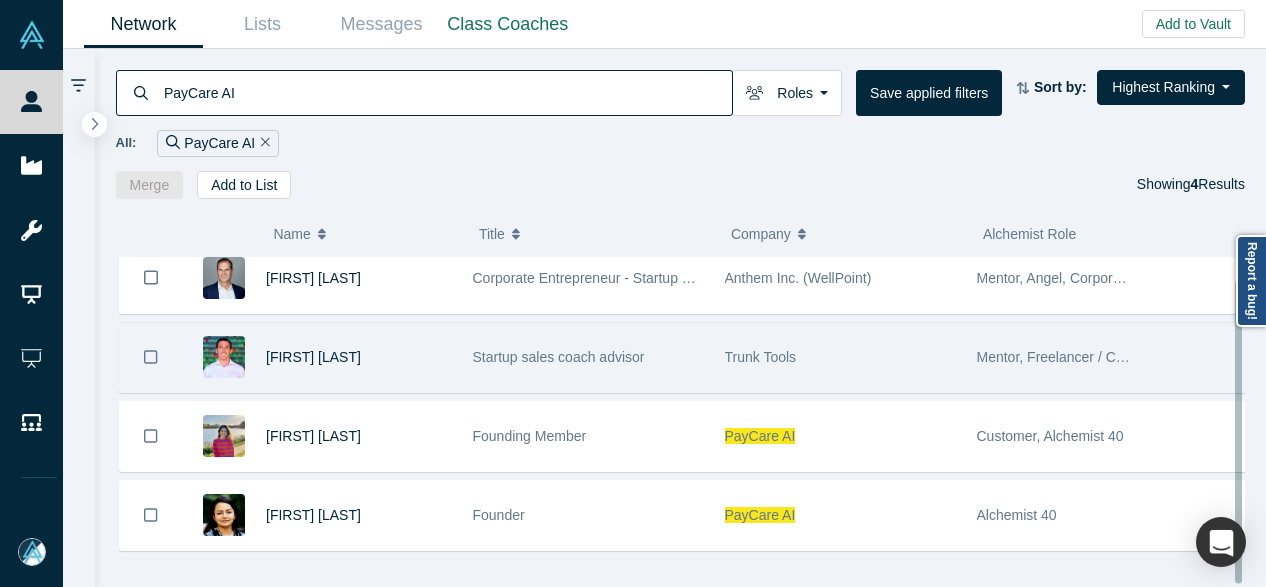 scroll, scrollTop: 27, scrollLeft: 0, axis: vertical 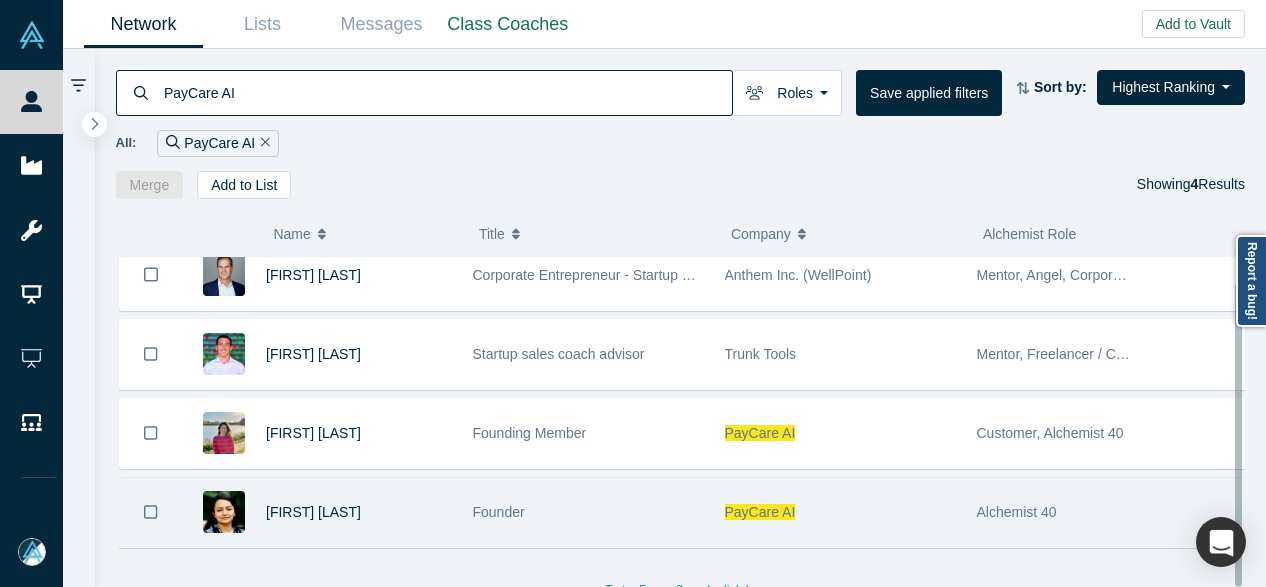 click on "PayCare AI" at bounding box center (760, 512) 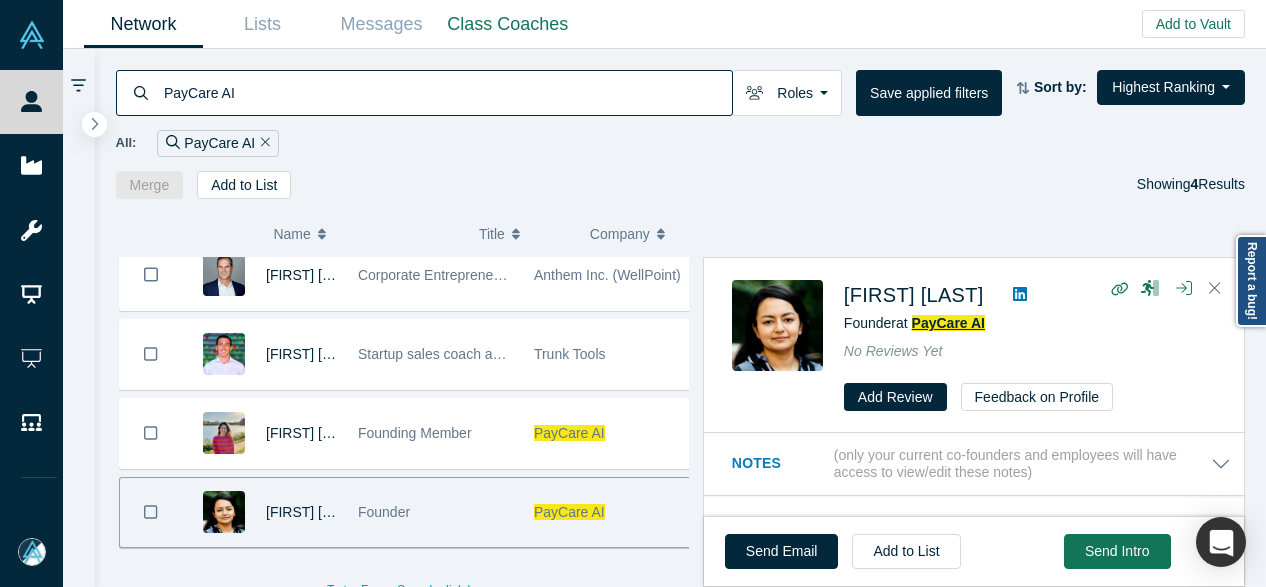 click on "PayCare AI" at bounding box center [948, 323] 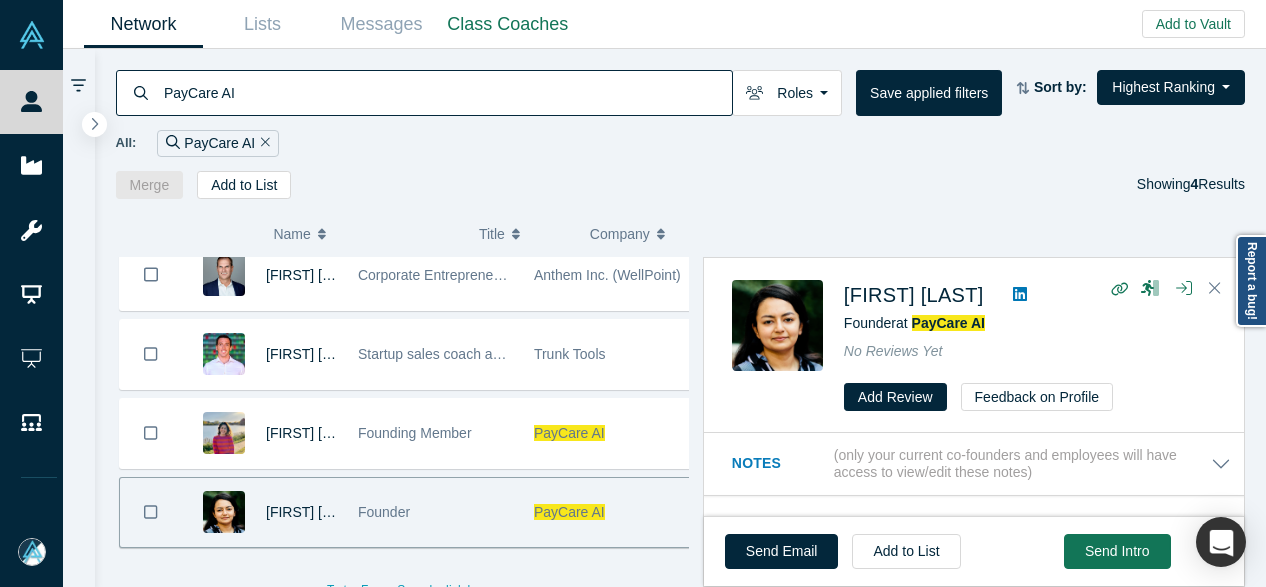 drag, startPoint x: 246, startPoint y: 91, endPoint x: 150, endPoint y: 98, distance: 96.25487 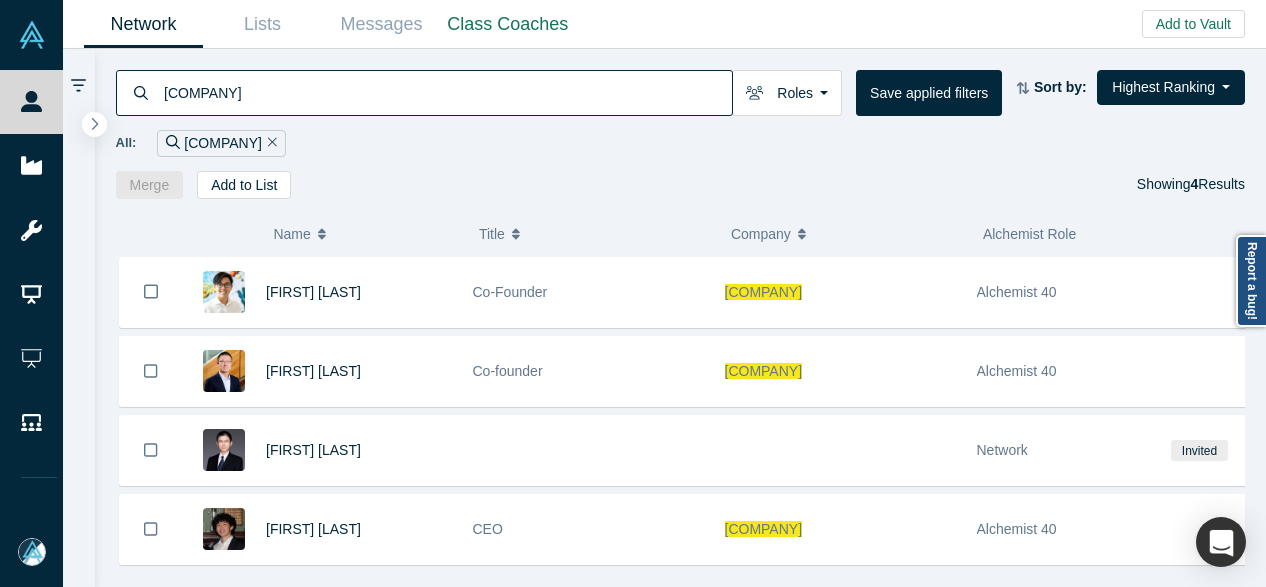 drag, startPoint x: 376, startPoint y: 174, endPoint x: 399, endPoint y: 179, distance: 23.537205 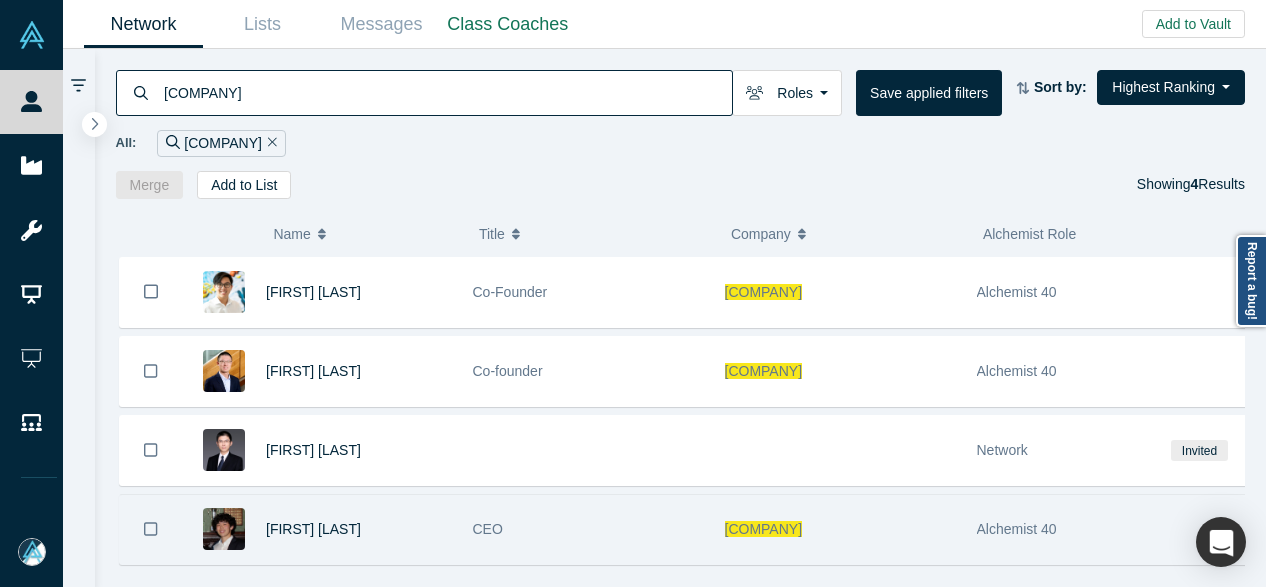 click on "Tally.AI" at bounding box center (764, 529) 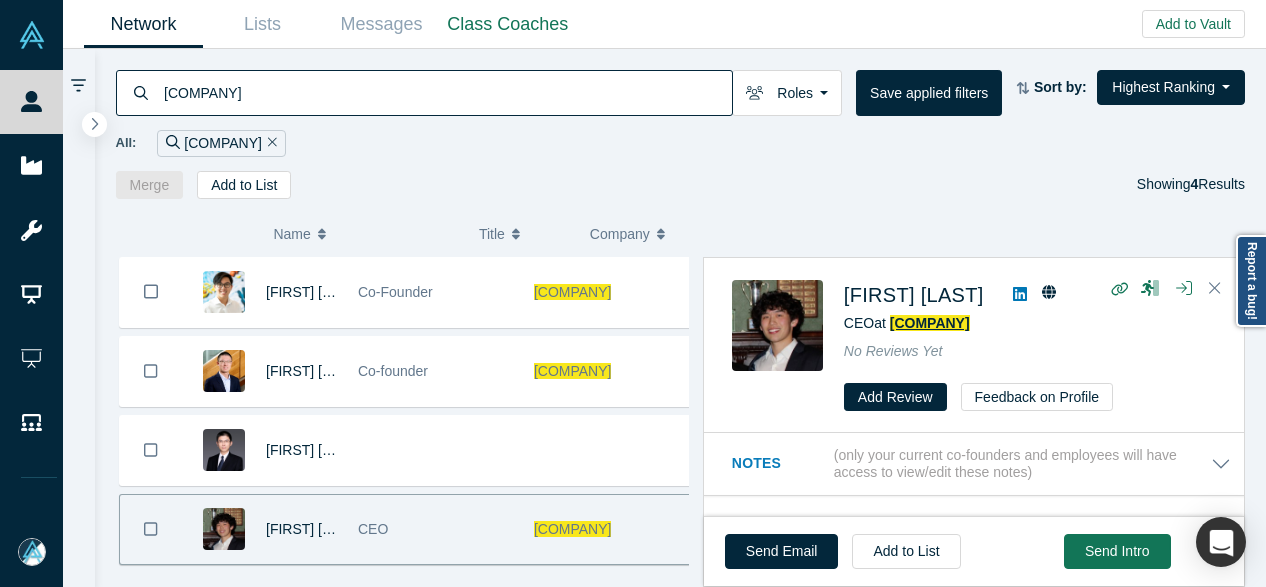 click on "Tally.AI" at bounding box center [930, 323] 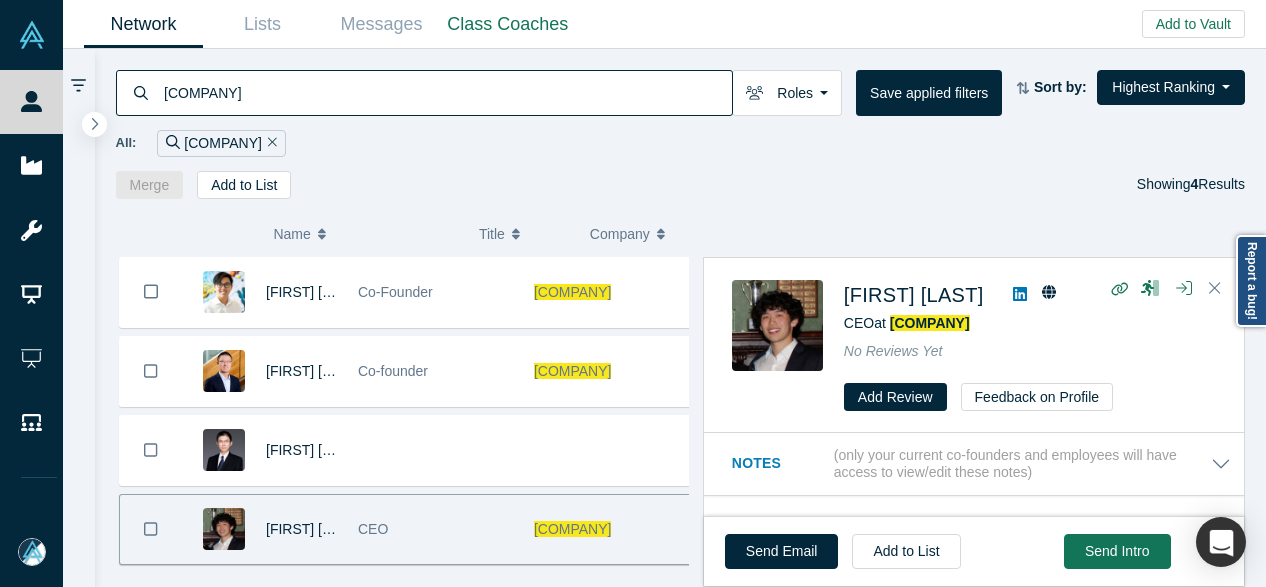 drag, startPoint x: 160, startPoint y: 103, endPoint x: 143, endPoint y: 103, distance: 17 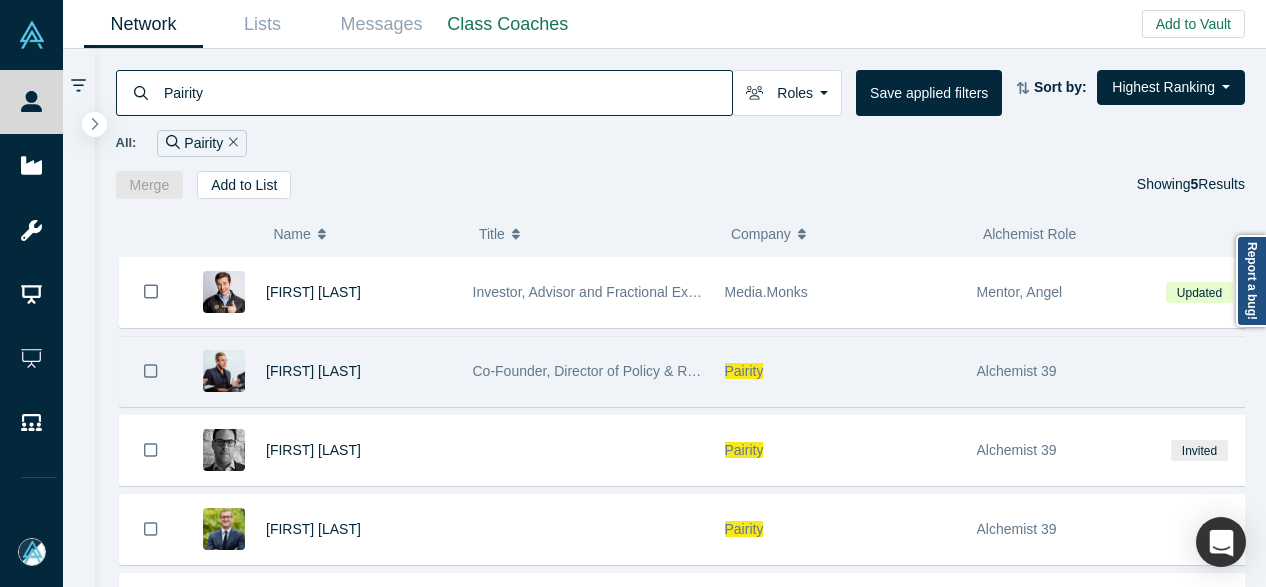 click on "Pairity" at bounding box center [744, 371] 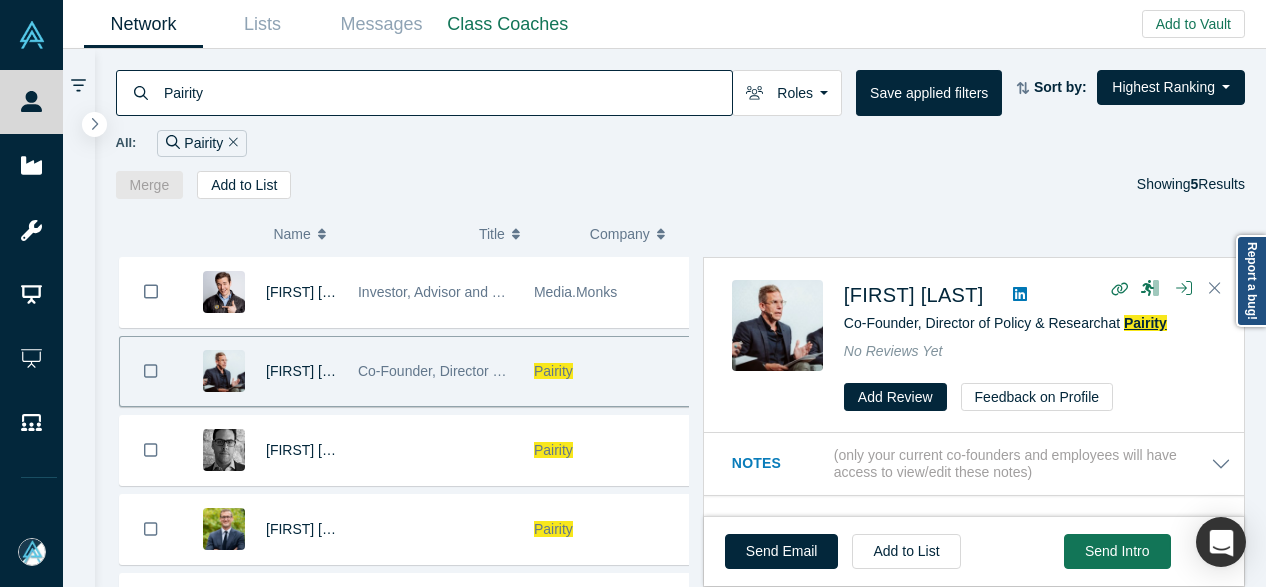 click on "Pairity" at bounding box center [1145, 323] 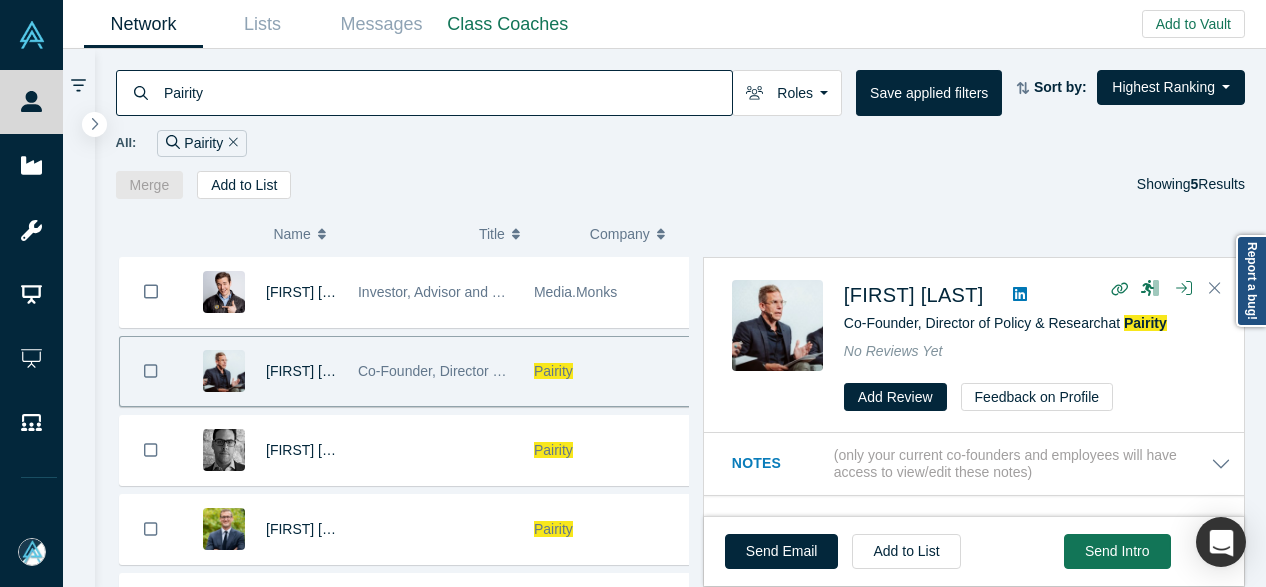 drag, startPoint x: 284, startPoint y: 96, endPoint x: 156, endPoint y: 92, distance: 128.06248 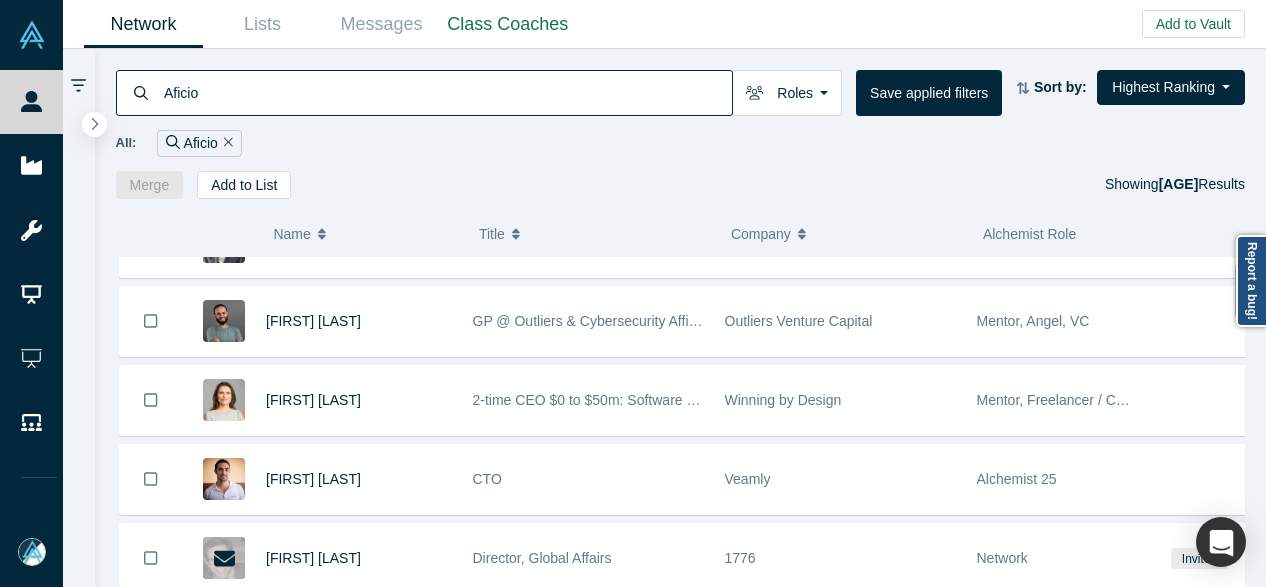 scroll, scrollTop: 0, scrollLeft: 0, axis: both 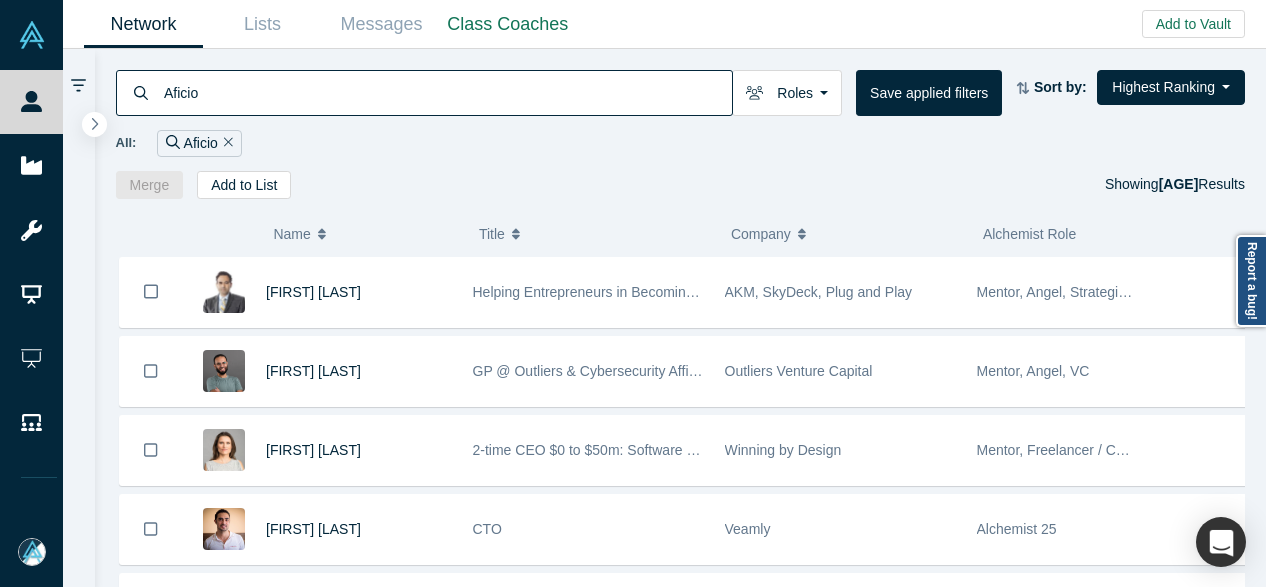drag, startPoint x: 210, startPoint y: 93, endPoint x: 123, endPoint y: 92, distance: 87.005745 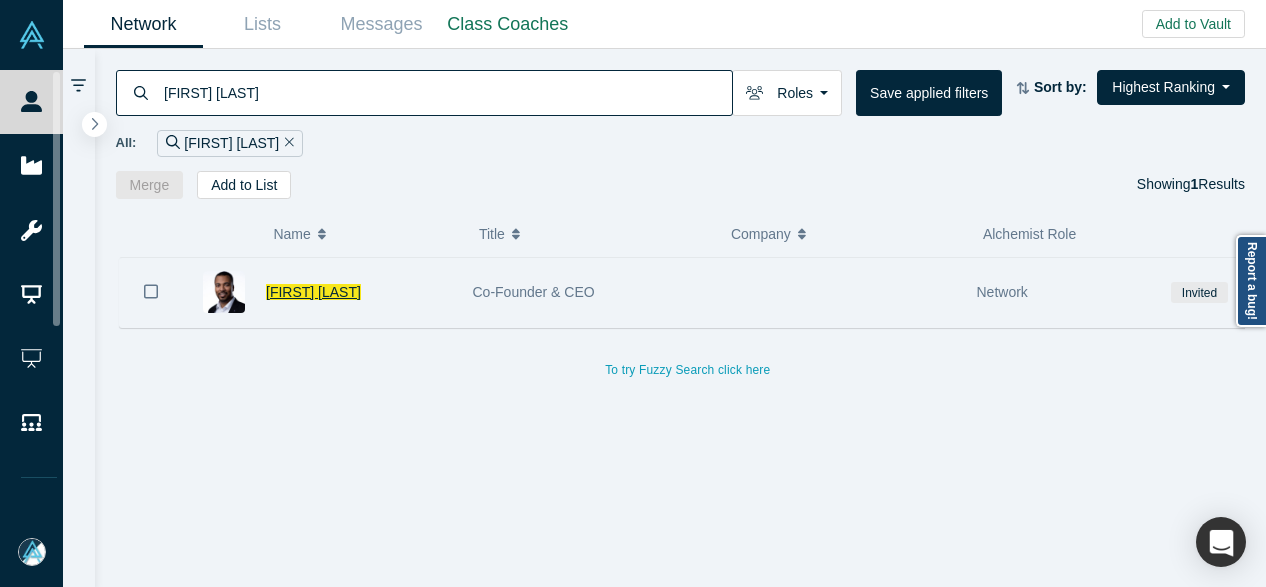 type on "craig vincent" 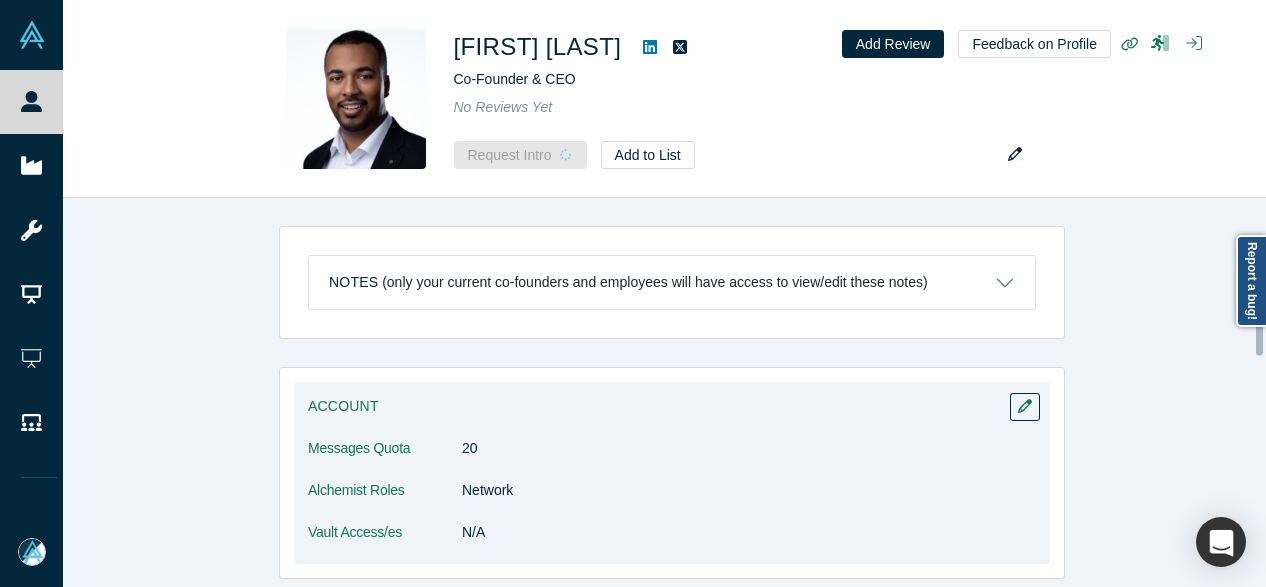 scroll, scrollTop: 300, scrollLeft: 0, axis: vertical 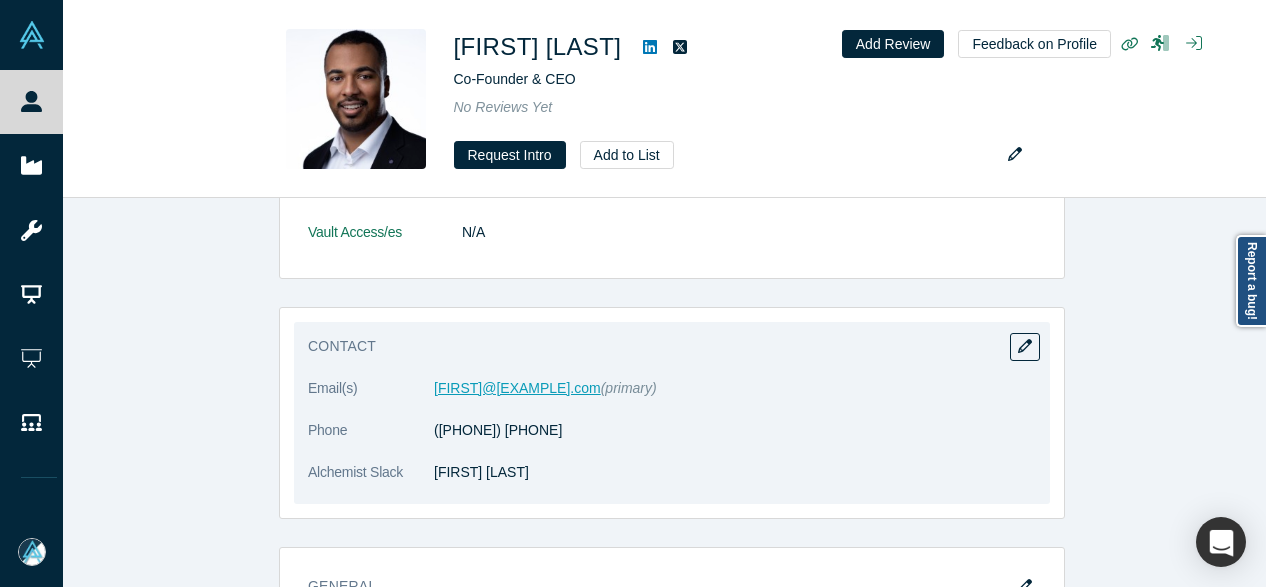 click on "craig@aficio.ai" at bounding box center [517, 388] 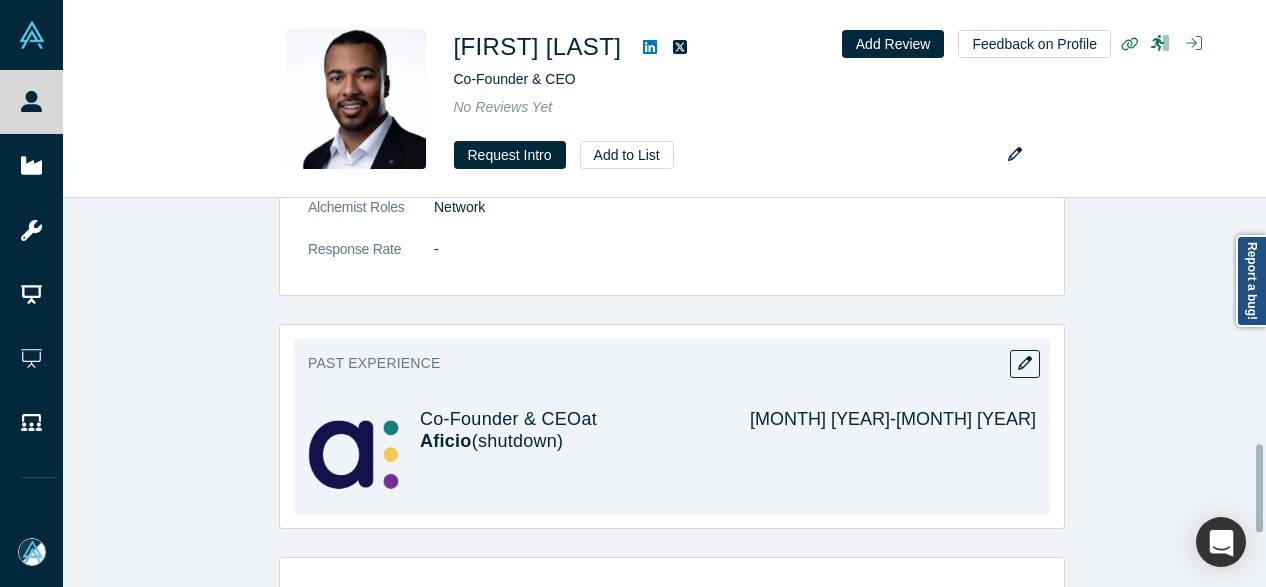 scroll, scrollTop: 1100, scrollLeft: 0, axis: vertical 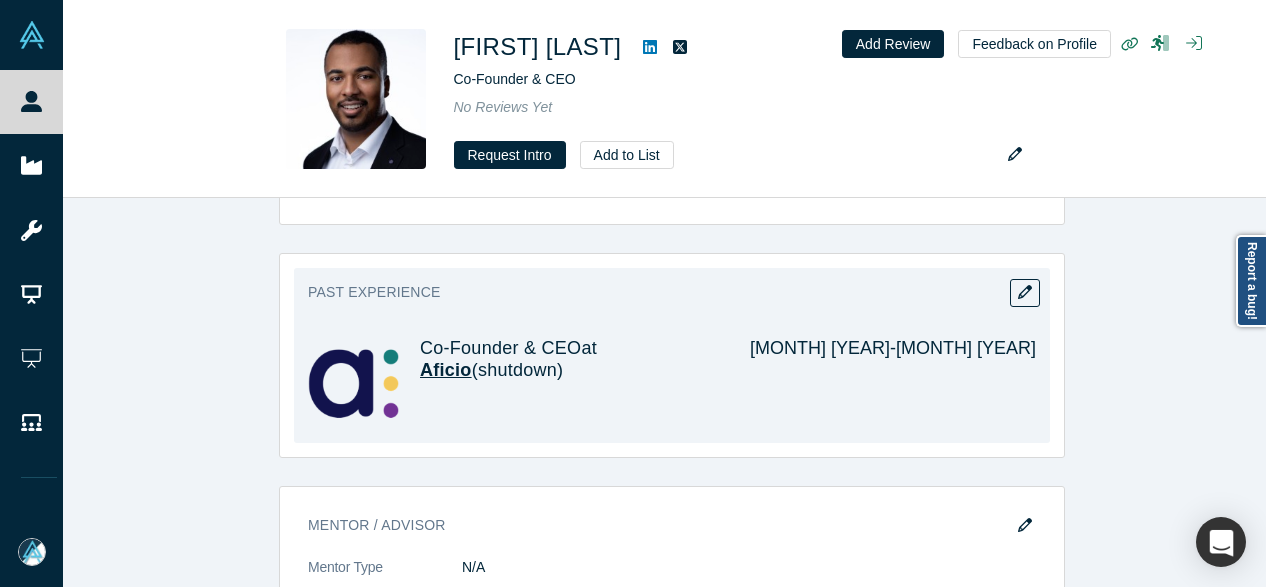 click on "Aficio" at bounding box center [446, 370] 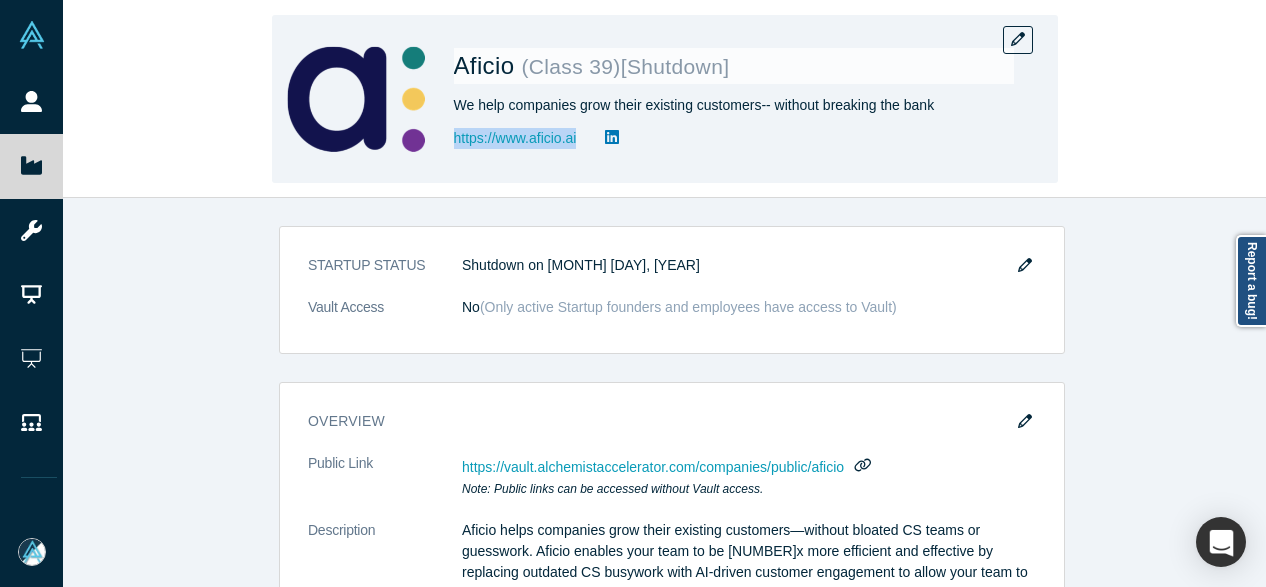 drag, startPoint x: 450, startPoint y: 153, endPoint x: 583, endPoint y: 151, distance: 133.01503 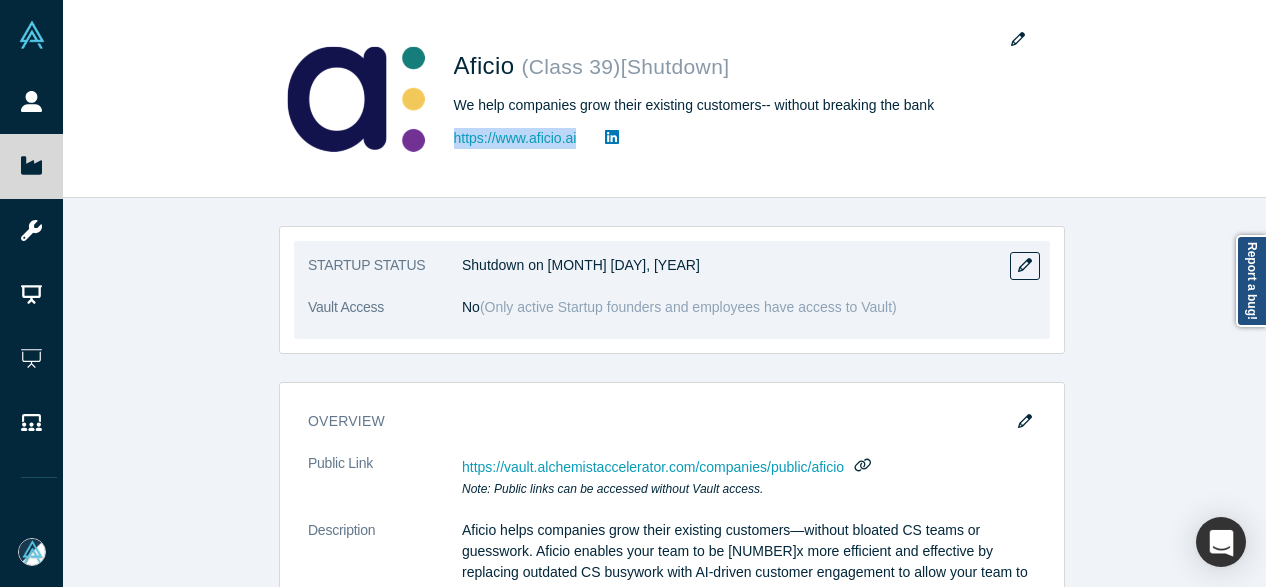 copy on "https://www.aficio.ai" 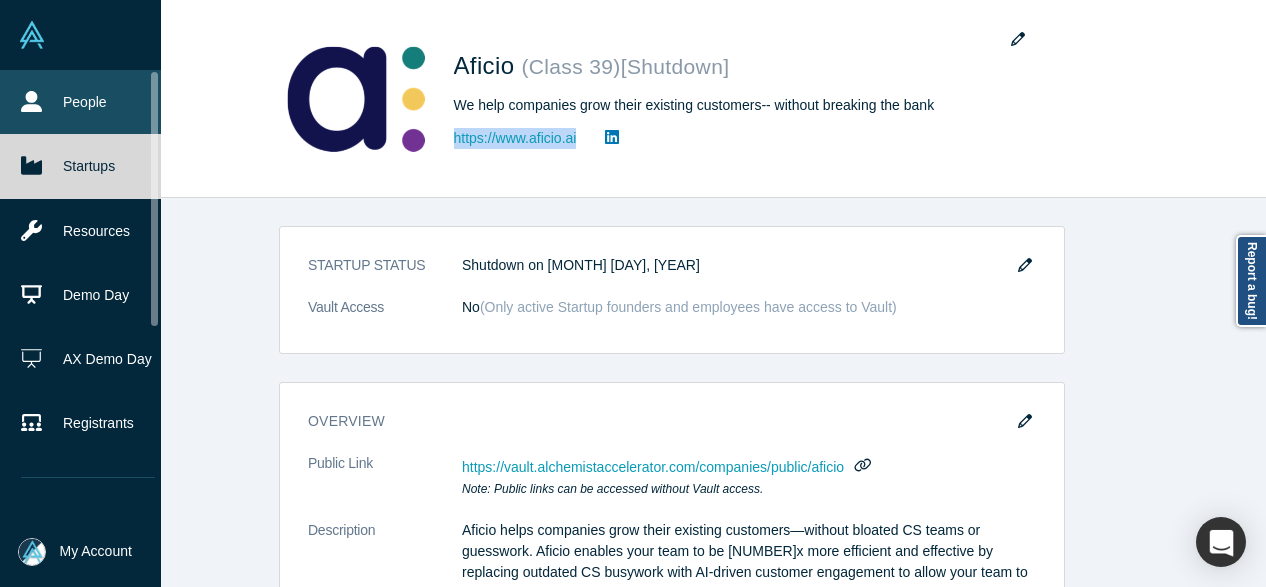 click on "People" at bounding box center (88, 102) 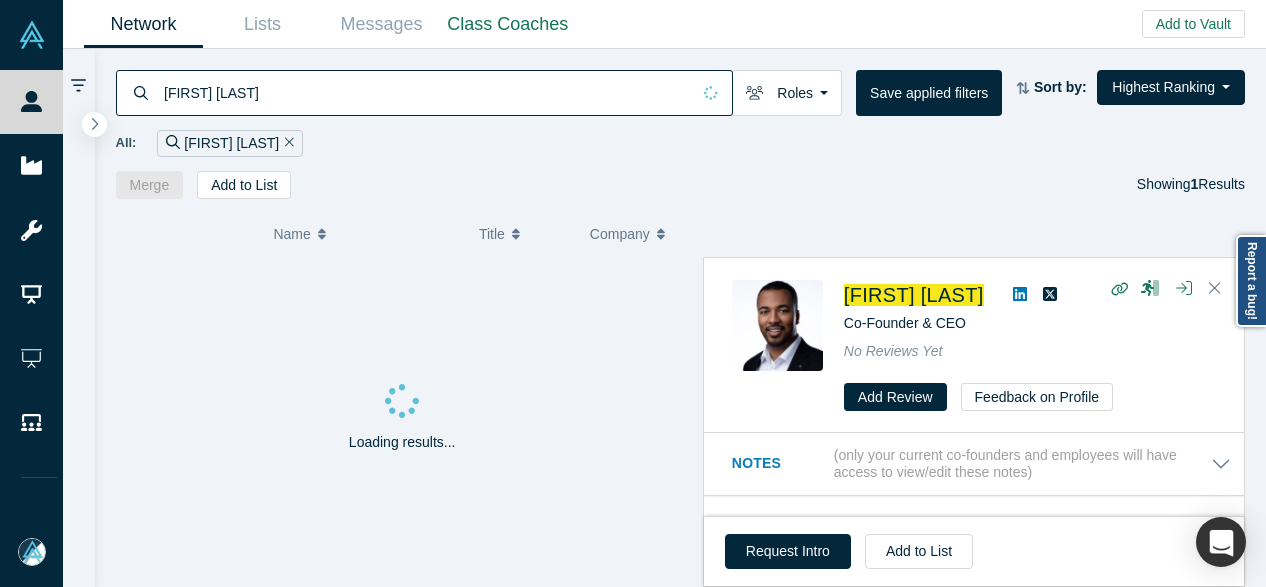drag, startPoint x: 167, startPoint y: 94, endPoint x: 154, endPoint y: 87, distance: 14.764823 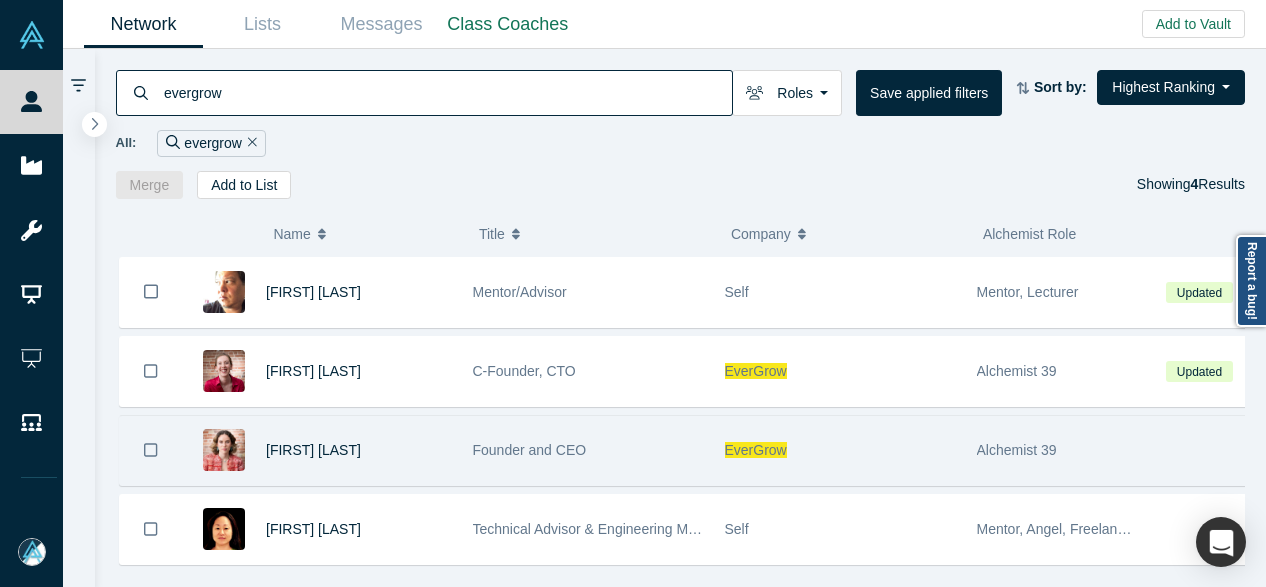 click on "EverGrow" at bounding box center [840, 450] 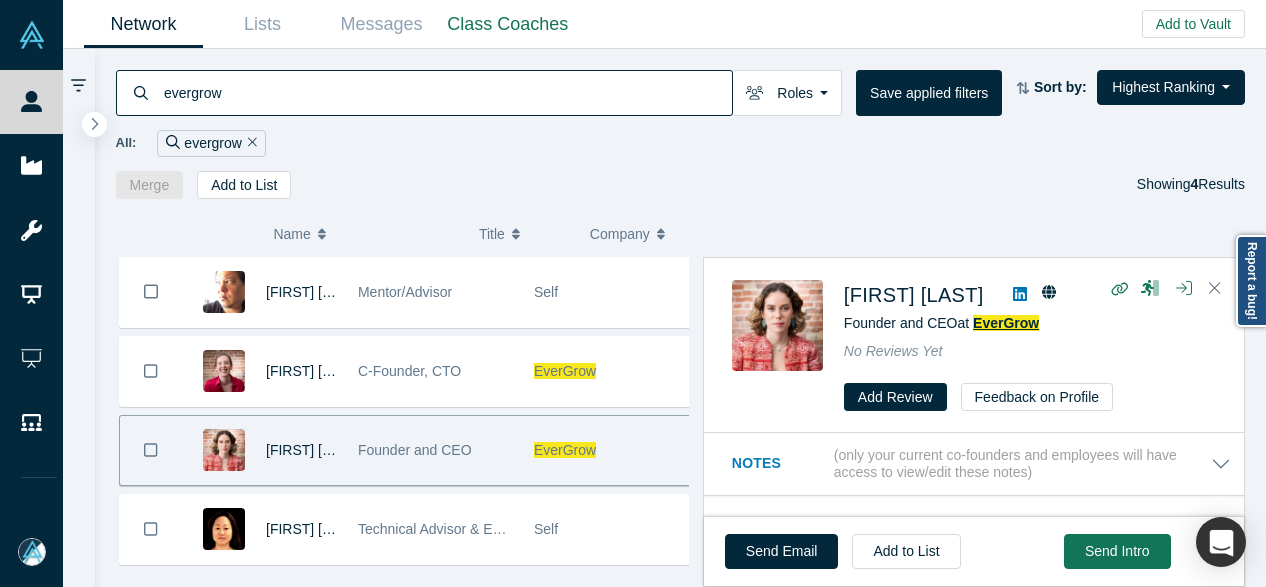 click on "EverGrow" at bounding box center (1006, 323) 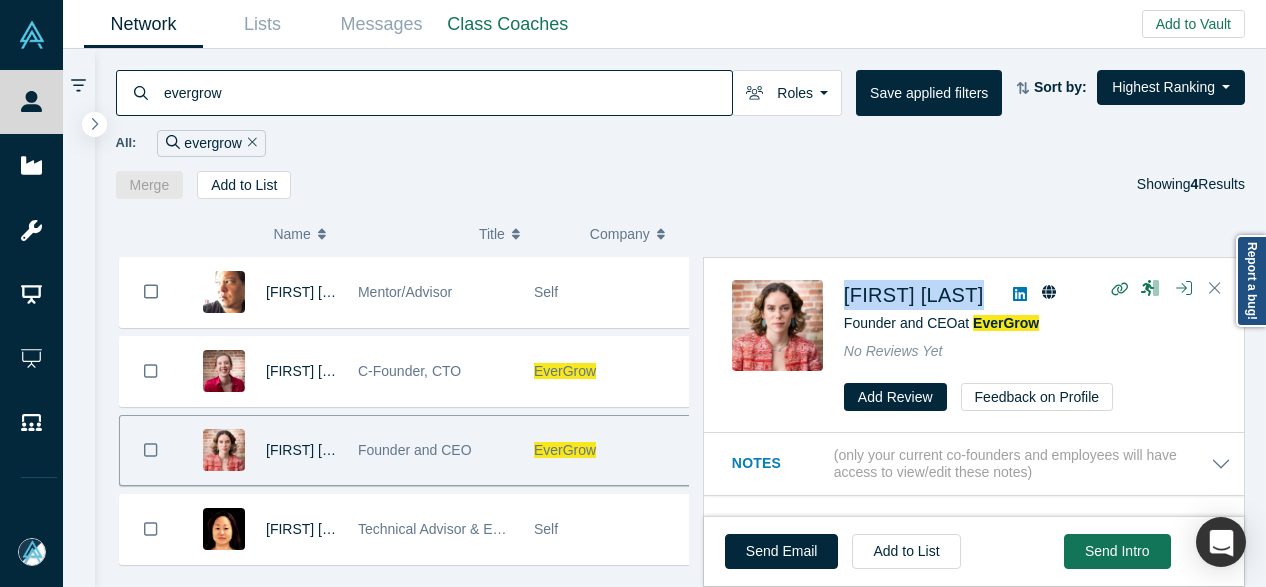 drag, startPoint x: 849, startPoint y: 277, endPoint x: 1002, endPoint y: 273, distance: 153.05228 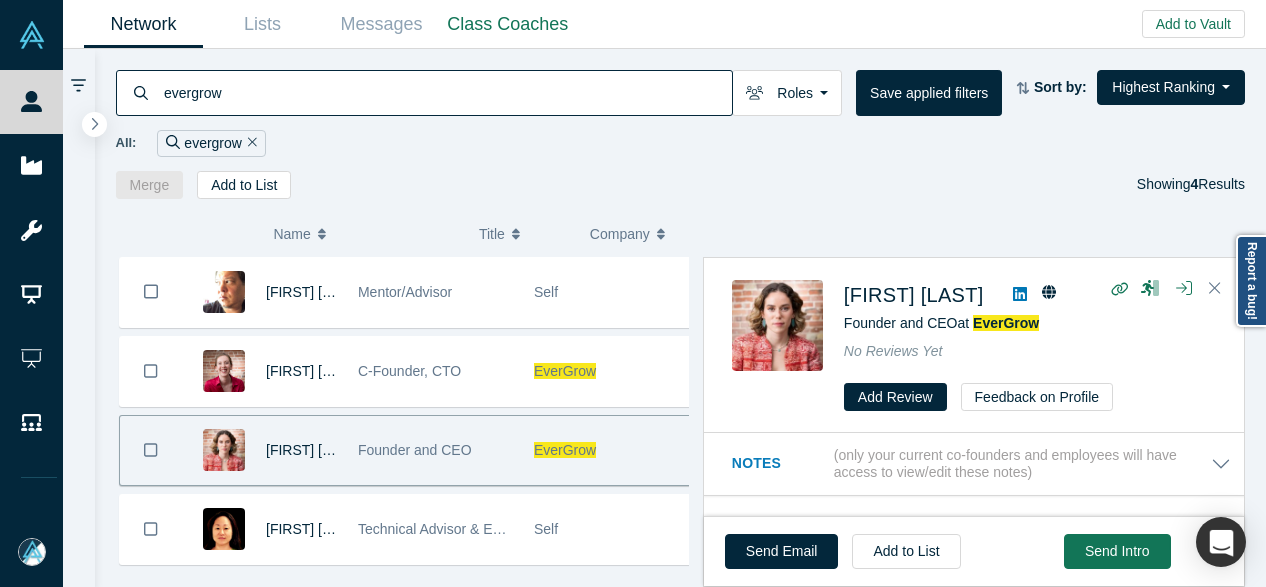 drag, startPoint x: 249, startPoint y: 89, endPoint x: 130, endPoint y: 87, distance: 119.01681 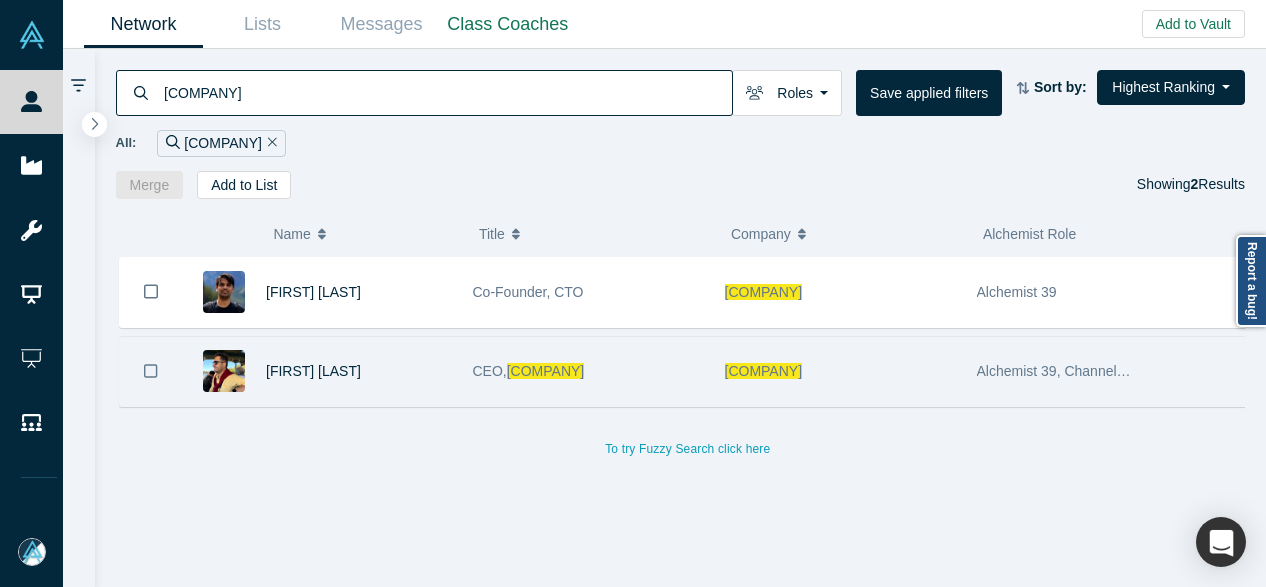 click on "KoalaLab" at bounding box center [764, 371] 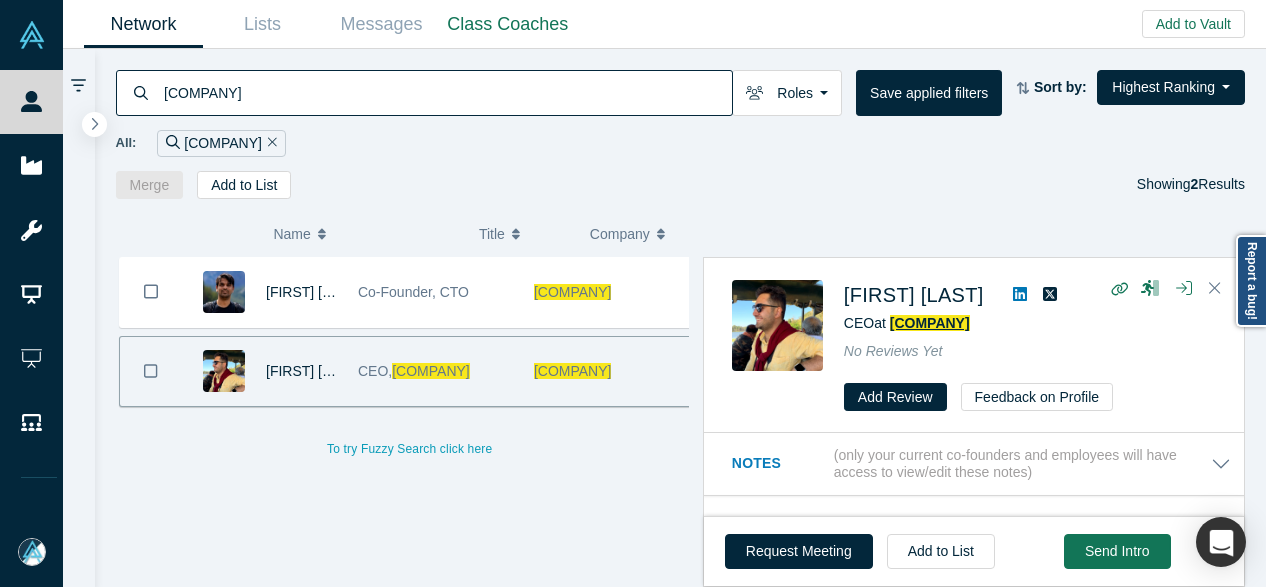 click on "KoalaLab" at bounding box center [930, 323] 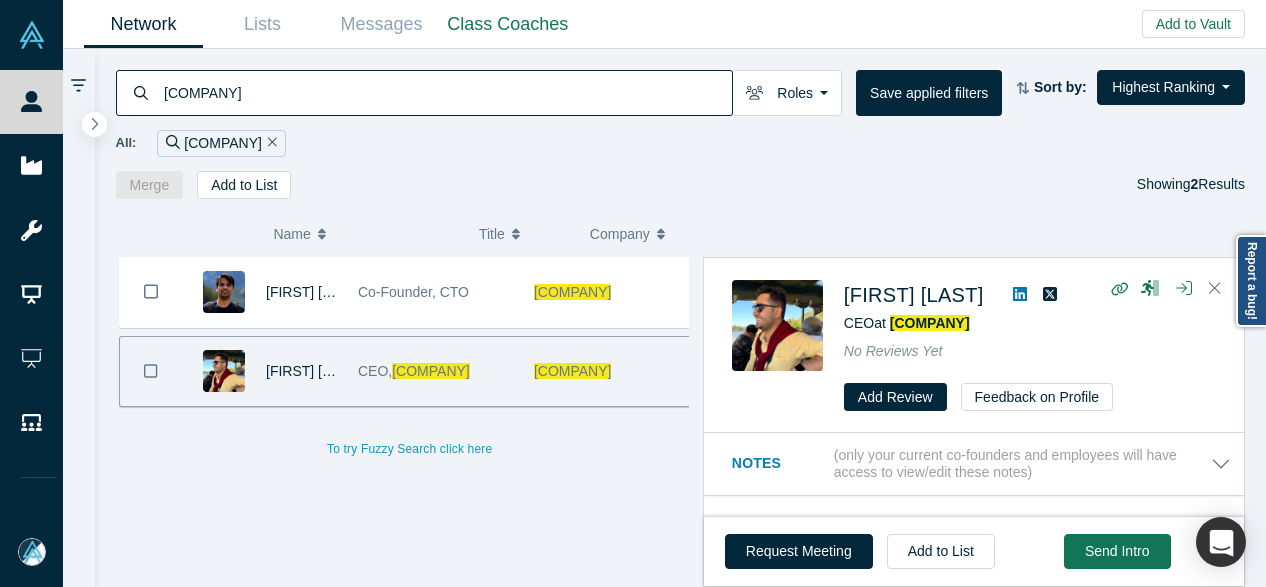 drag, startPoint x: 844, startPoint y: 285, endPoint x: 1035, endPoint y: 283, distance: 191.01047 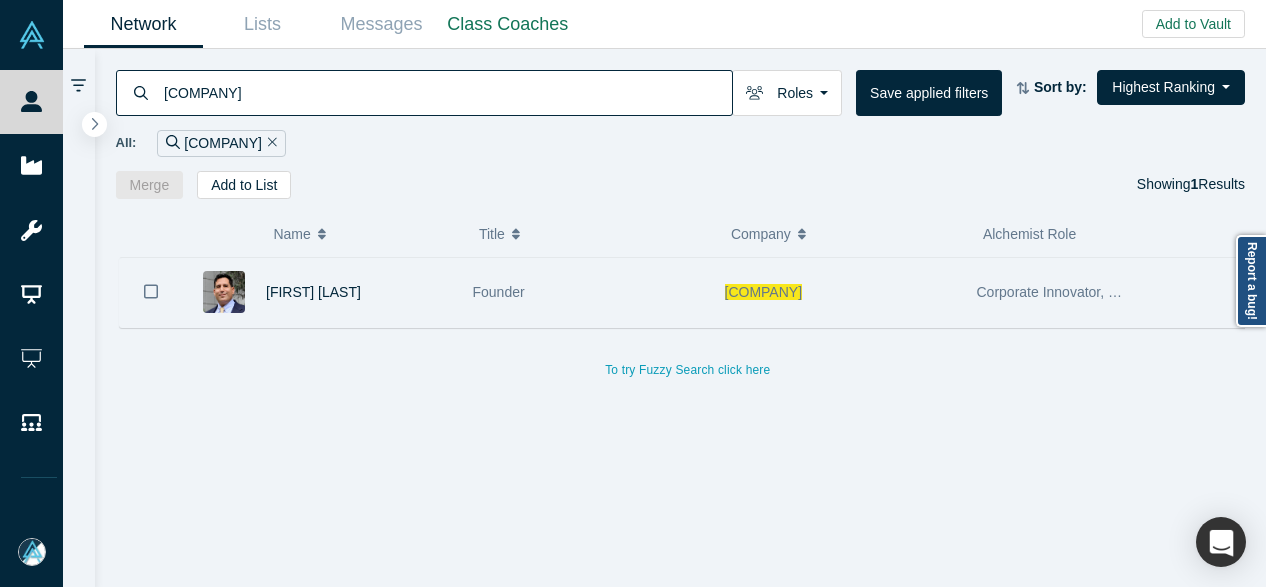 click on "Yield Tools" at bounding box center [764, 292] 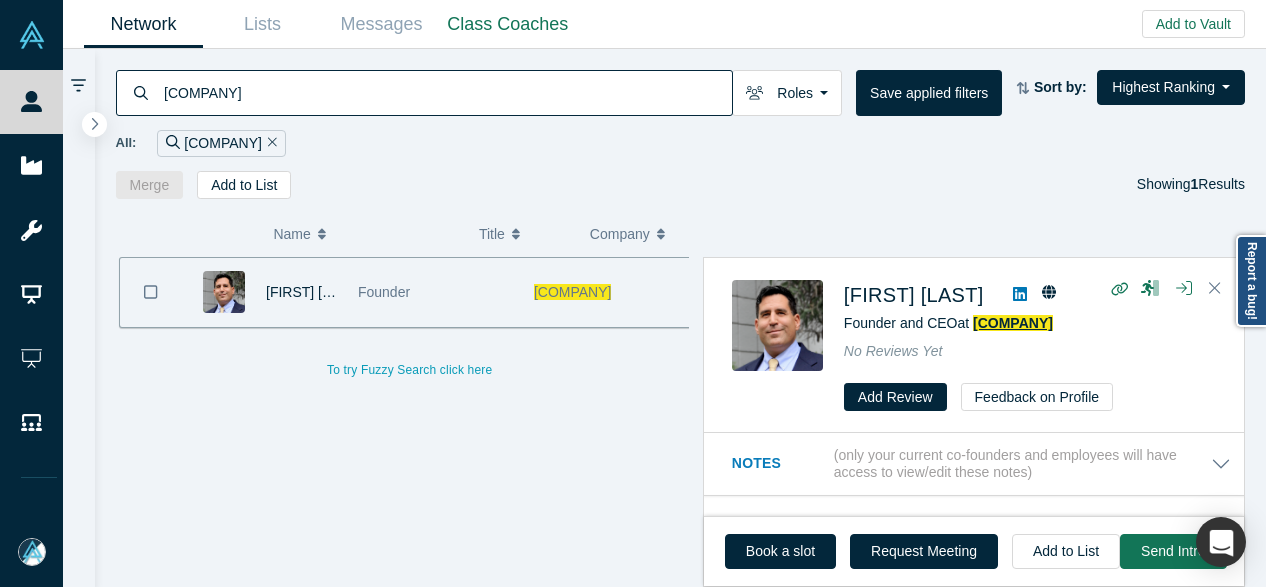 click on "Yield Tools" at bounding box center [1013, 323] 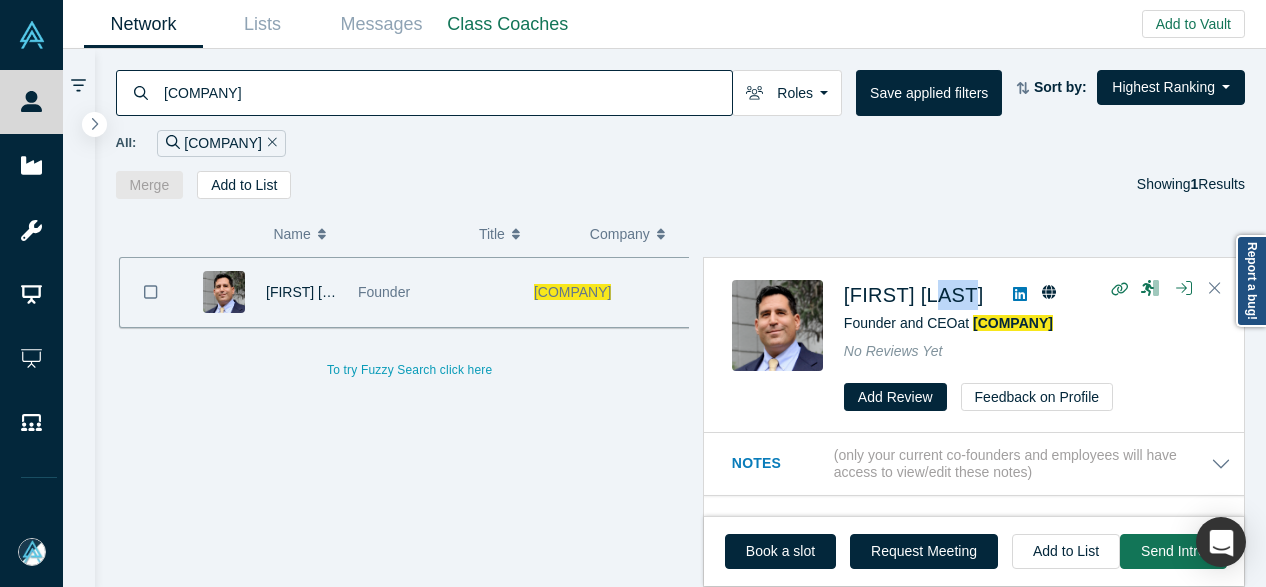 drag, startPoint x: 954, startPoint y: 272, endPoint x: 976, endPoint y: 275, distance: 22.203604 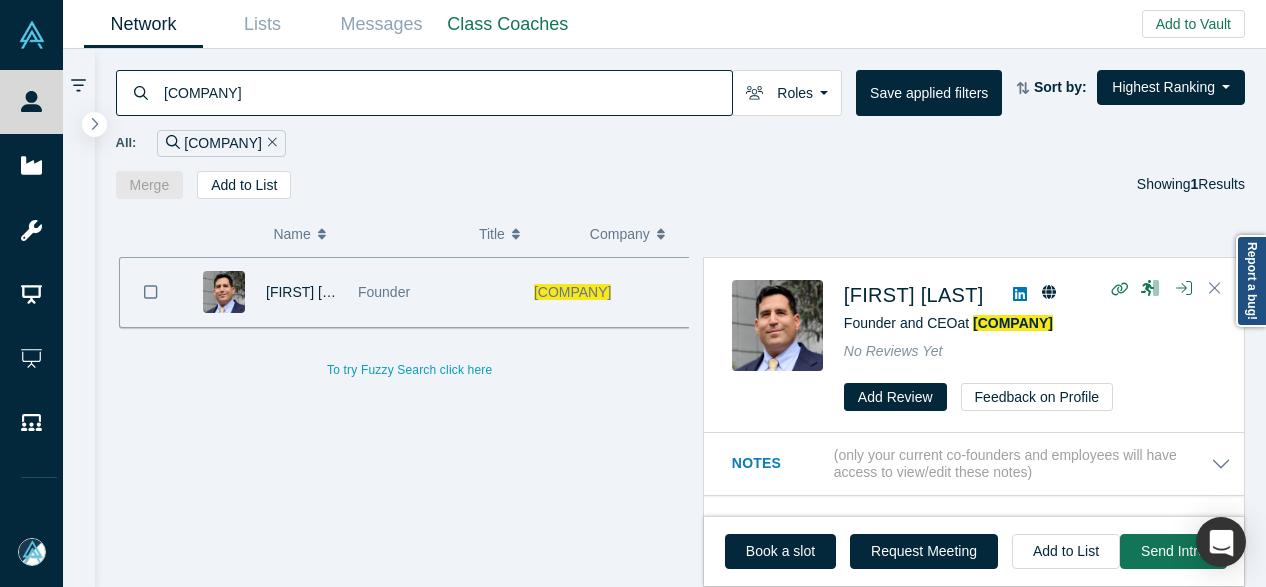 drag, startPoint x: 242, startPoint y: 98, endPoint x: 120, endPoint y: 93, distance: 122.10242 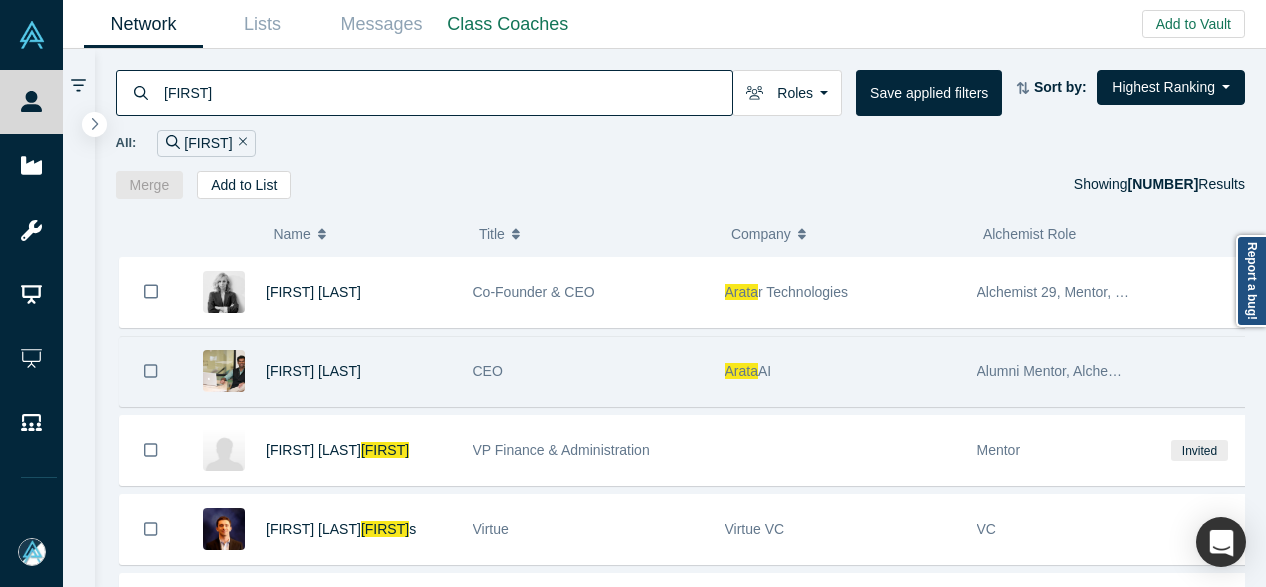 type on "arata" 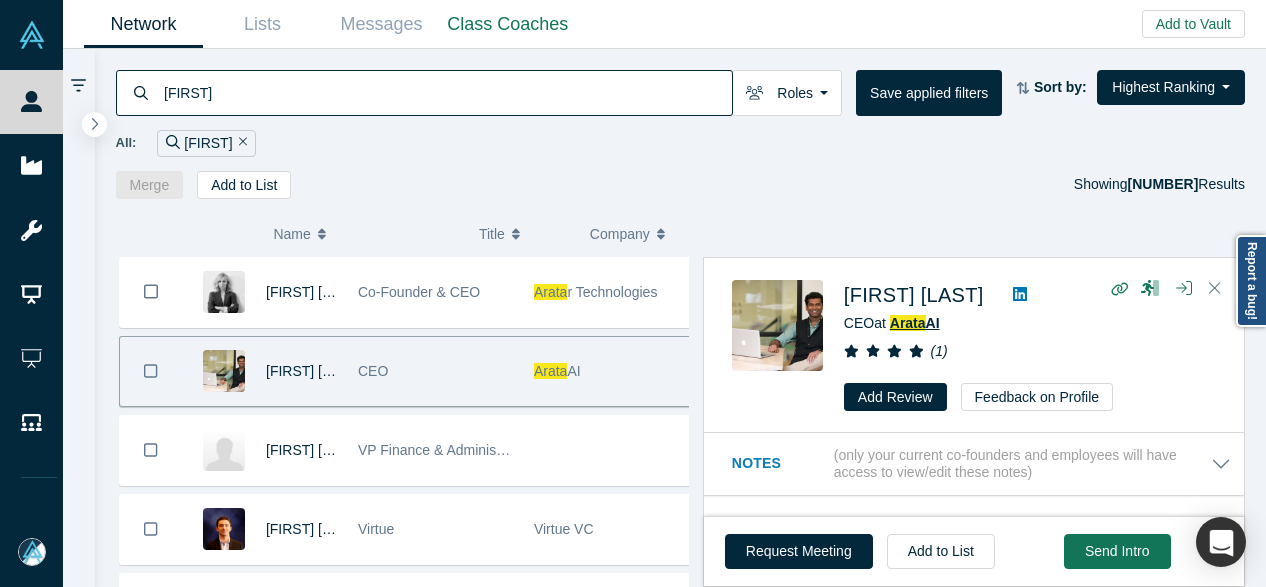 click on "Arata" at bounding box center (908, 323) 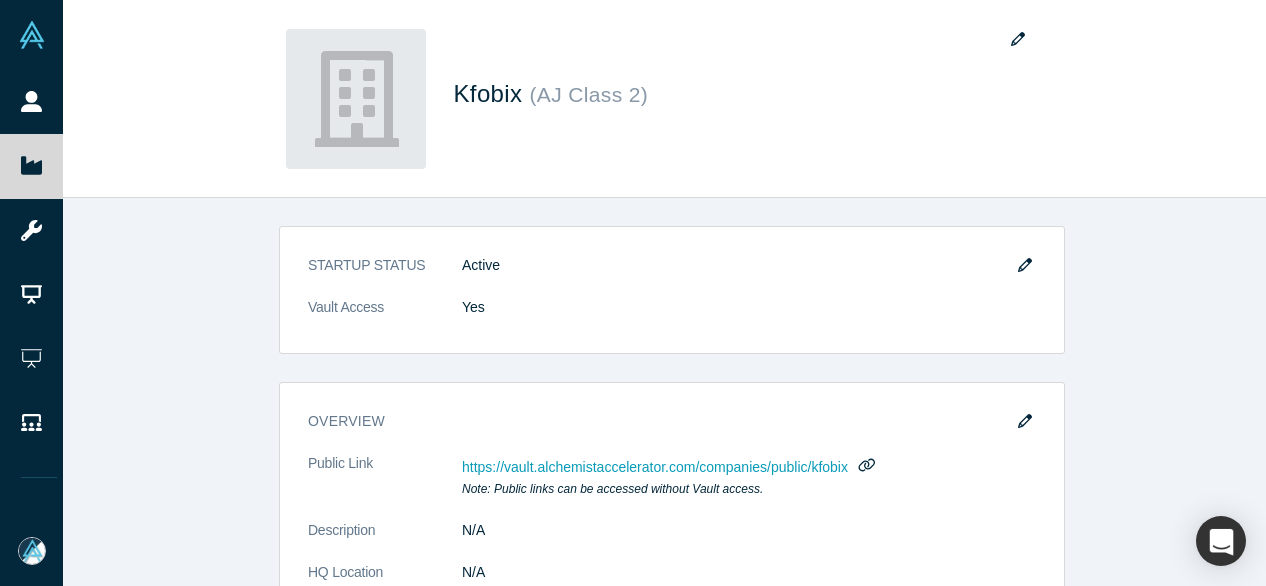 scroll, scrollTop: 0, scrollLeft: 0, axis: both 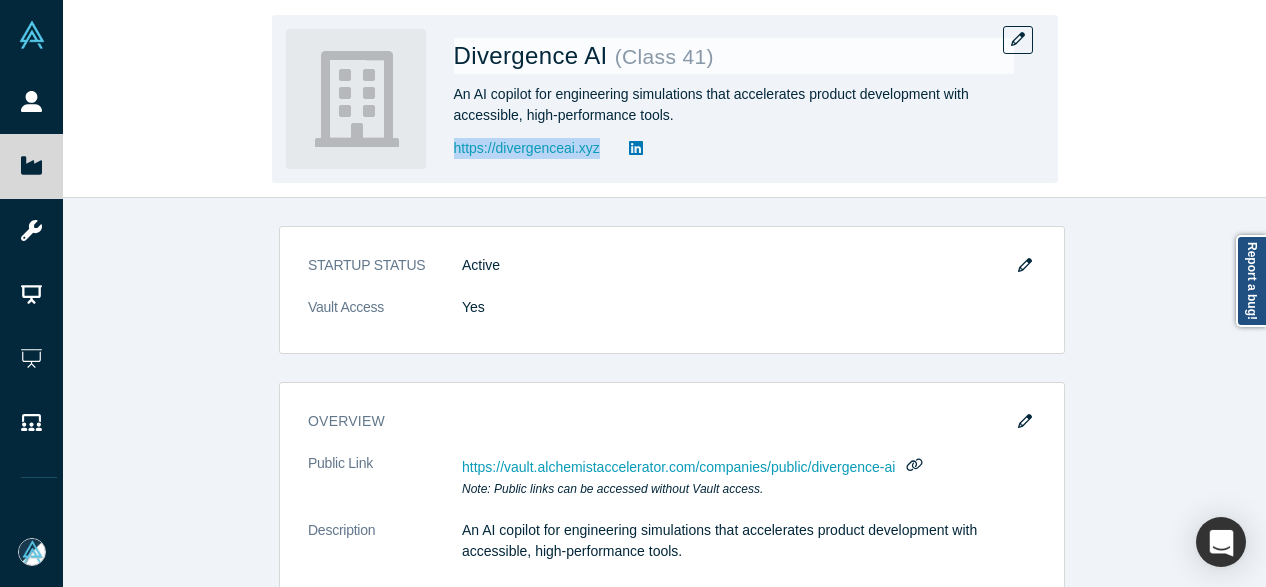 drag, startPoint x: 446, startPoint y: 164, endPoint x: 599, endPoint y: 165, distance: 153.00327 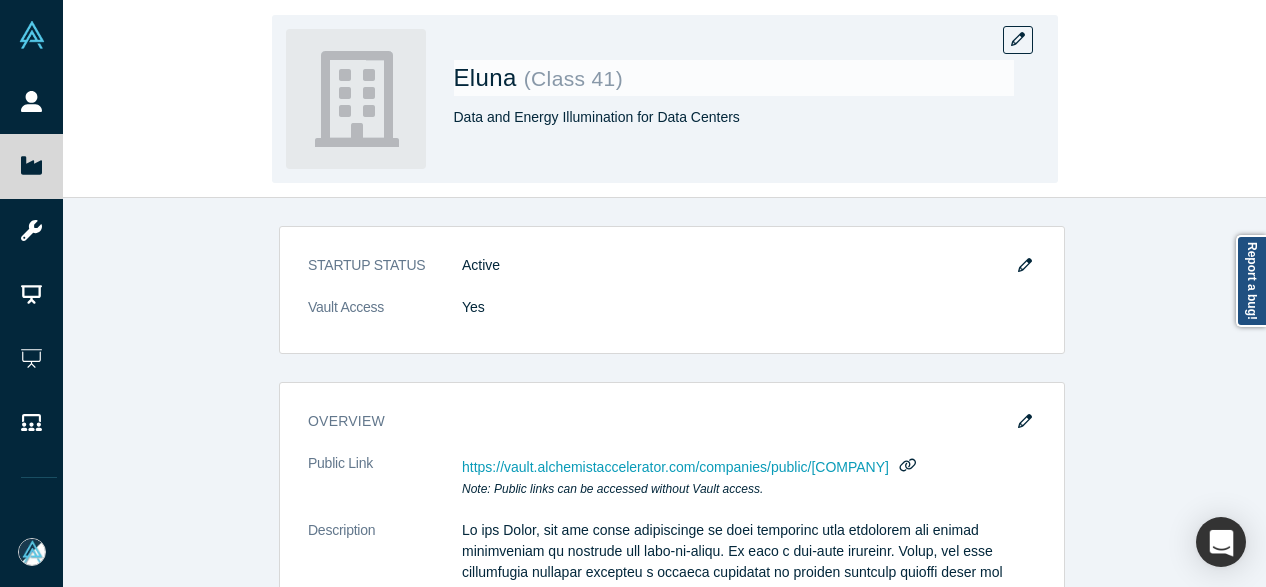 scroll, scrollTop: 0, scrollLeft: 0, axis: both 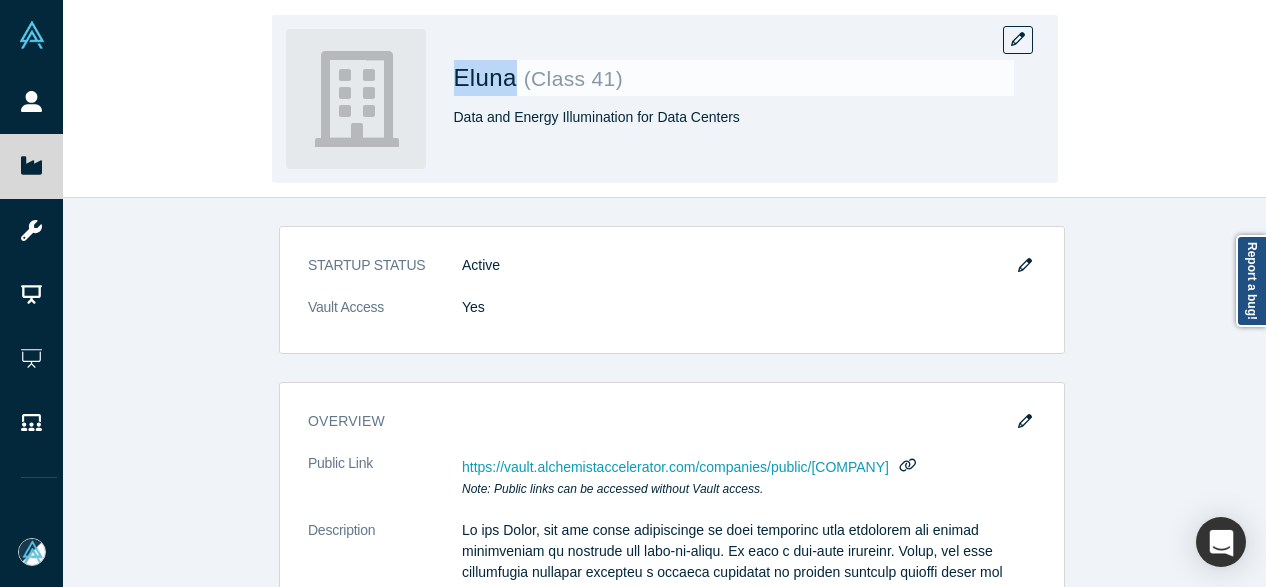 drag, startPoint x: 450, startPoint y: 83, endPoint x: 509, endPoint y: 83, distance: 59 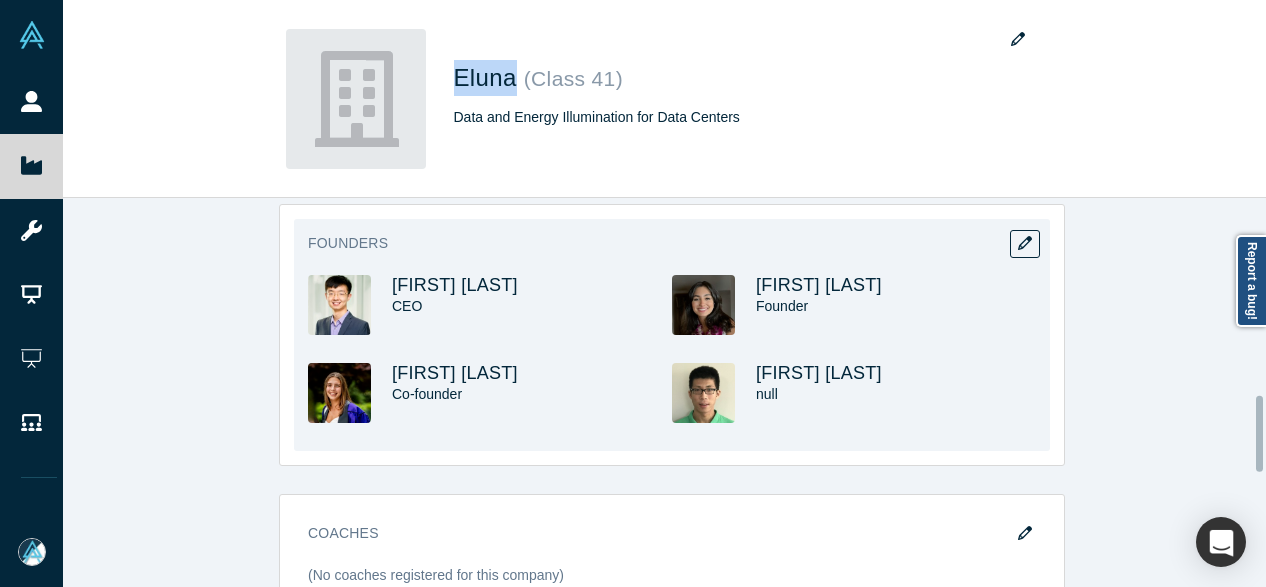 scroll, scrollTop: 1000, scrollLeft: 0, axis: vertical 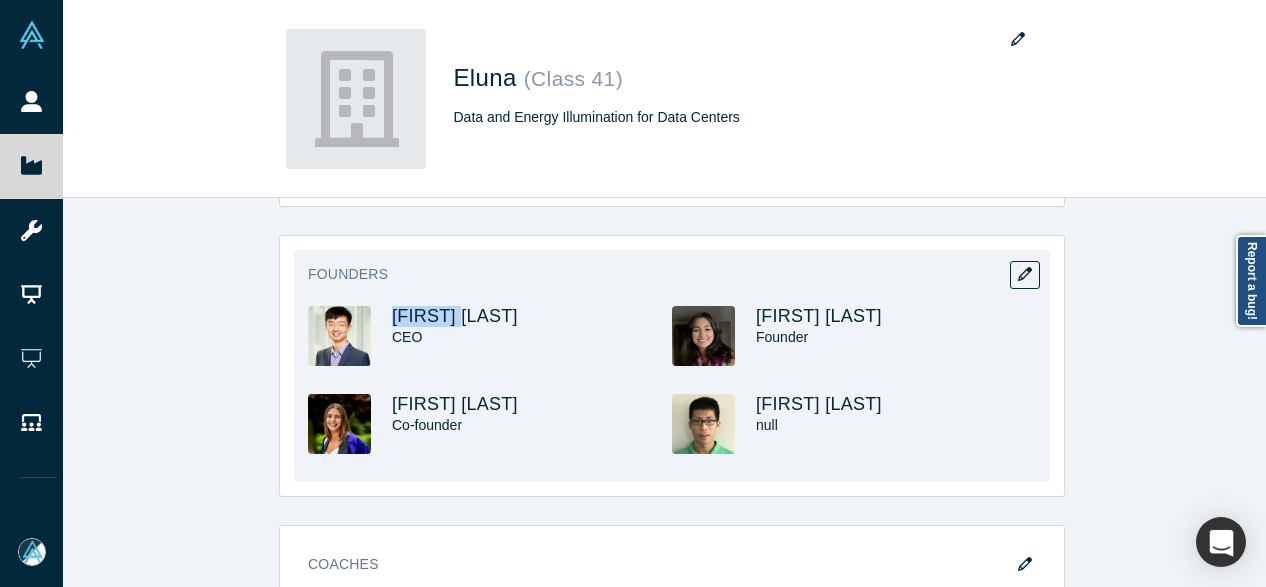 drag, startPoint x: 456, startPoint y: 316, endPoint x: 382, endPoint y: 322, distance: 74.24284 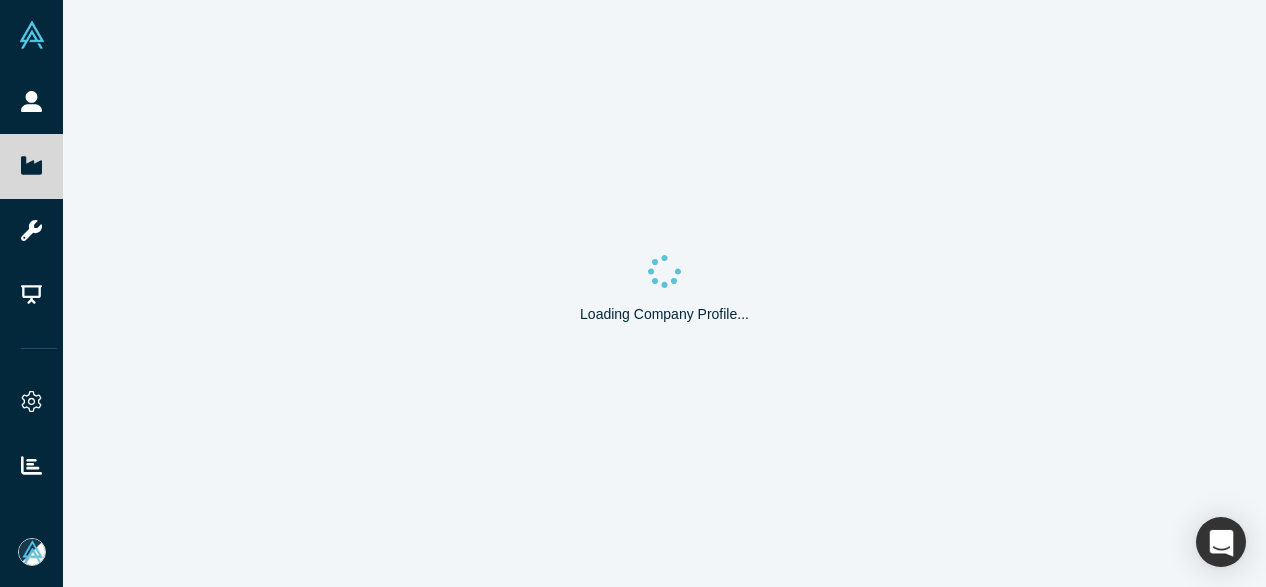 scroll, scrollTop: 0, scrollLeft: 0, axis: both 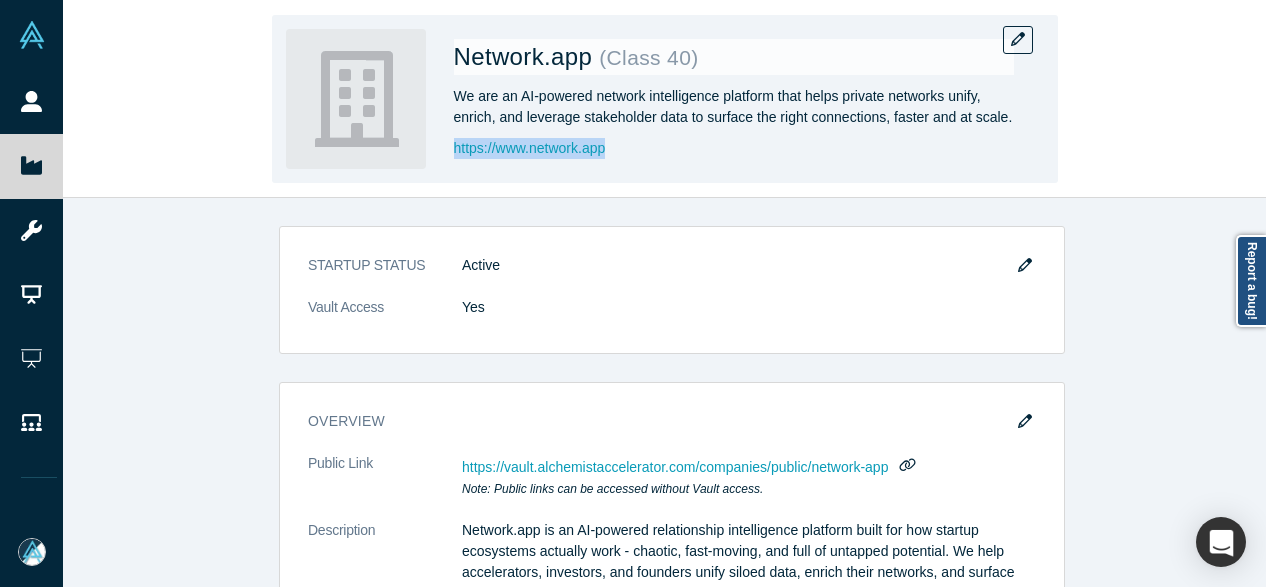 drag, startPoint x: 444, startPoint y: 160, endPoint x: 624, endPoint y: 146, distance: 180.54362 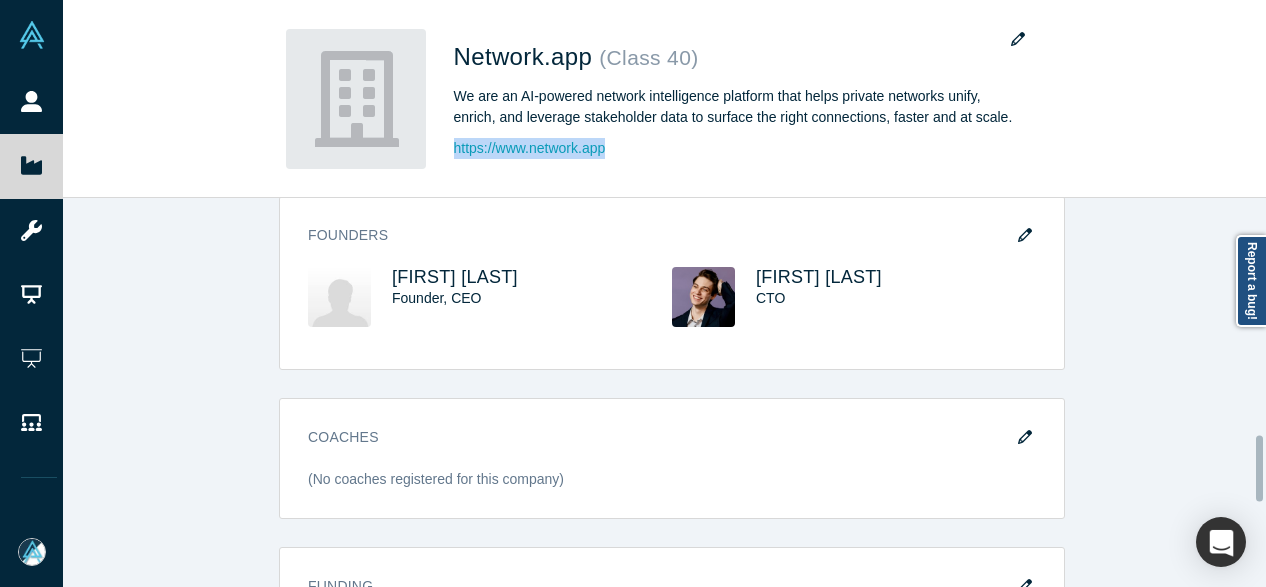scroll, scrollTop: 1400, scrollLeft: 0, axis: vertical 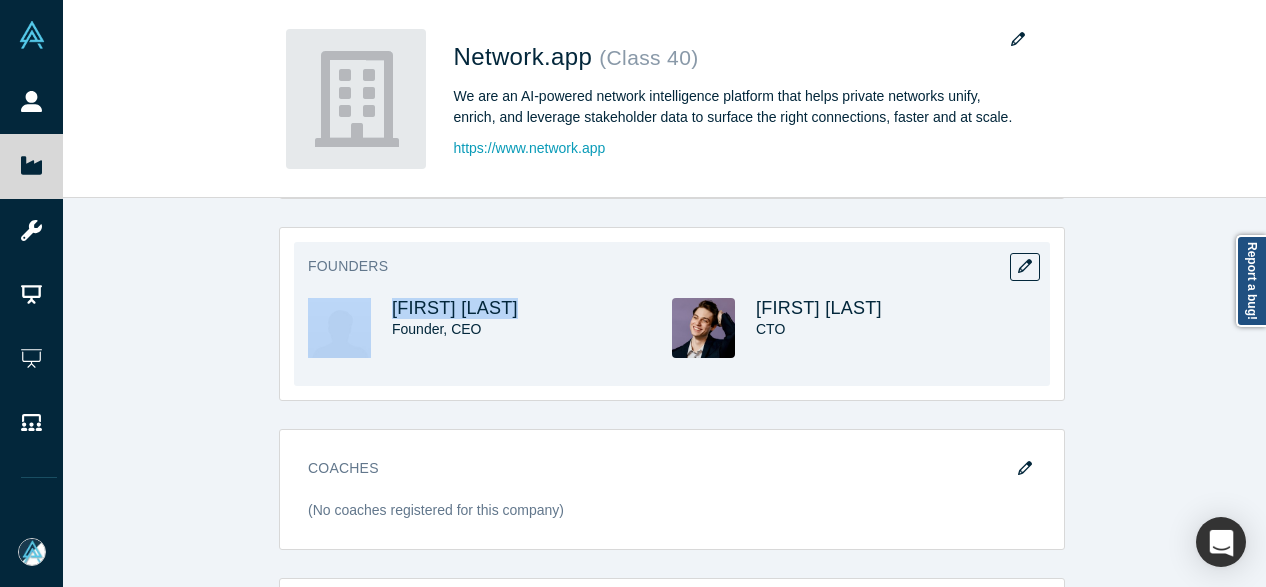 drag, startPoint x: 538, startPoint y: 313, endPoint x: 336, endPoint y: 311, distance: 202.0099 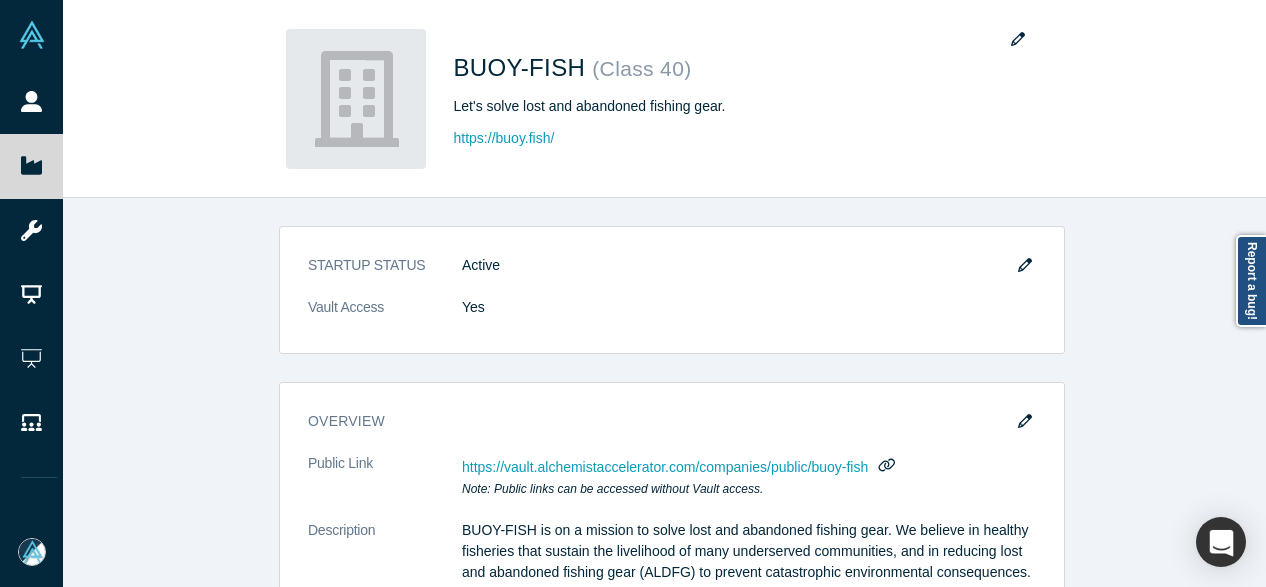 scroll, scrollTop: 0, scrollLeft: 0, axis: both 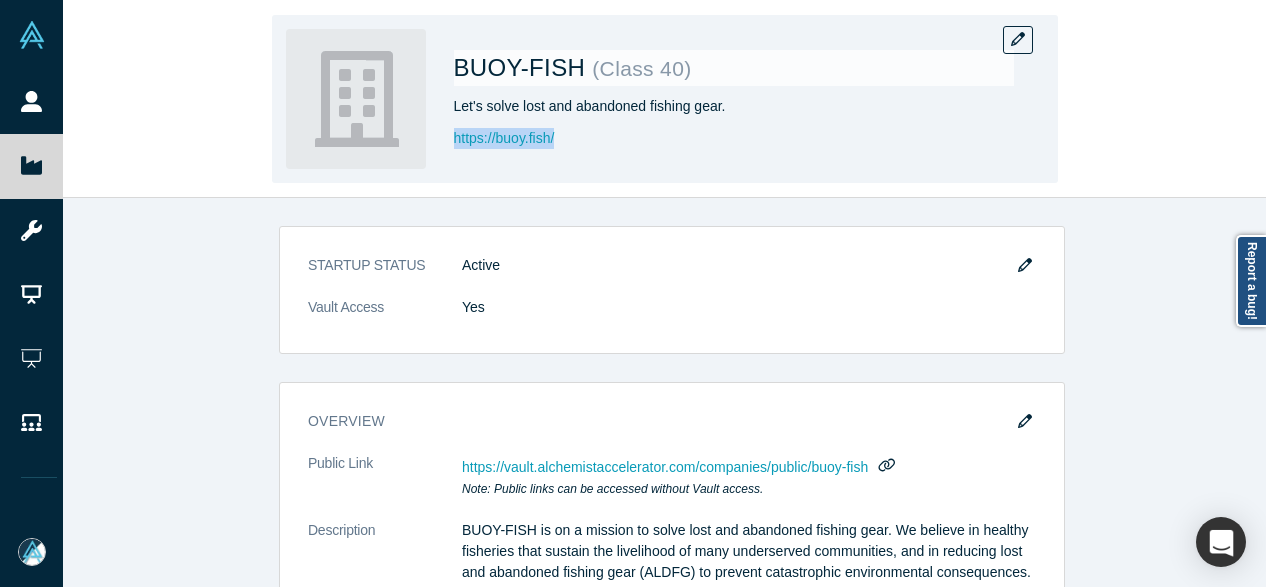 drag, startPoint x: 576, startPoint y: 137, endPoint x: 449, endPoint y: 140, distance: 127.03543 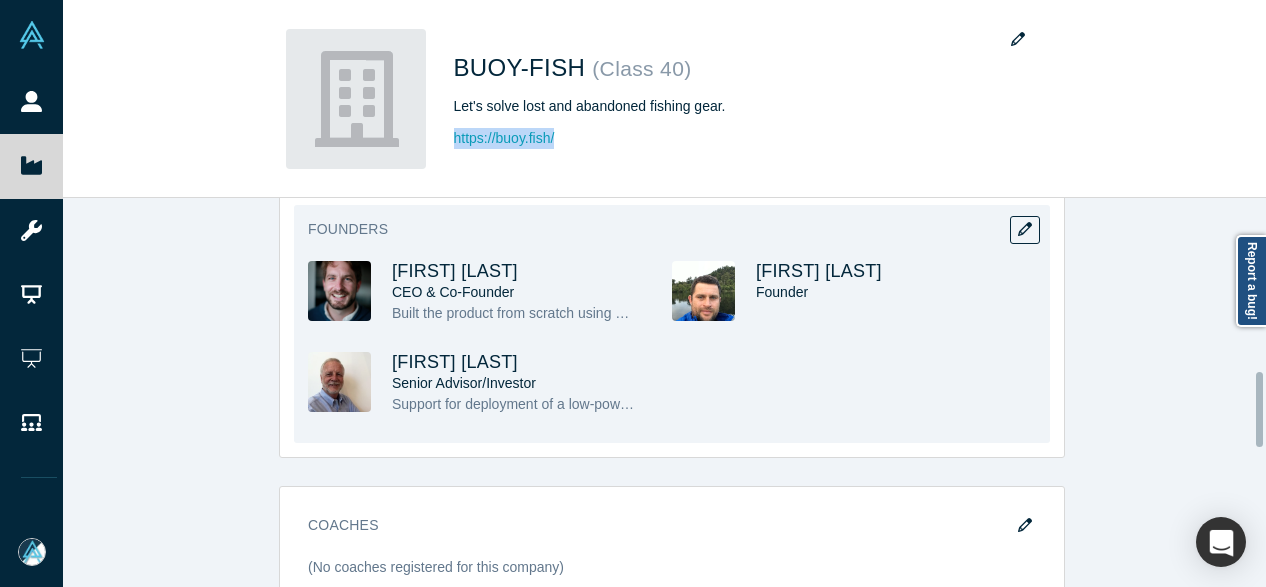scroll, scrollTop: 900, scrollLeft: 0, axis: vertical 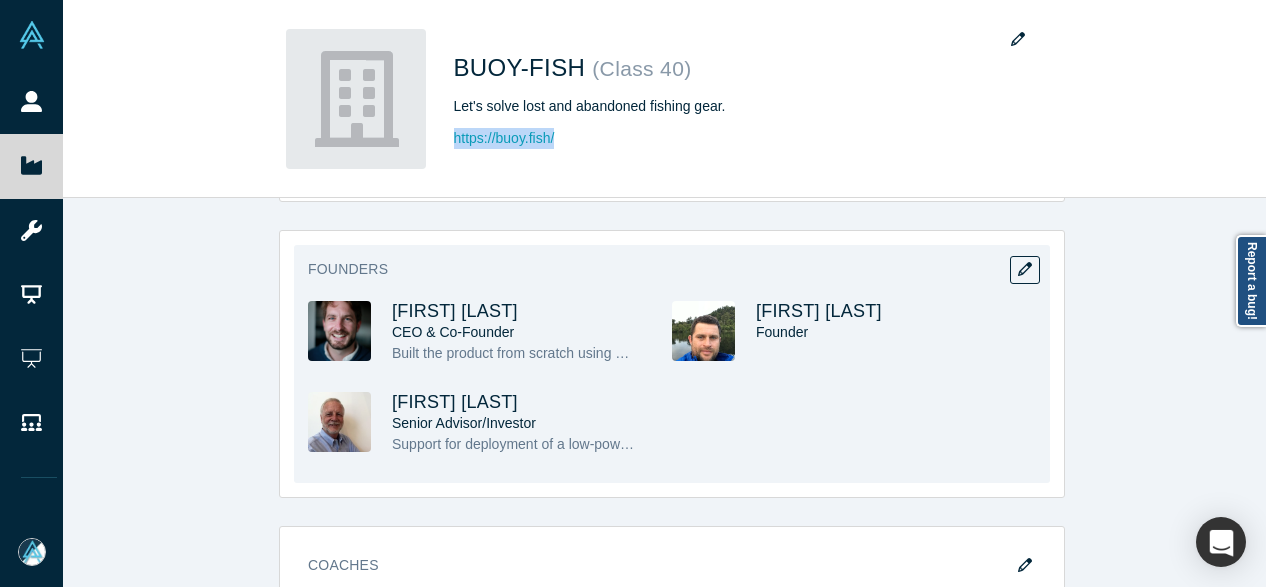 drag, startPoint x: 550, startPoint y: 304, endPoint x: 382, endPoint y: 305, distance: 168.00298 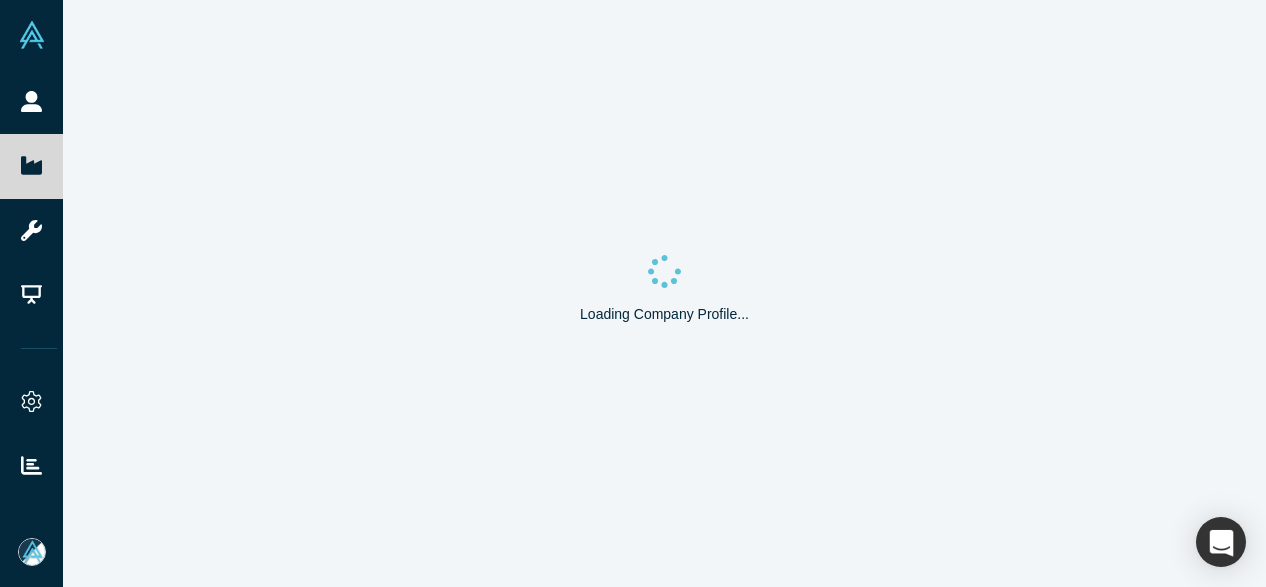 scroll, scrollTop: 0, scrollLeft: 0, axis: both 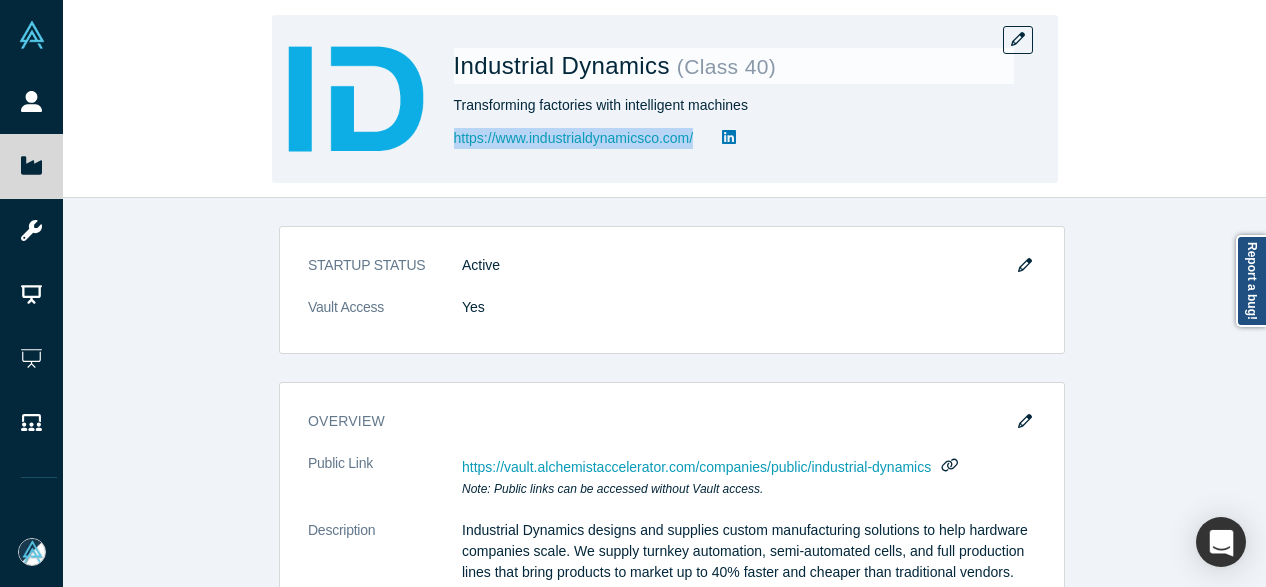 drag, startPoint x: 568, startPoint y: 155, endPoint x: 698, endPoint y: 157, distance: 130.01538 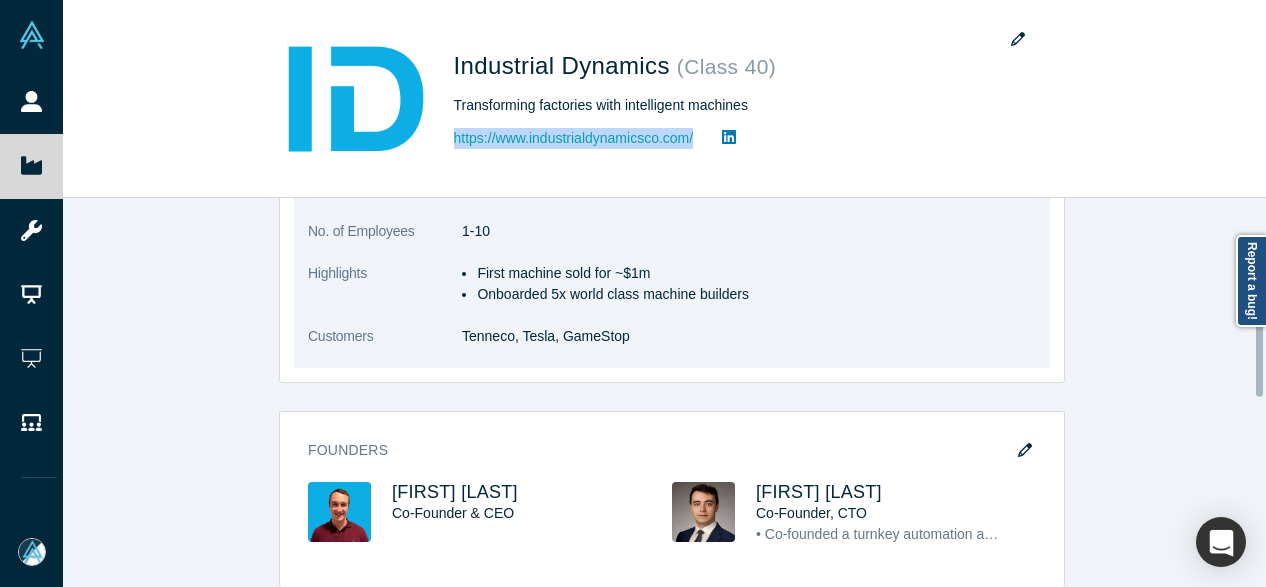 scroll, scrollTop: 800, scrollLeft: 0, axis: vertical 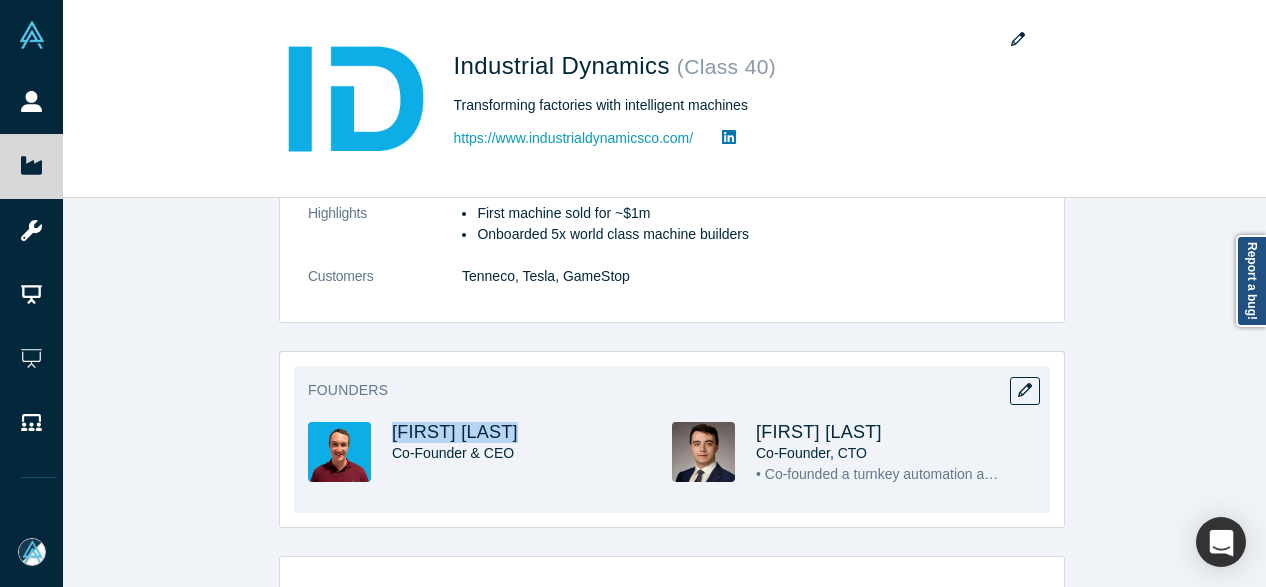 drag, startPoint x: 530, startPoint y: 431, endPoint x: 382, endPoint y: 437, distance: 148.12157 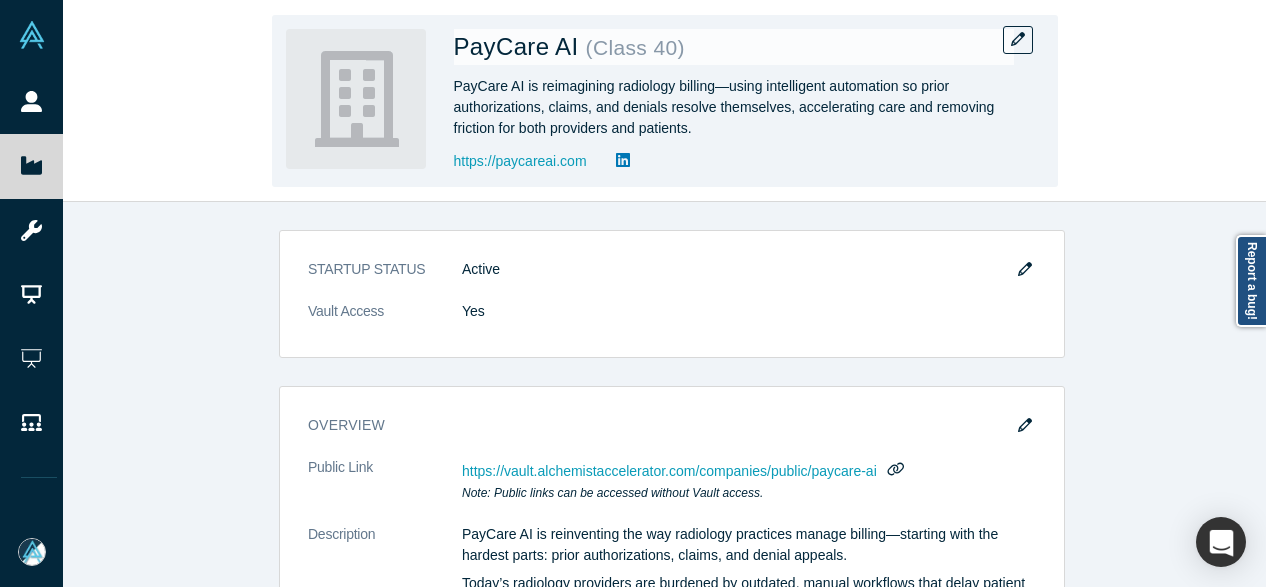 click on "PayCare AI    ( Class 40 ) PayCare AI is reimagining radiology billing—using intelligent automation so prior authorizations, claims, and denials resolve themselves, accelerating care and removing friction for both providers and patients. https://paycareai.com" at bounding box center [665, 101] 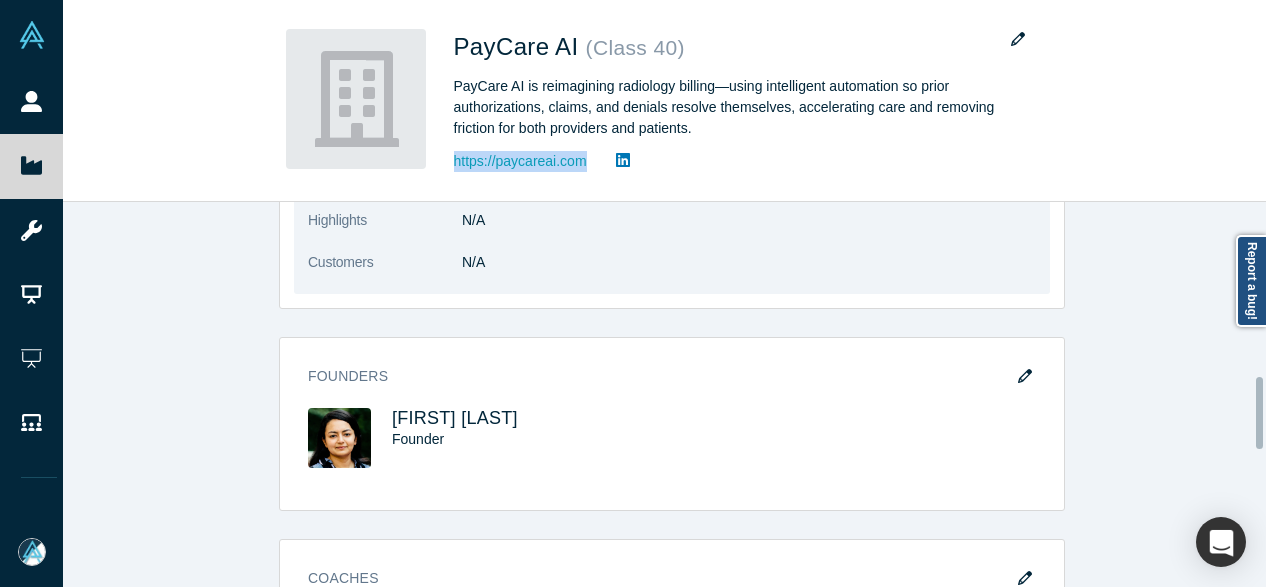scroll, scrollTop: 1100, scrollLeft: 0, axis: vertical 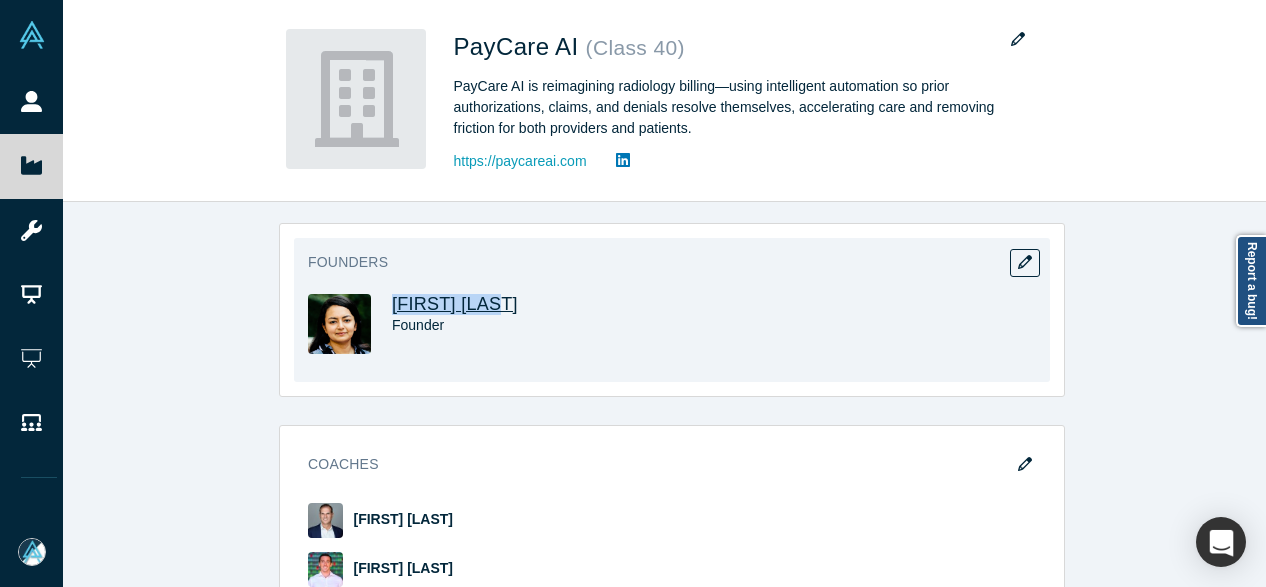 drag, startPoint x: 502, startPoint y: 302, endPoint x: 389, endPoint y: 305, distance: 113.03982 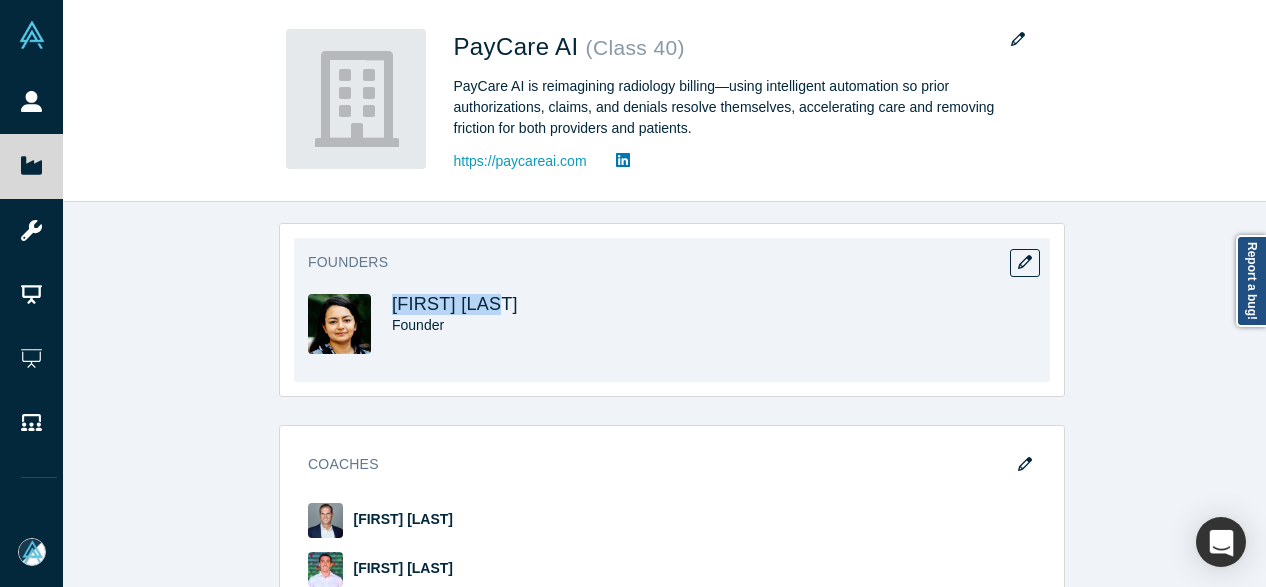 copy on "[FIRST] [LAST]" 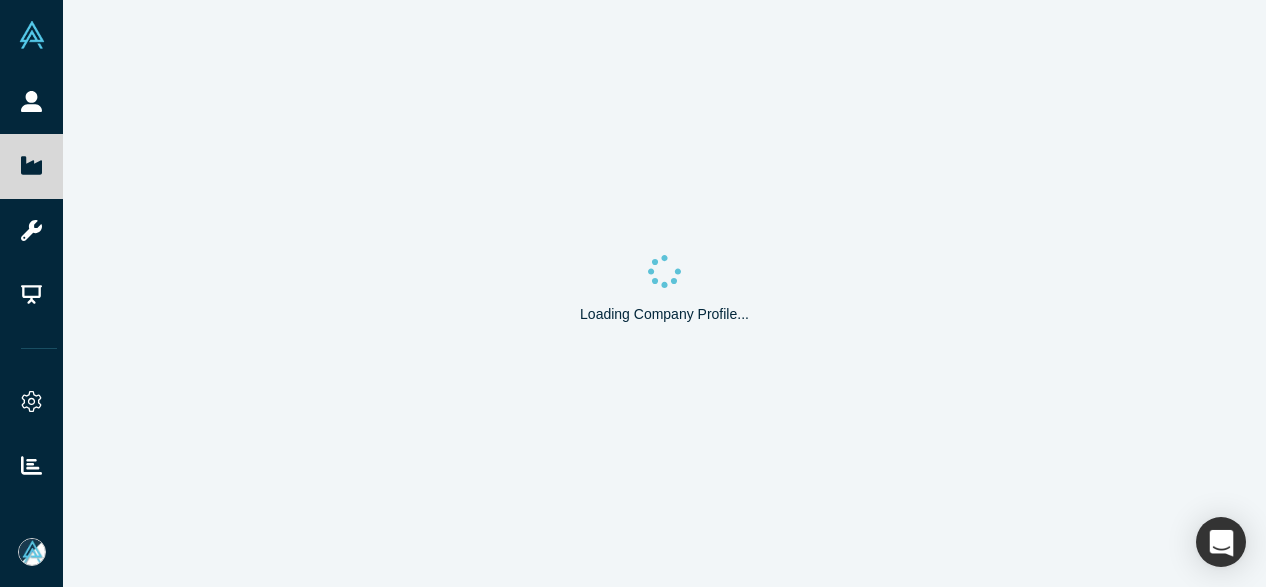 scroll, scrollTop: 0, scrollLeft: 0, axis: both 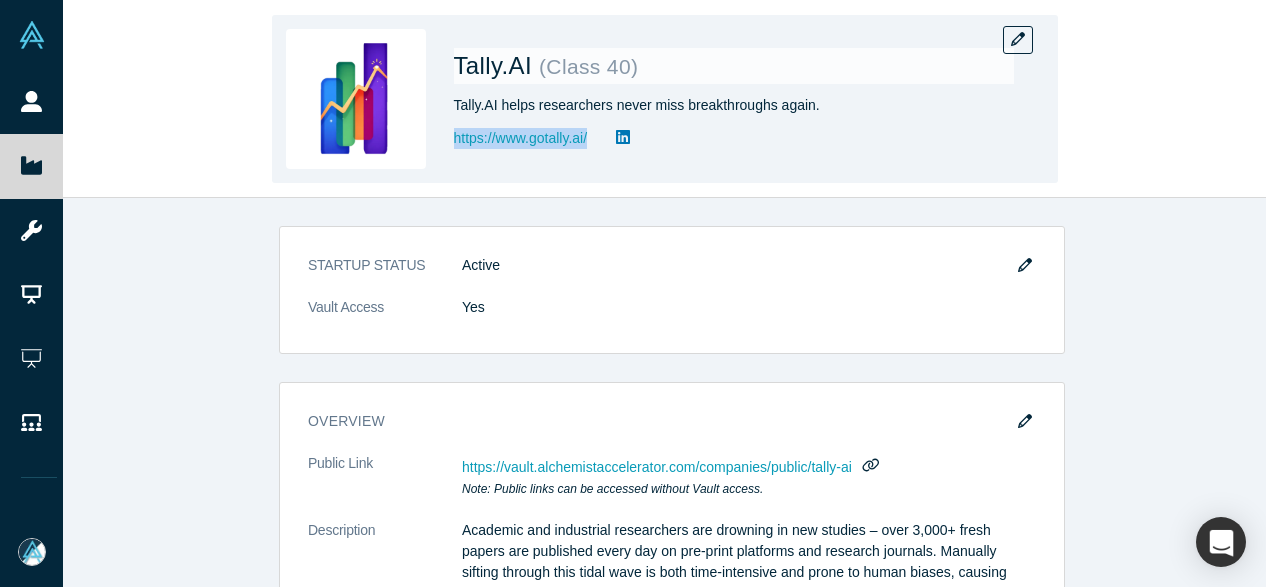 drag, startPoint x: 459, startPoint y: 145, endPoint x: 596, endPoint y: 149, distance: 137.05838 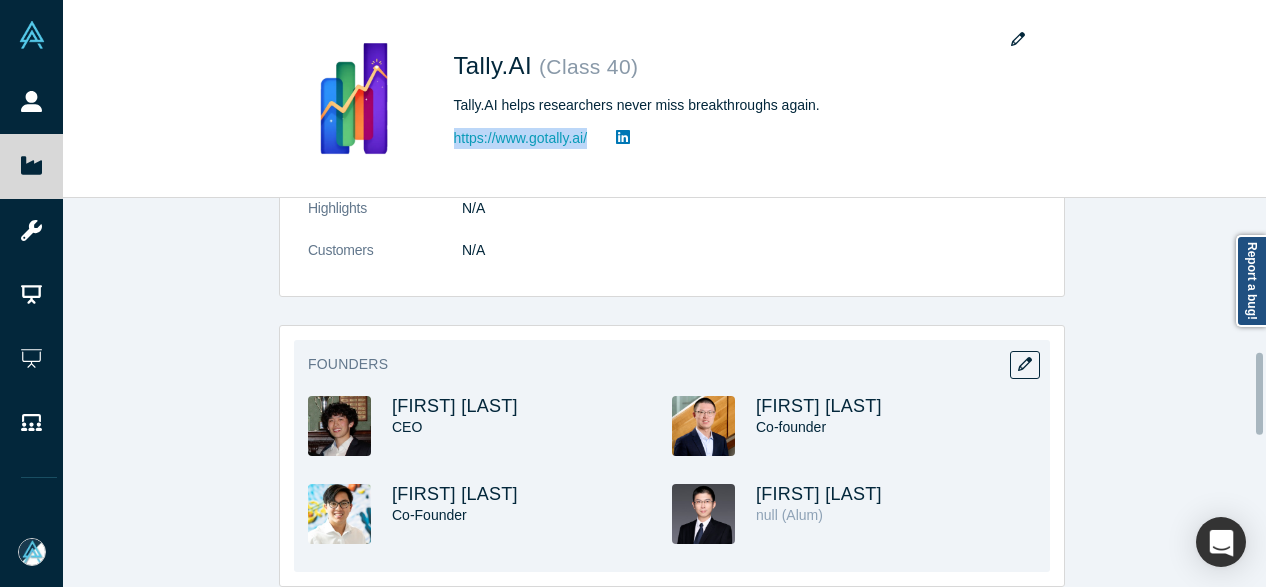 scroll, scrollTop: 800, scrollLeft: 0, axis: vertical 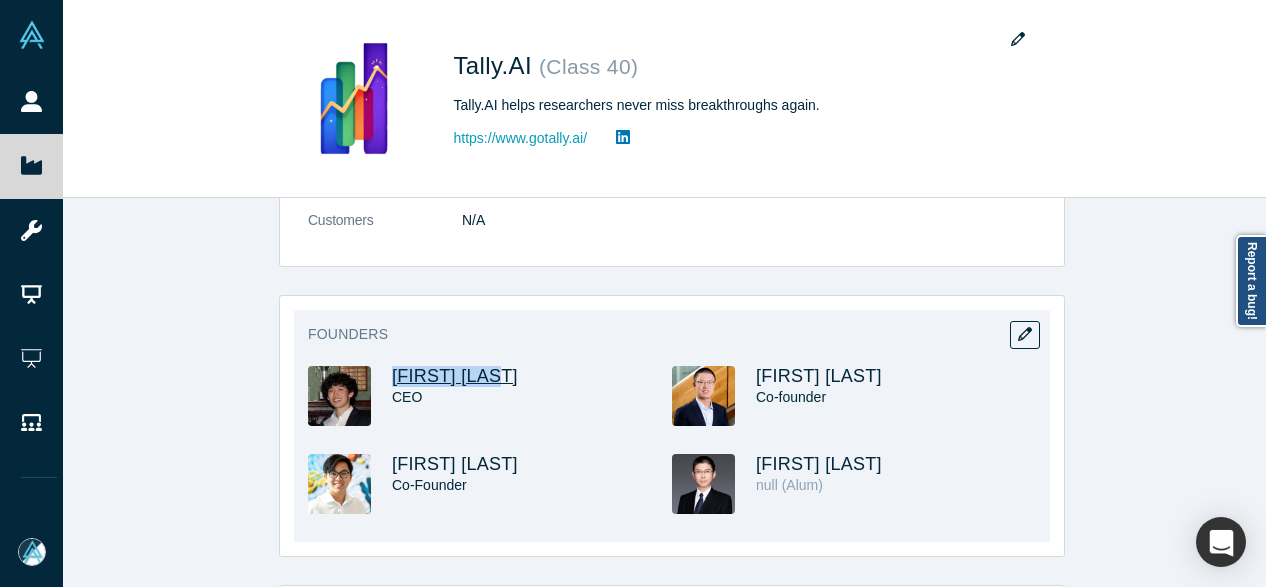 drag, startPoint x: 517, startPoint y: 377, endPoint x: 386, endPoint y: 378, distance: 131.00381 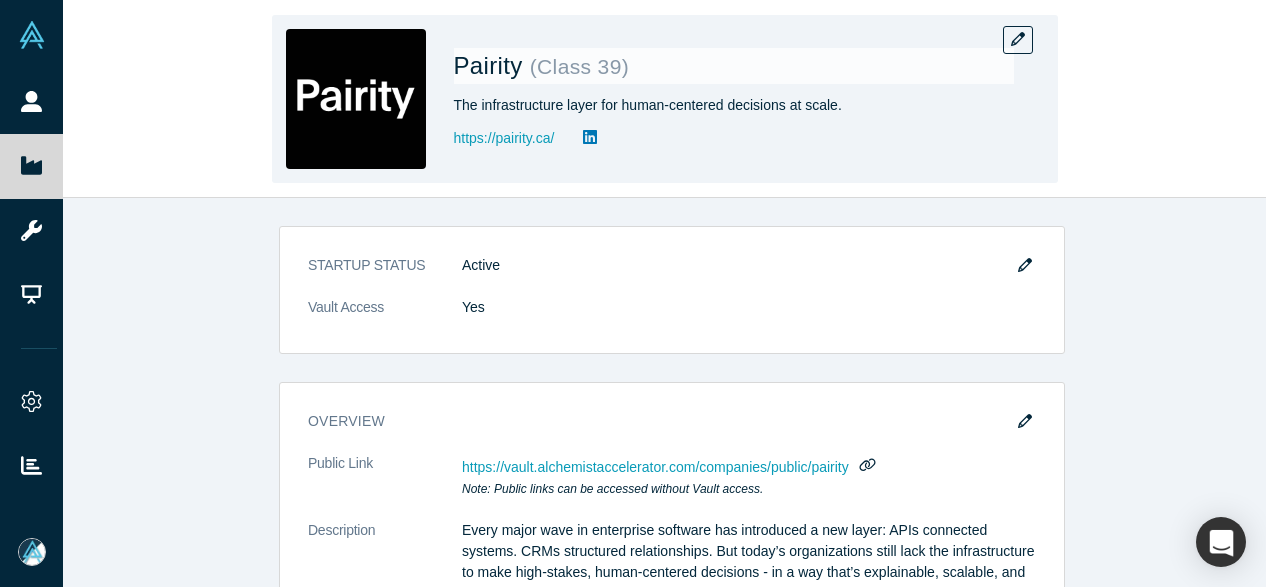 scroll, scrollTop: 0, scrollLeft: 0, axis: both 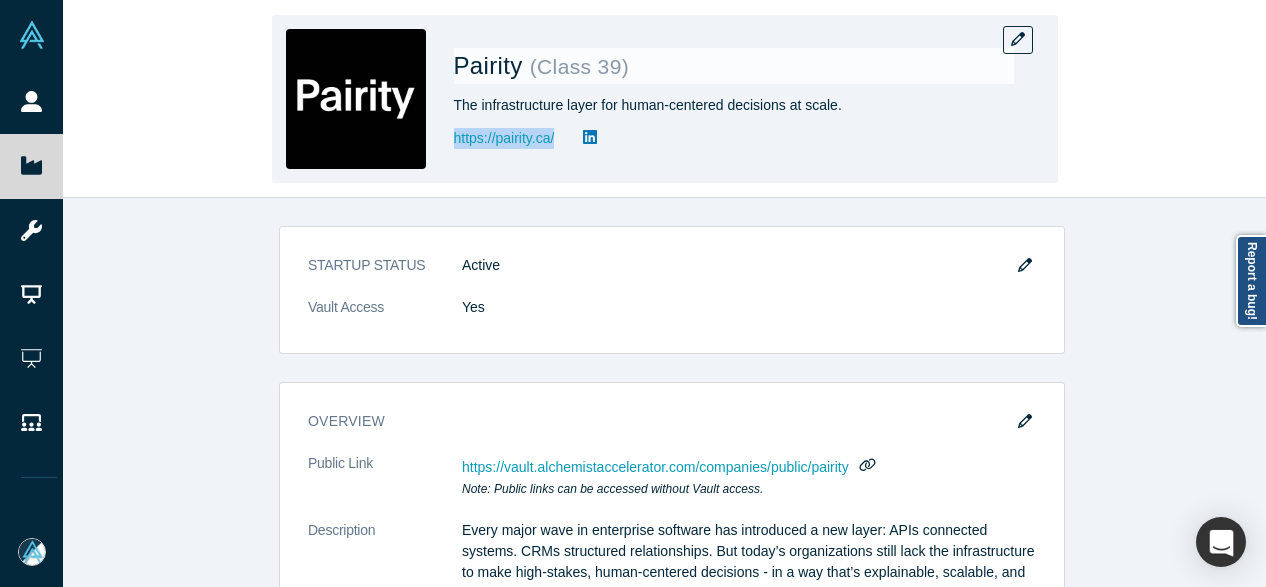 drag, startPoint x: 446, startPoint y: 142, endPoint x: 560, endPoint y: 142, distance: 114 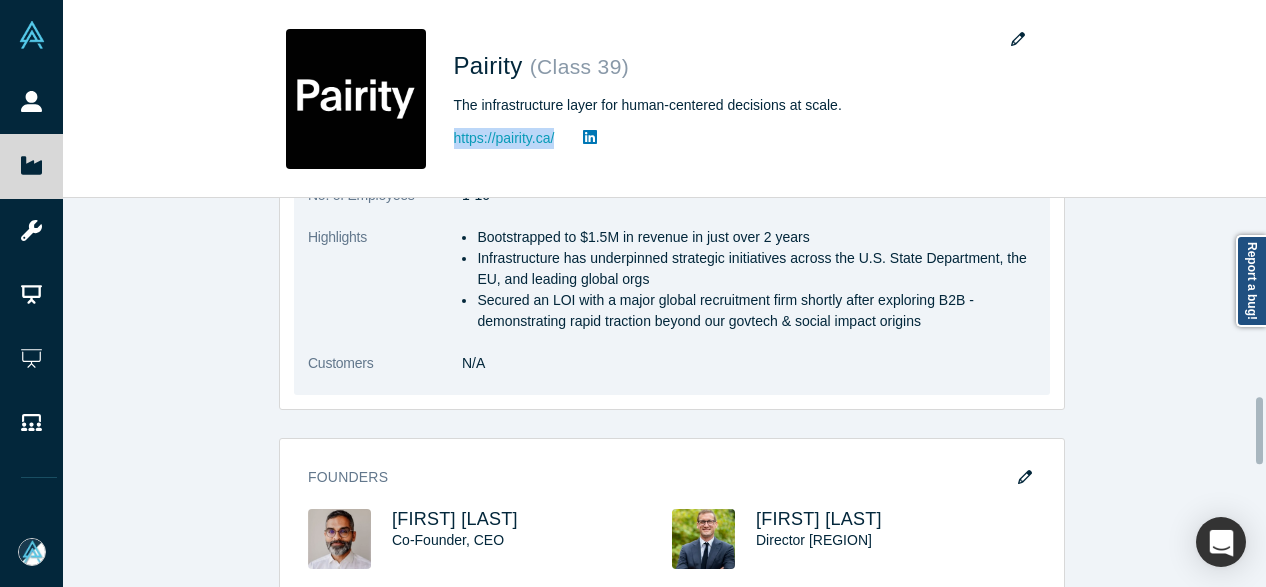 scroll, scrollTop: 1200, scrollLeft: 0, axis: vertical 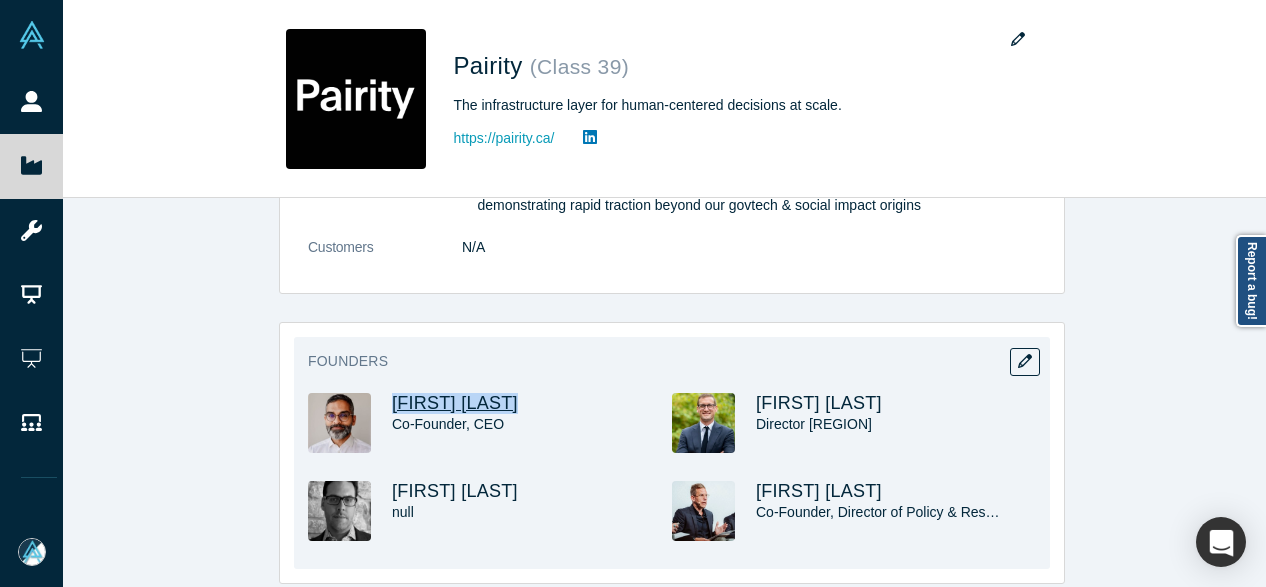 drag, startPoint x: 536, startPoint y: 379, endPoint x: 388, endPoint y: 370, distance: 148.27339 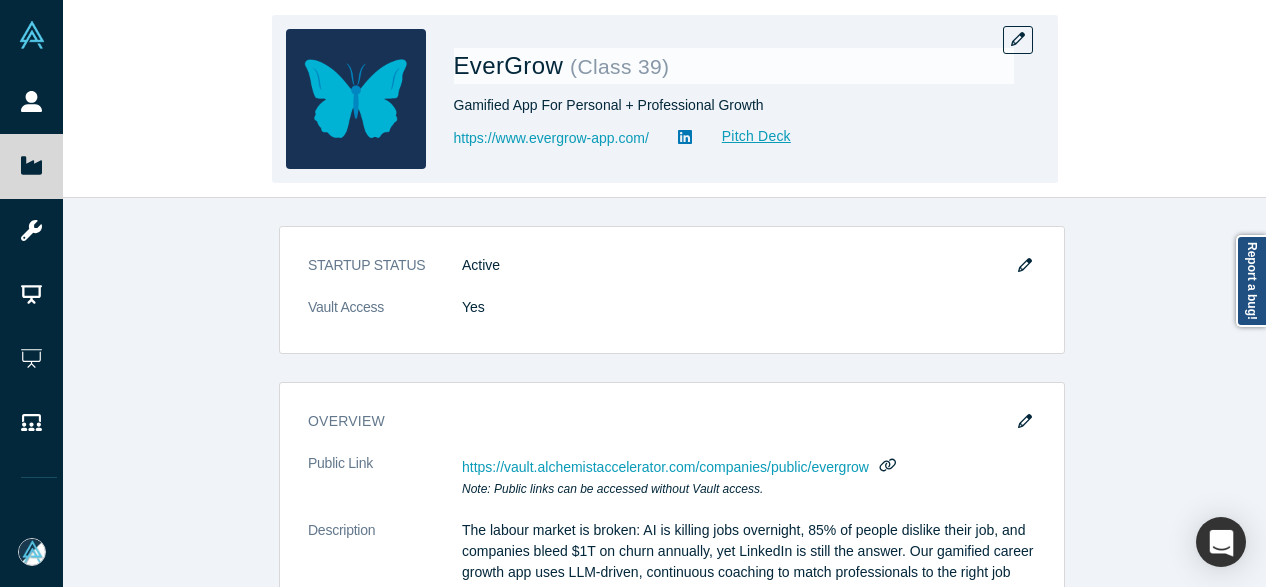 scroll, scrollTop: 0, scrollLeft: 0, axis: both 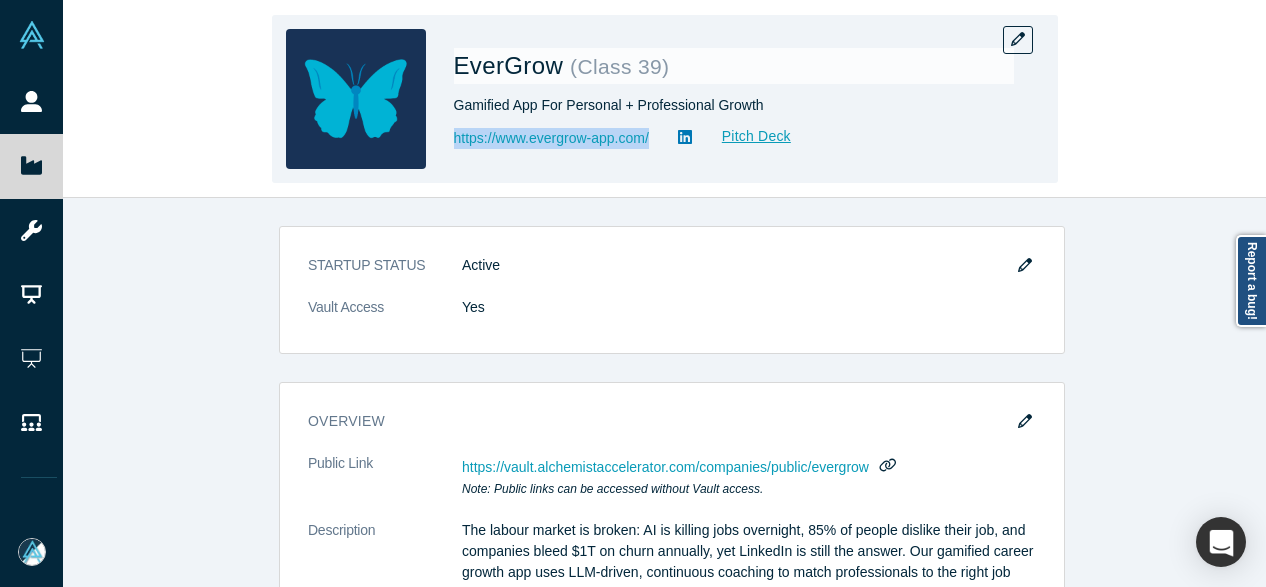 drag, startPoint x: 456, startPoint y: 151, endPoint x: 659, endPoint y: 154, distance: 203.02217 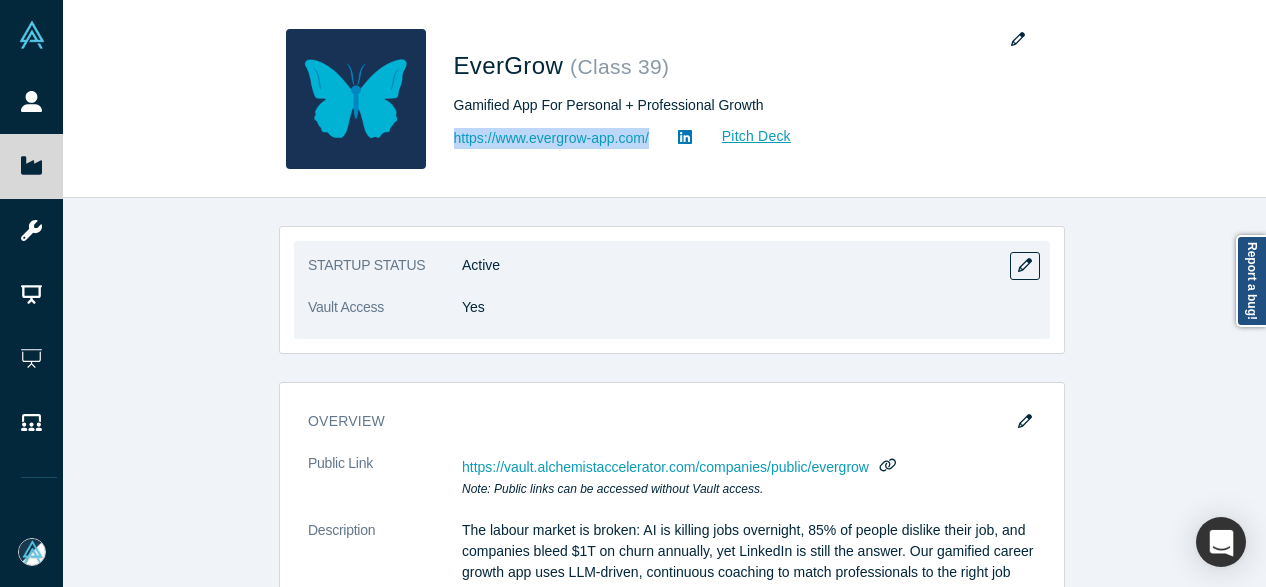 copy on "https://www.evergrow-app.com/" 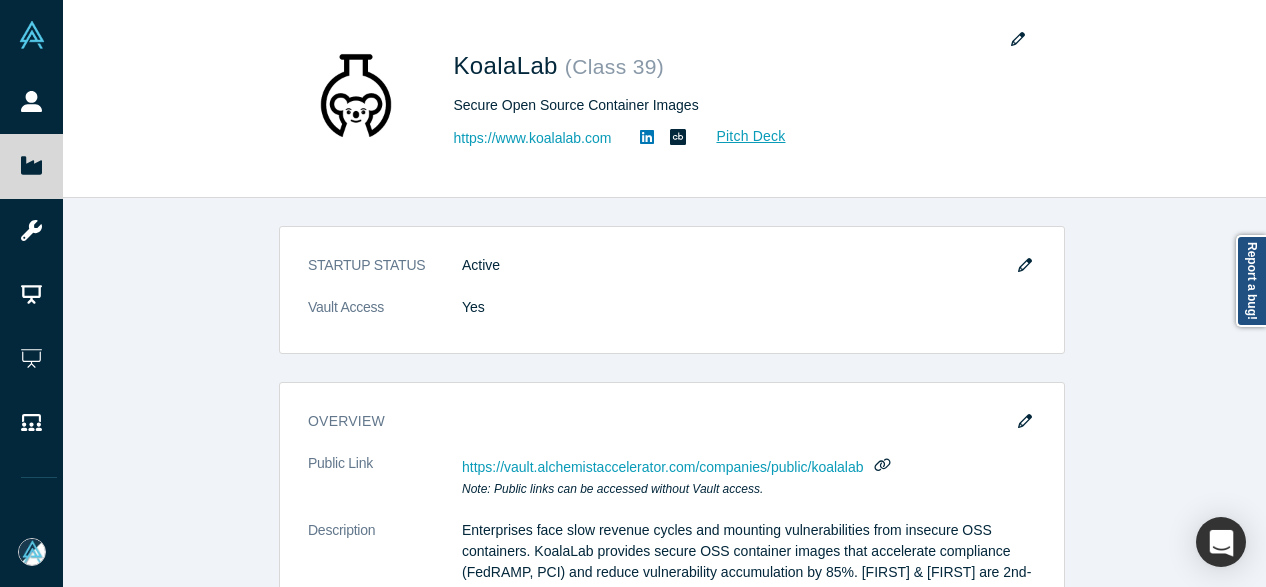 scroll, scrollTop: 0, scrollLeft: 0, axis: both 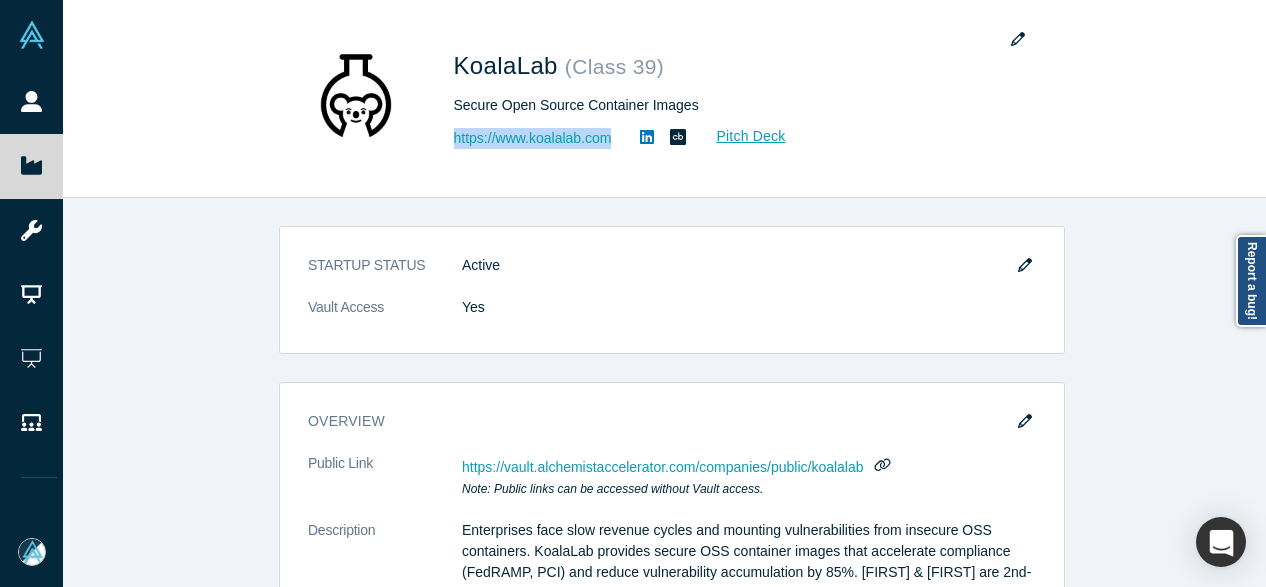 click on "KoalaLab ( Class 39 ) Secure Open Source Container Images https://www.koalalab.com Pitch Deck" at bounding box center [665, 99] 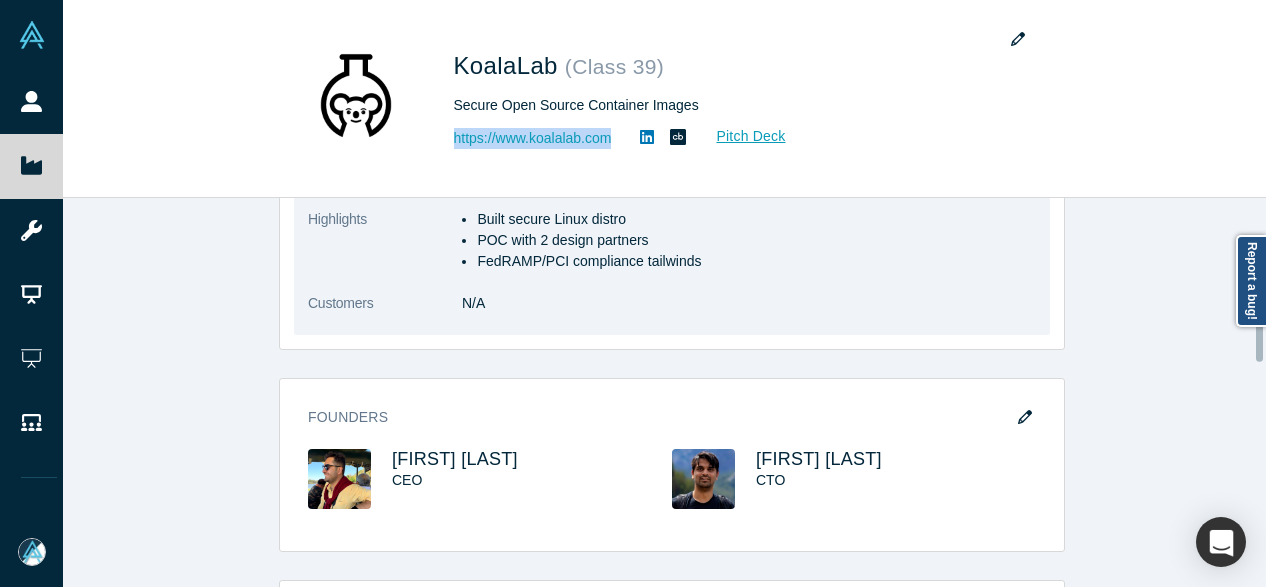 scroll, scrollTop: 800, scrollLeft: 0, axis: vertical 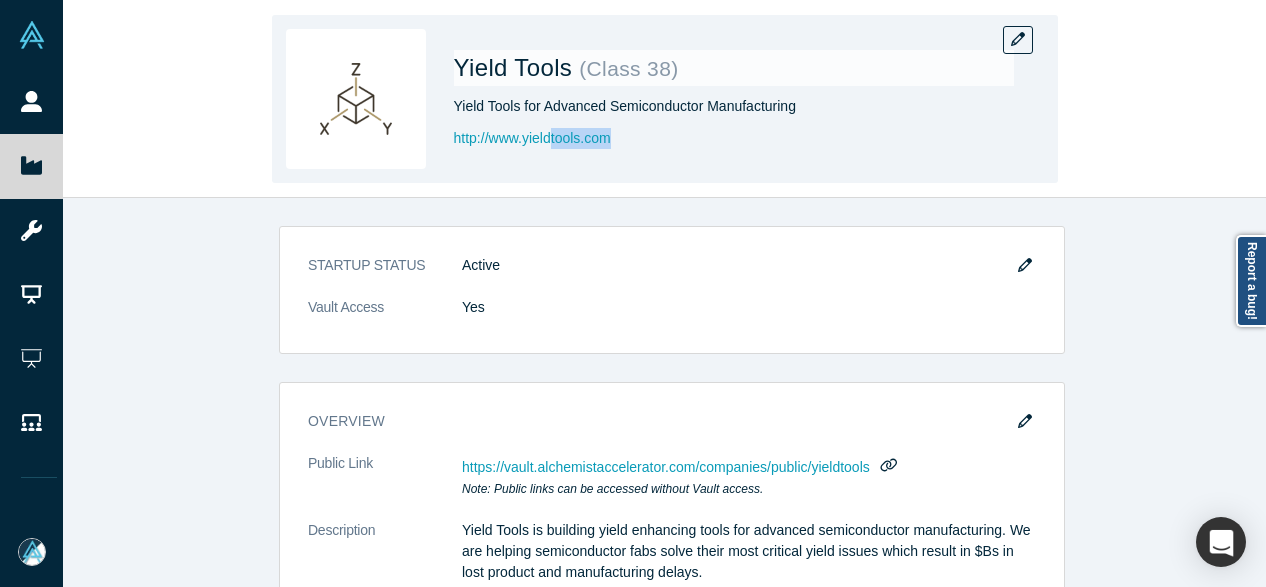 drag, startPoint x: 580, startPoint y: 155, endPoint x: 643, endPoint y: 157, distance: 63.03174 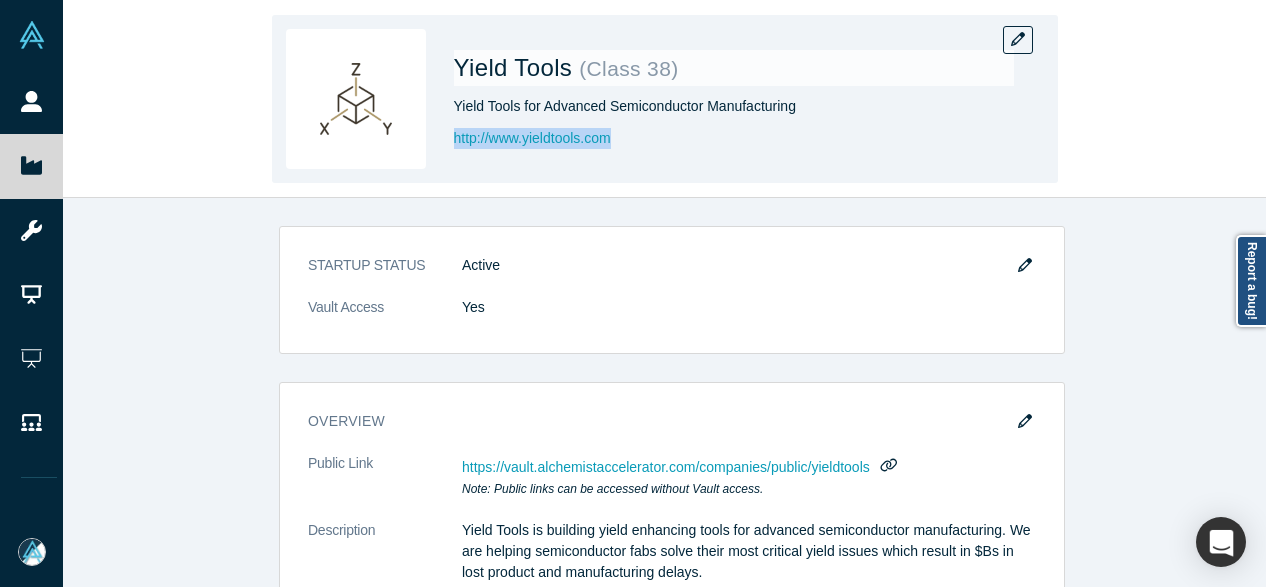 drag, startPoint x: 451, startPoint y: 148, endPoint x: 618, endPoint y: 159, distance: 167.36188 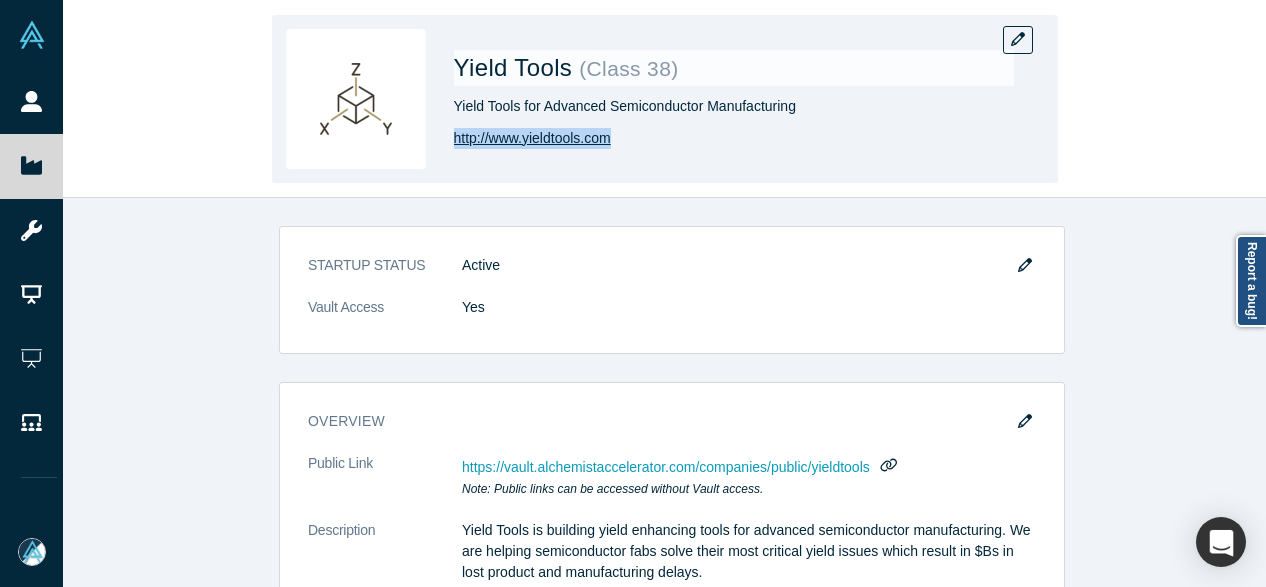 copy on "http://www.yieldtools.com" 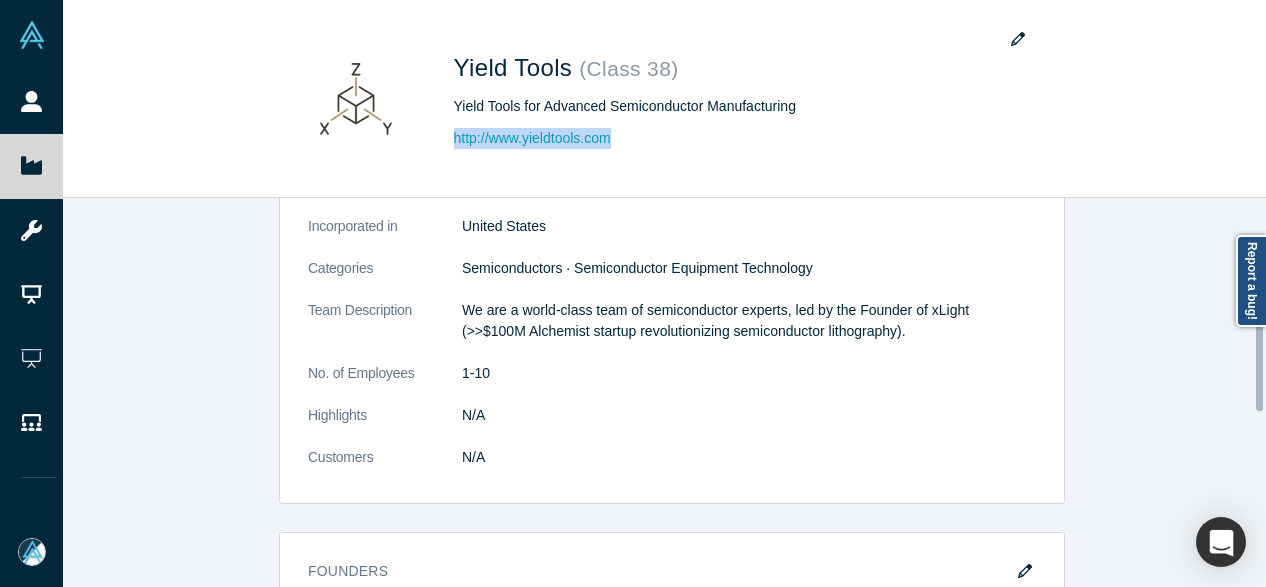 scroll, scrollTop: 700, scrollLeft: 0, axis: vertical 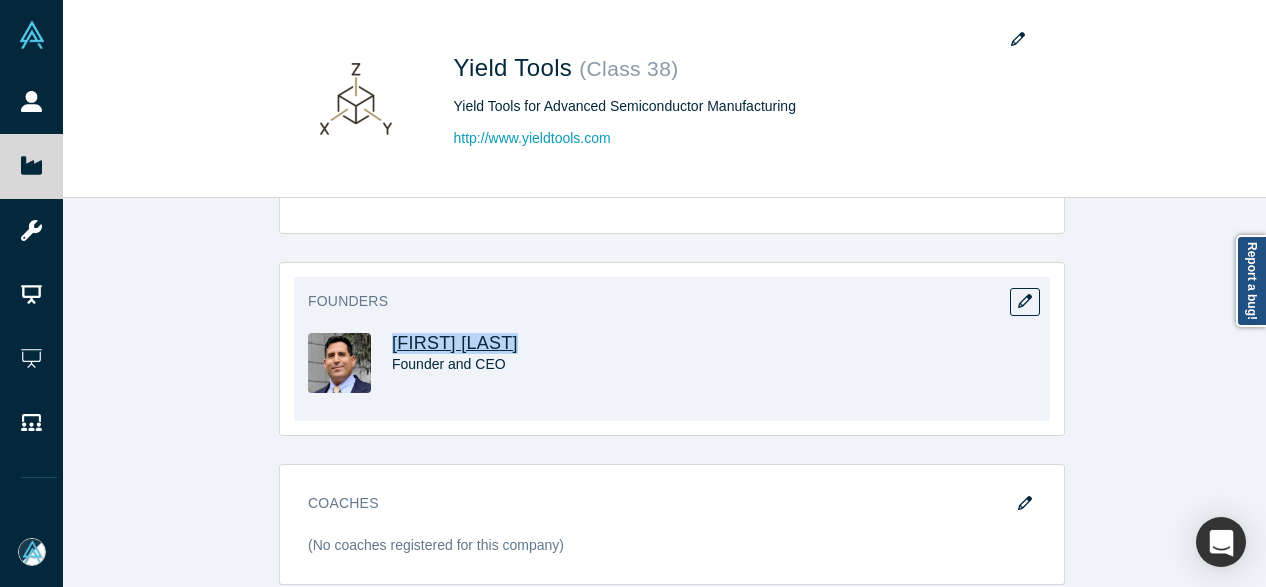drag, startPoint x: 543, startPoint y: 343, endPoint x: 386, endPoint y: 327, distance: 157.81319 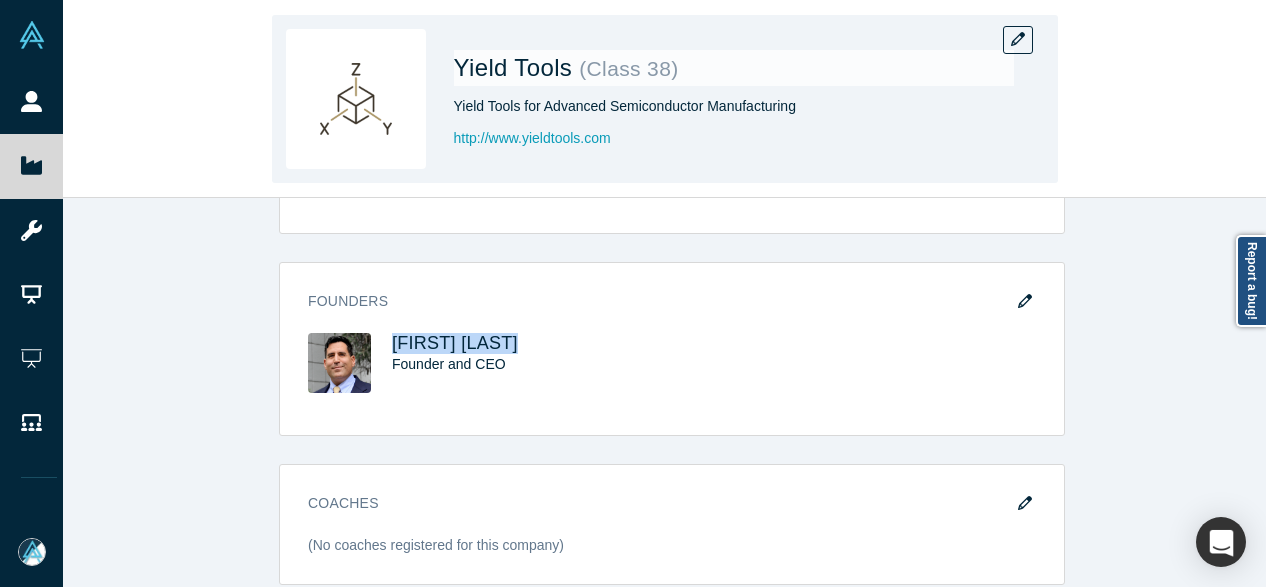 copy on "Will Schumaker" 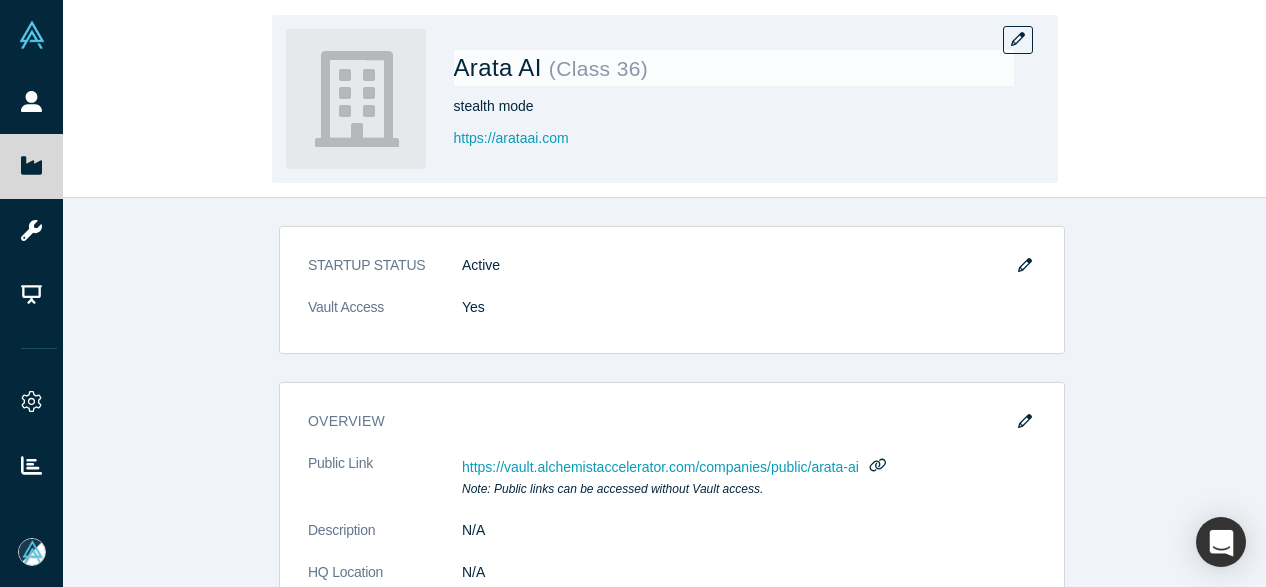scroll, scrollTop: 0, scrollLeft: 0, axis: both 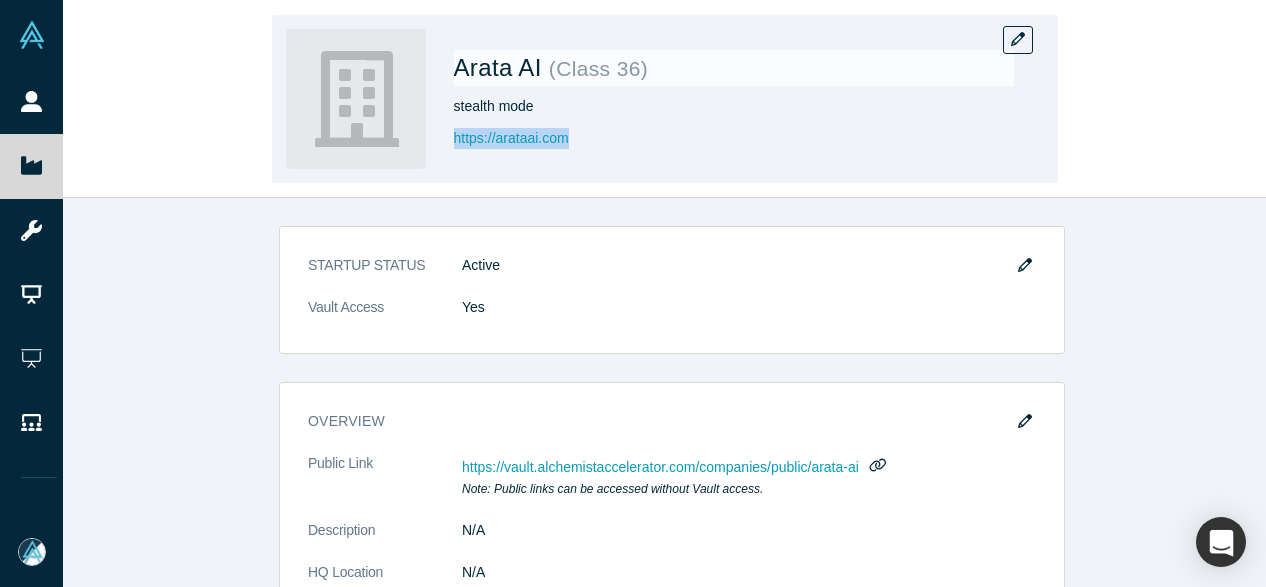 drag, startPoint x: 574, startPoint y: 145, endPoint x: 451, endPoint y: 147, distance: 123.01626 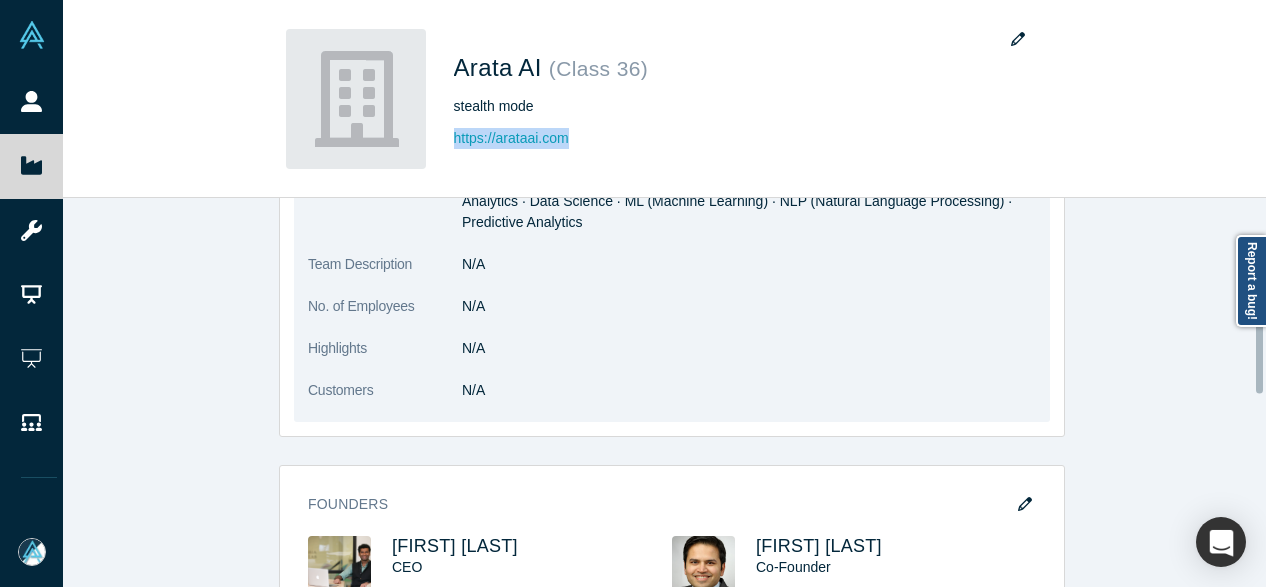 scroll, scrollTop: 600, scrollLeft: 0, axis: vertical 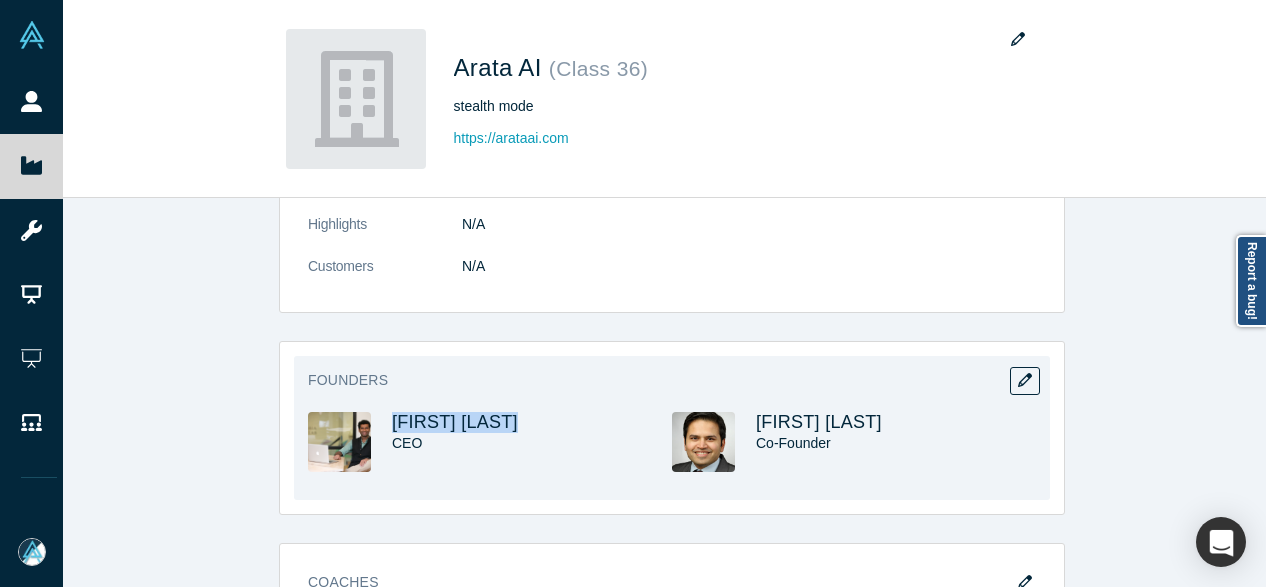 drag, startPoint x: 530, startPoint y: 427, endPoint x: 382, endPoint y: 411, distance: 148.86235 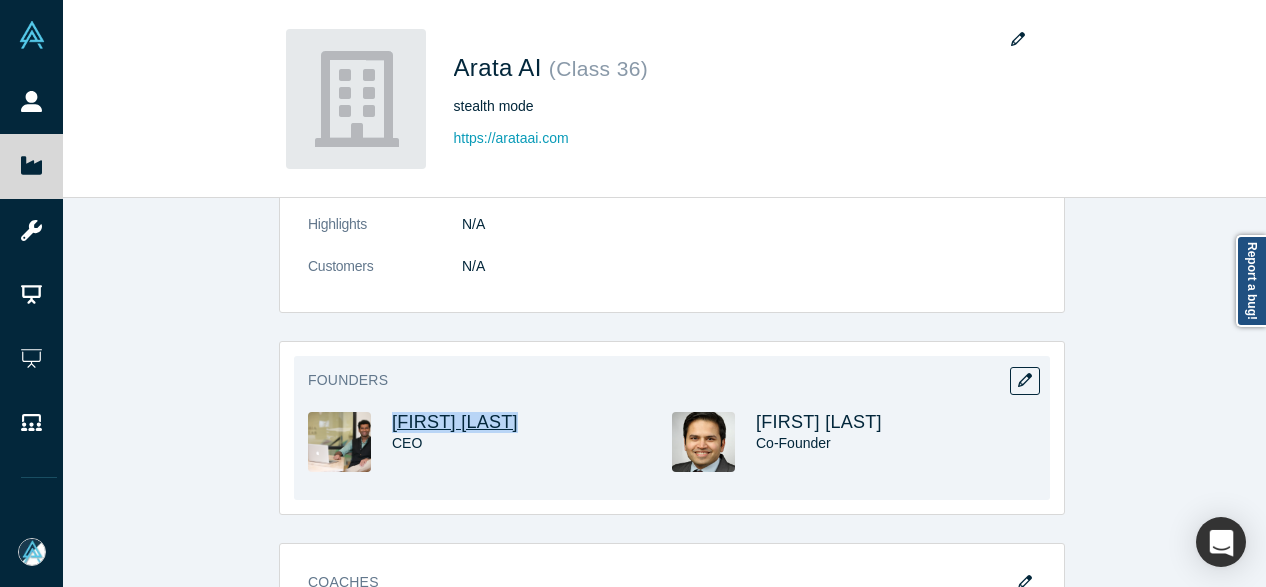 copy on "Apoorv Agarwal" 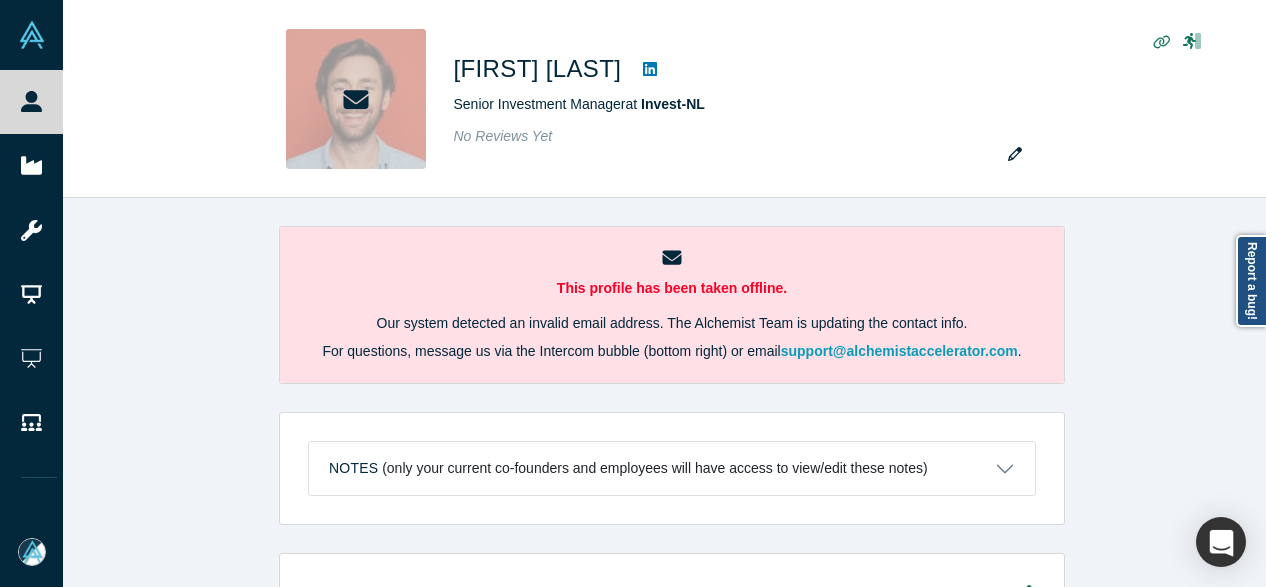 scroll, scrollTop: 0, scrollLeft: 0, axis: both 